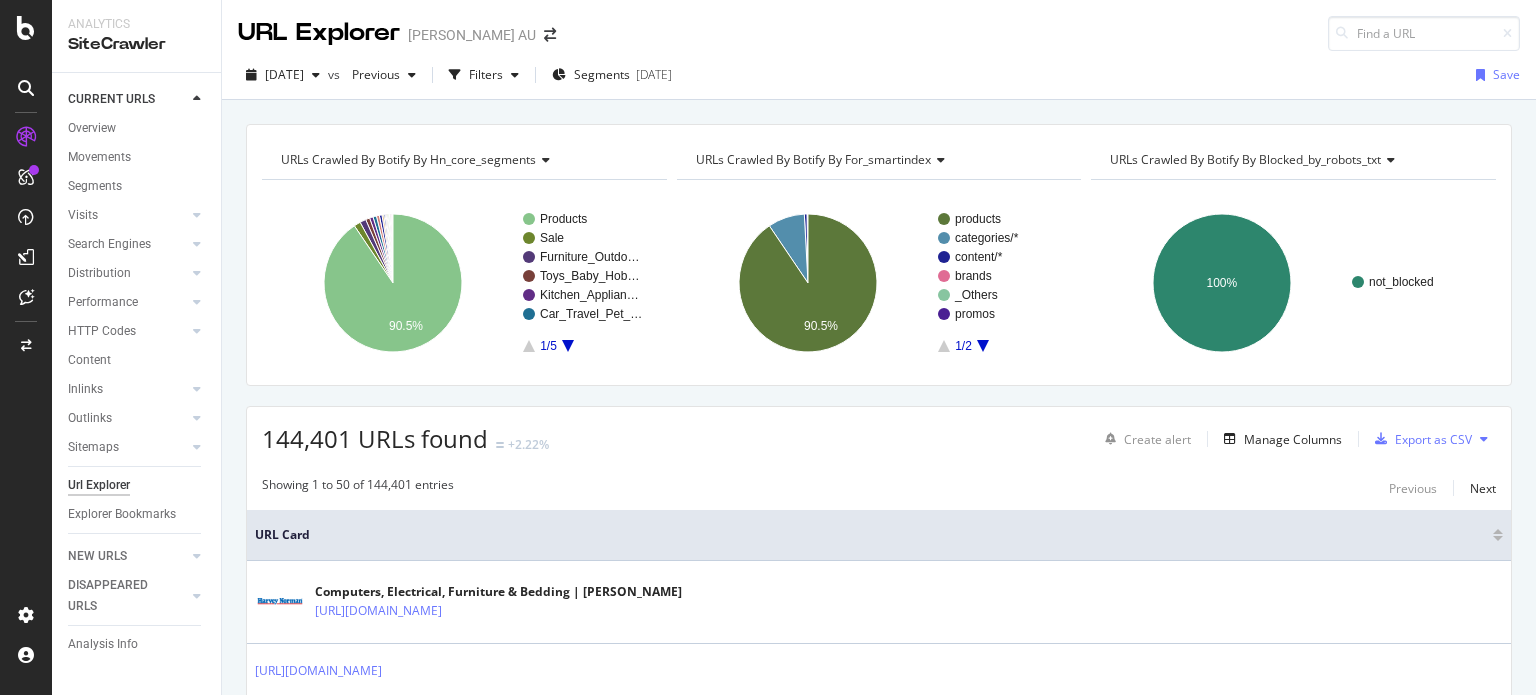 scroll, scrollTop: 0, scrollLeft: 0, axis: both 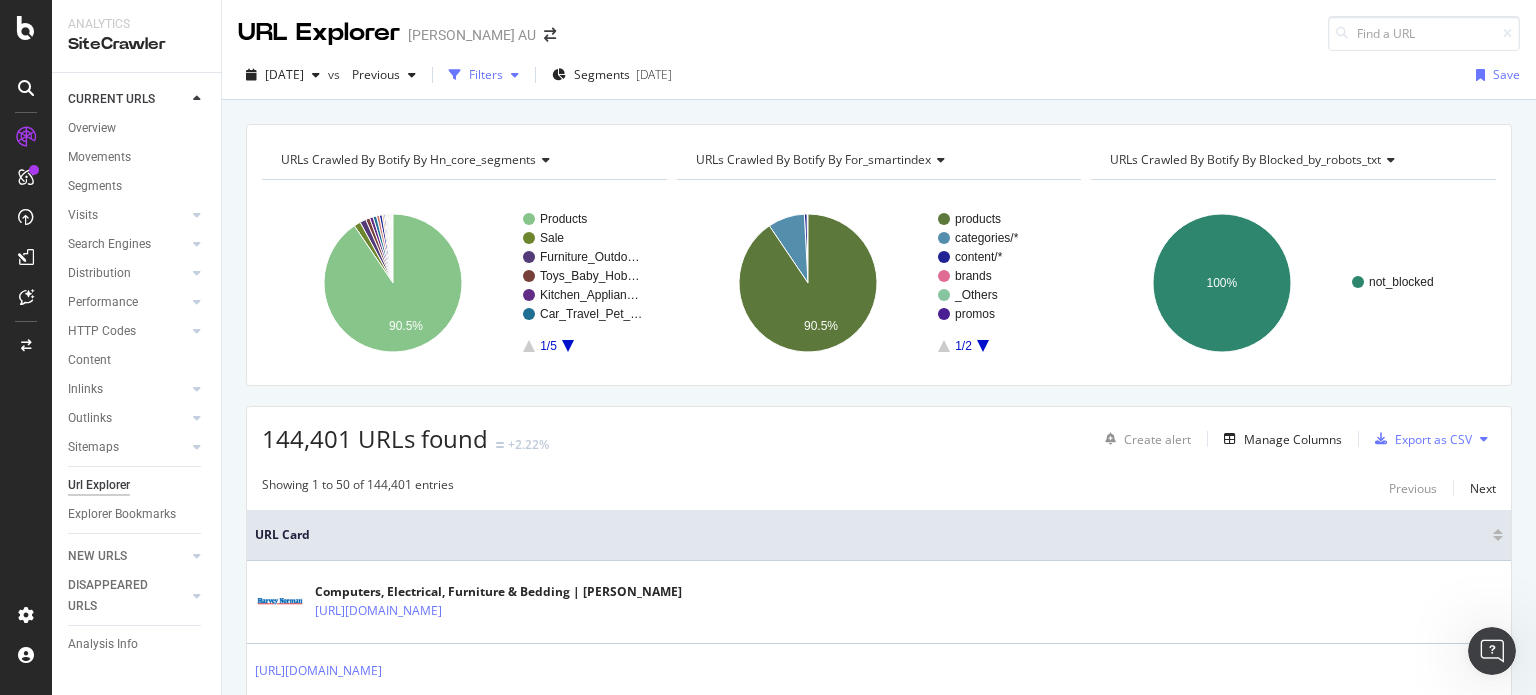 click at bounding box center [515, 75] 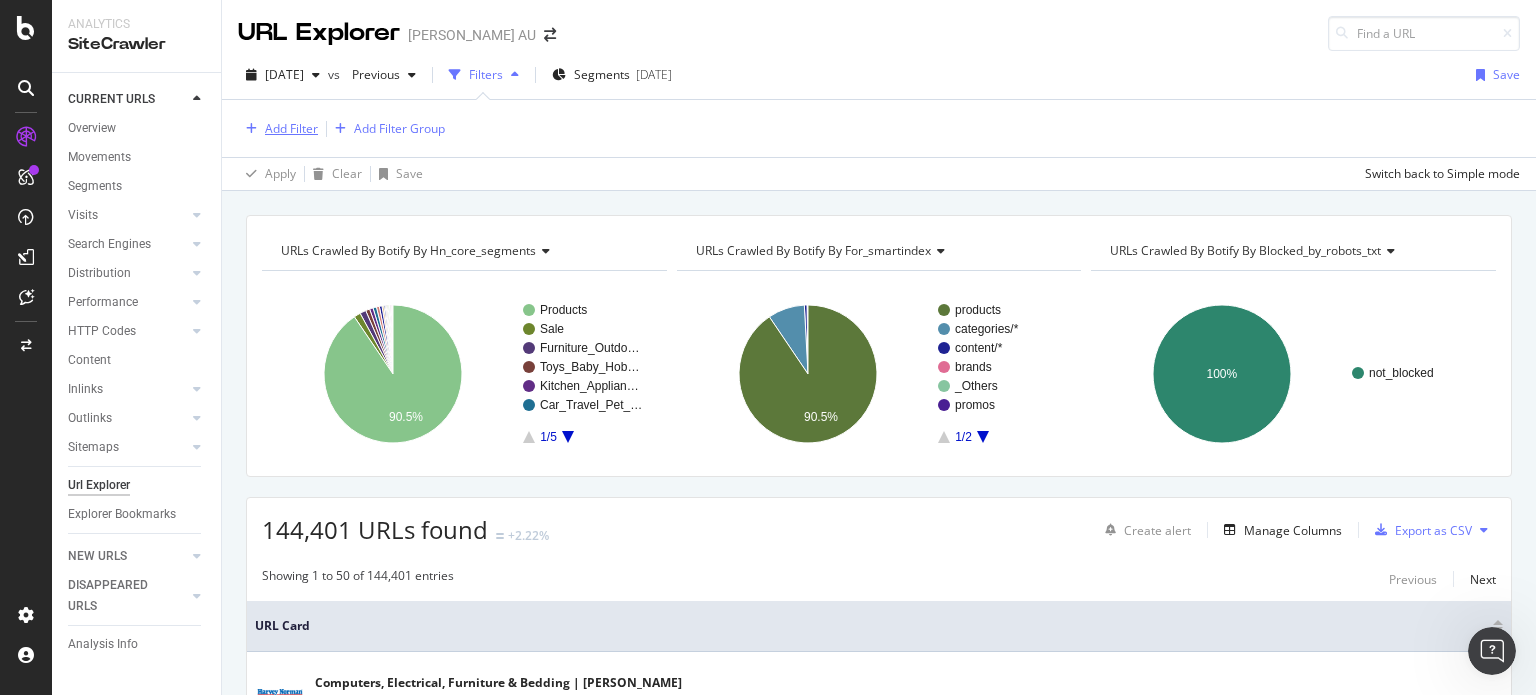 click on "Add Filter" at bounding box center (291, 128) 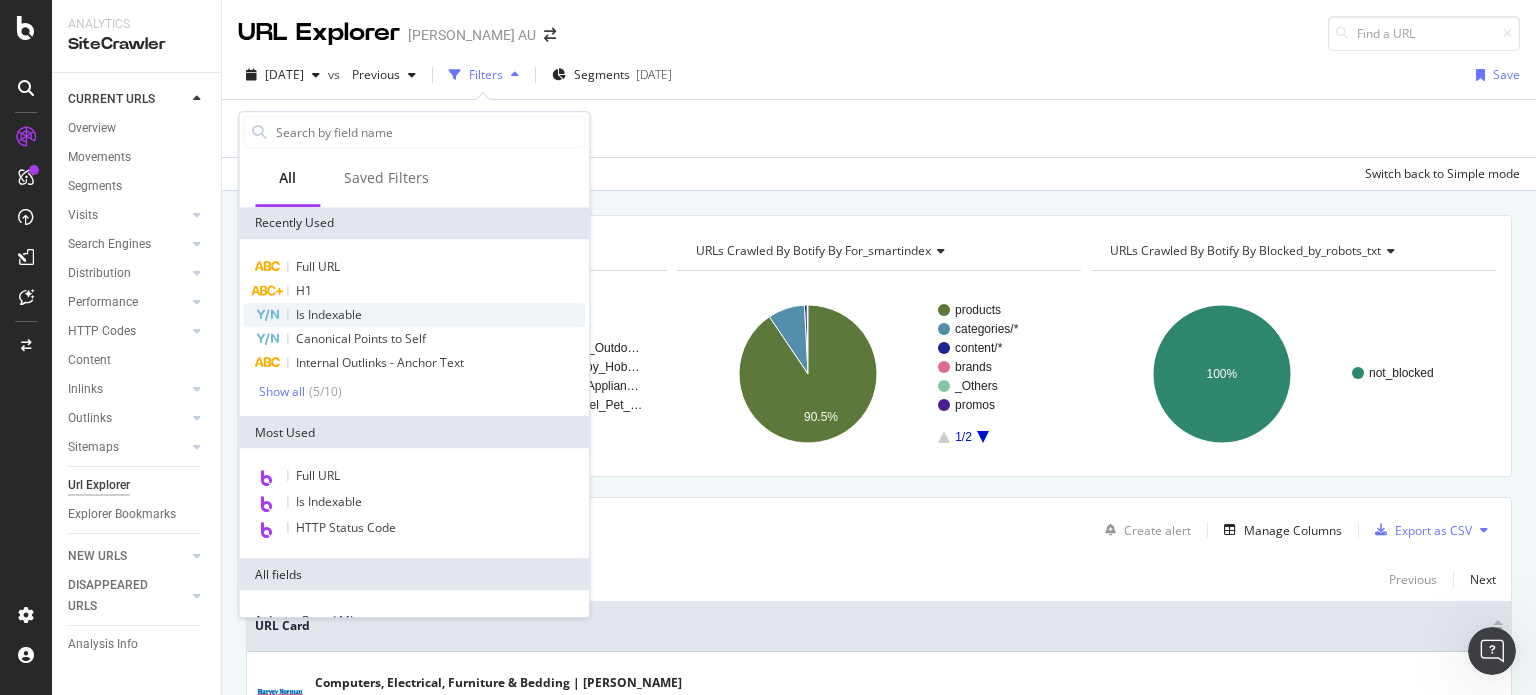 click on "Is Indexable" at bounding box center (329, 314) 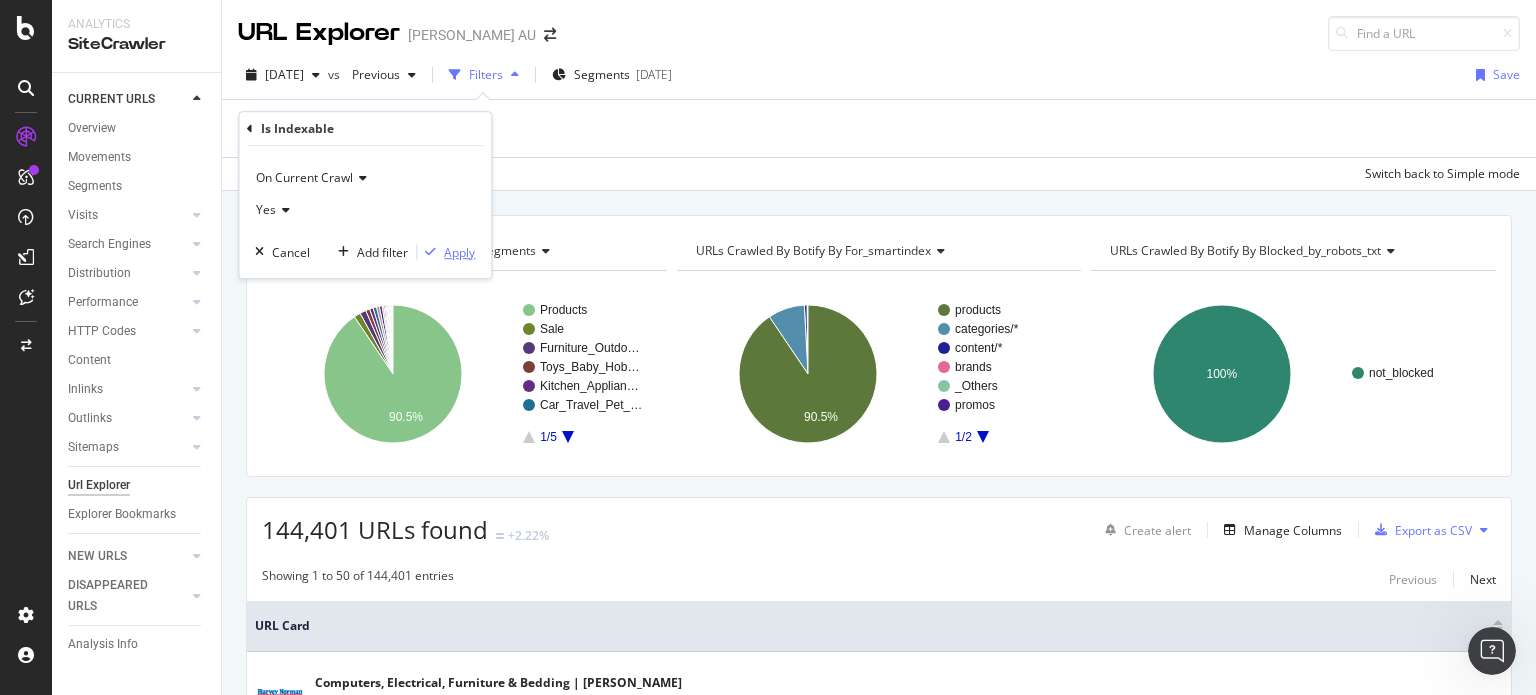 click at bounding box center [430, 252] 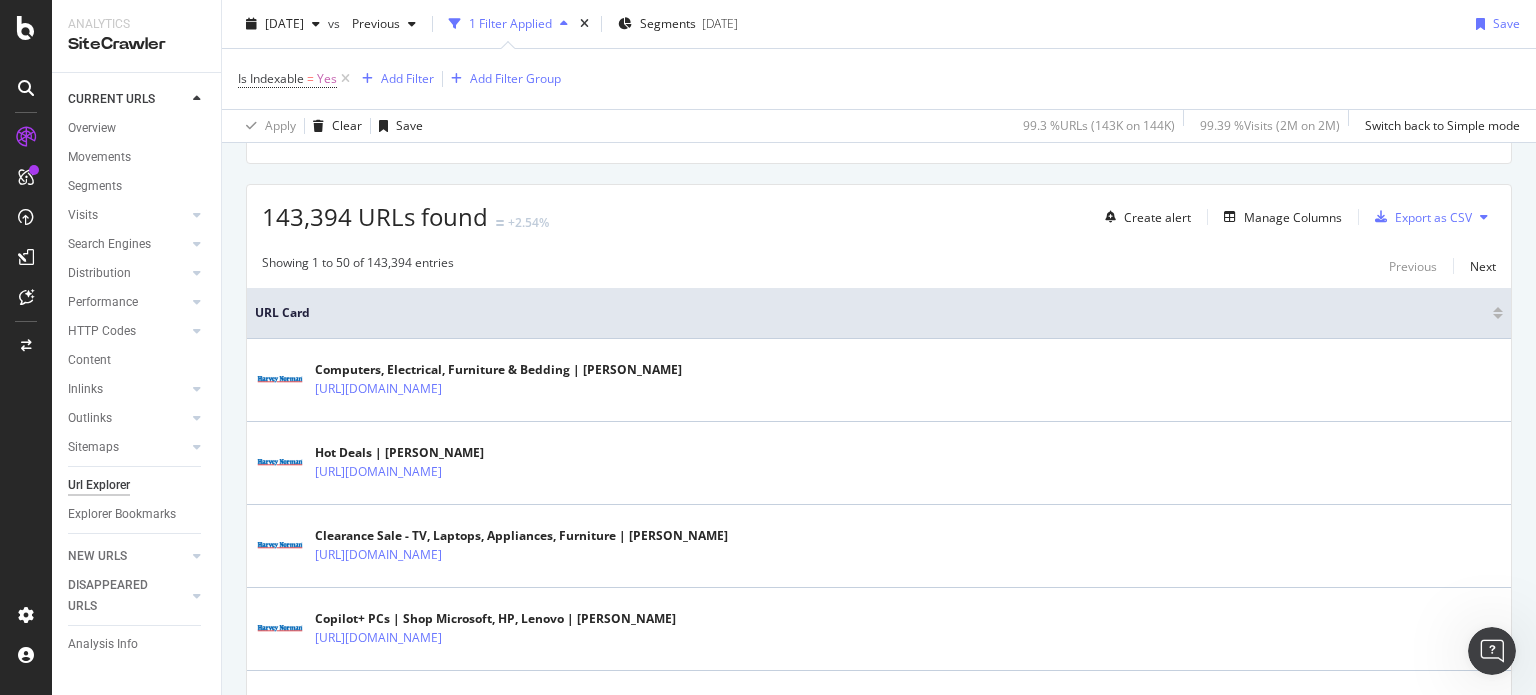 scroll, scrollTop: 200, scrollLeft: 0, axis: vertical 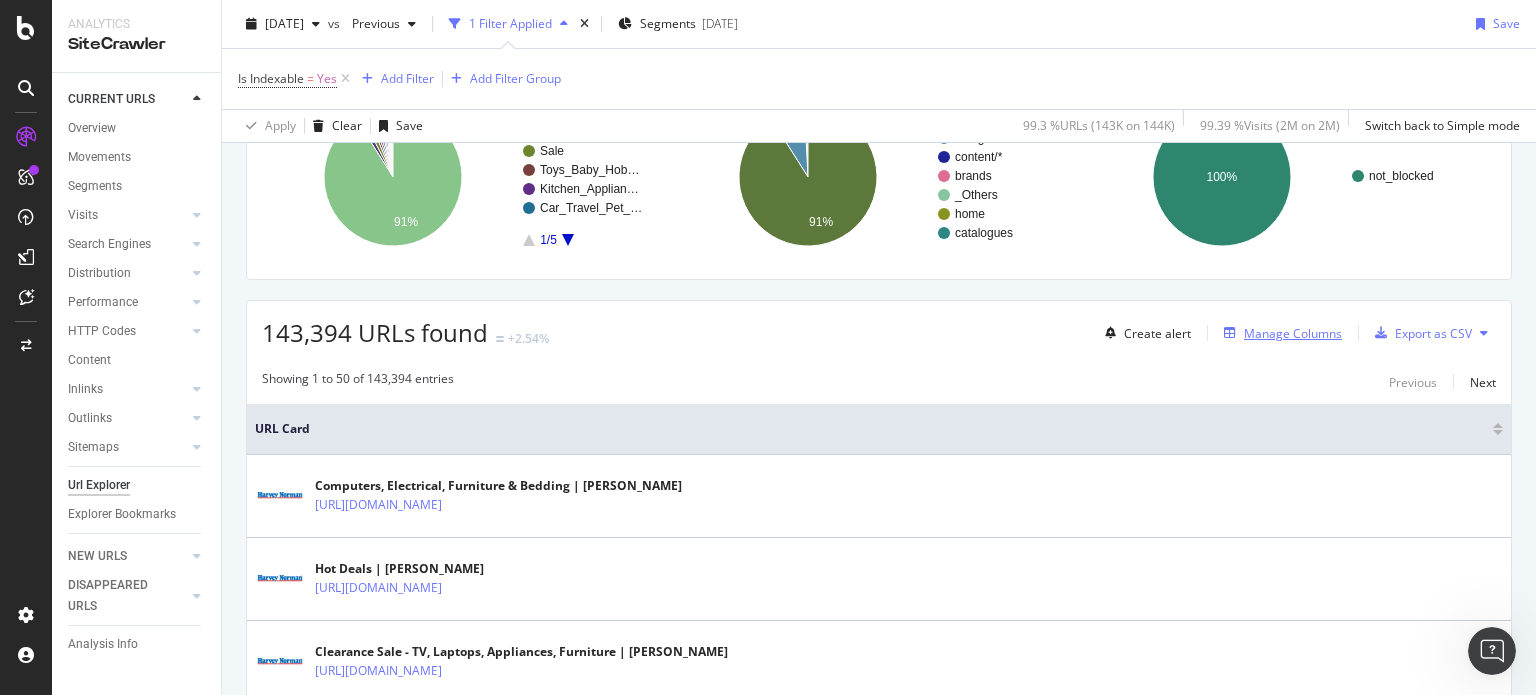 click on "Manage Columns" at bounding box center [1293, 333] 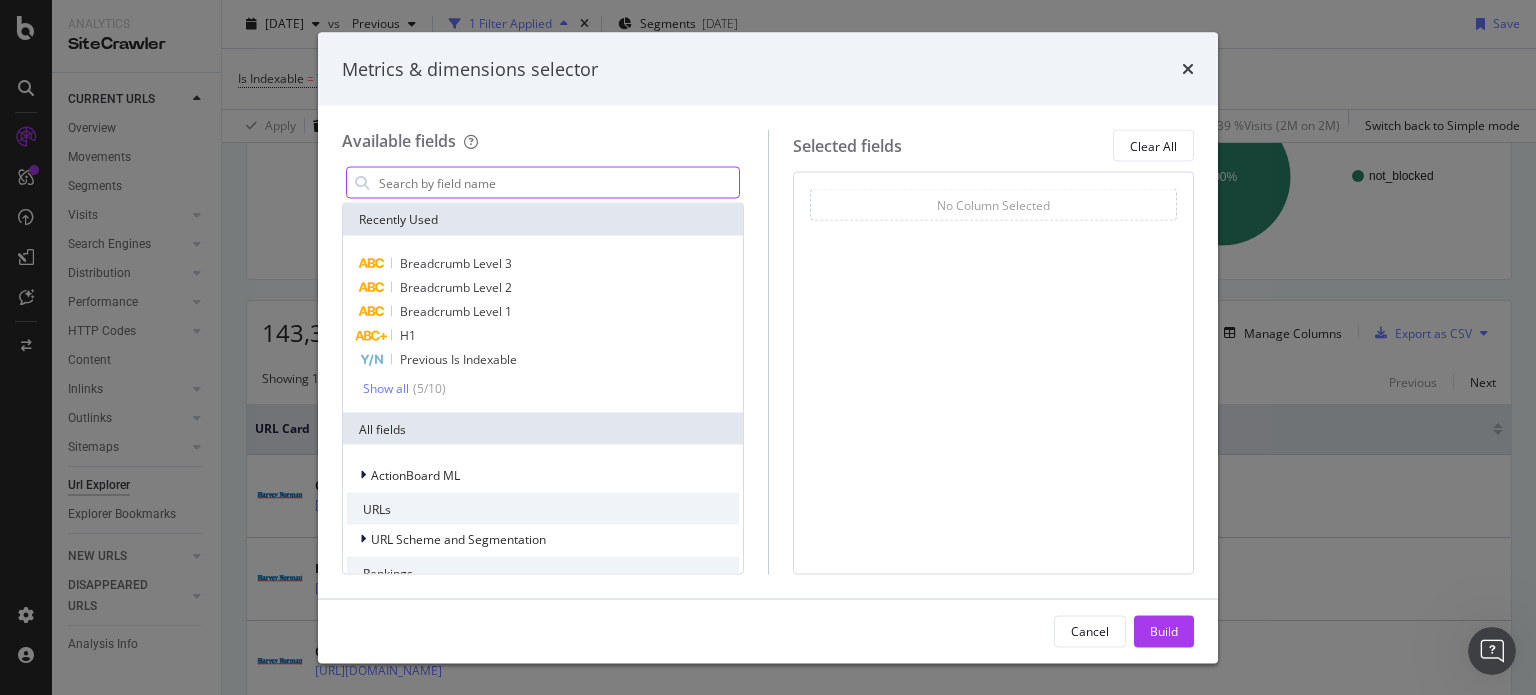 click at bounding box center (558, 183) 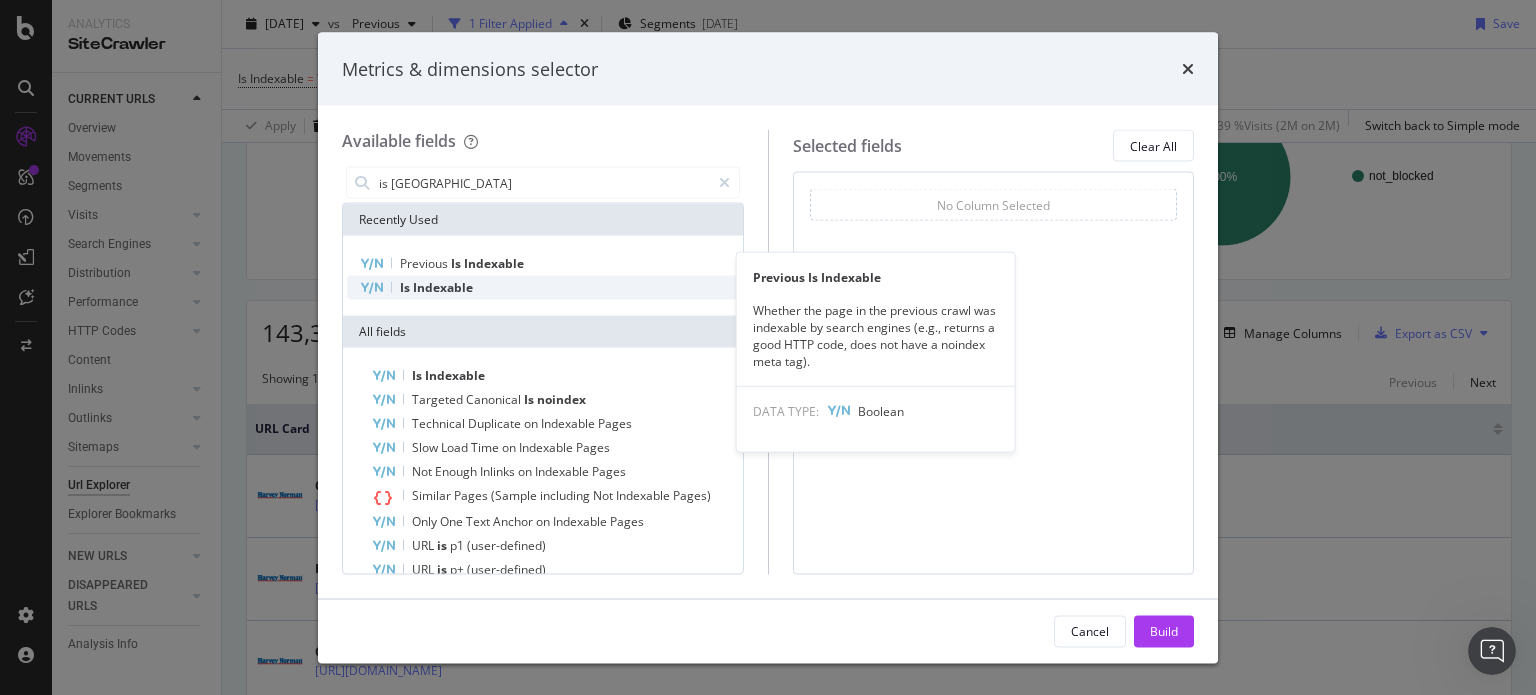 type on "is inde" 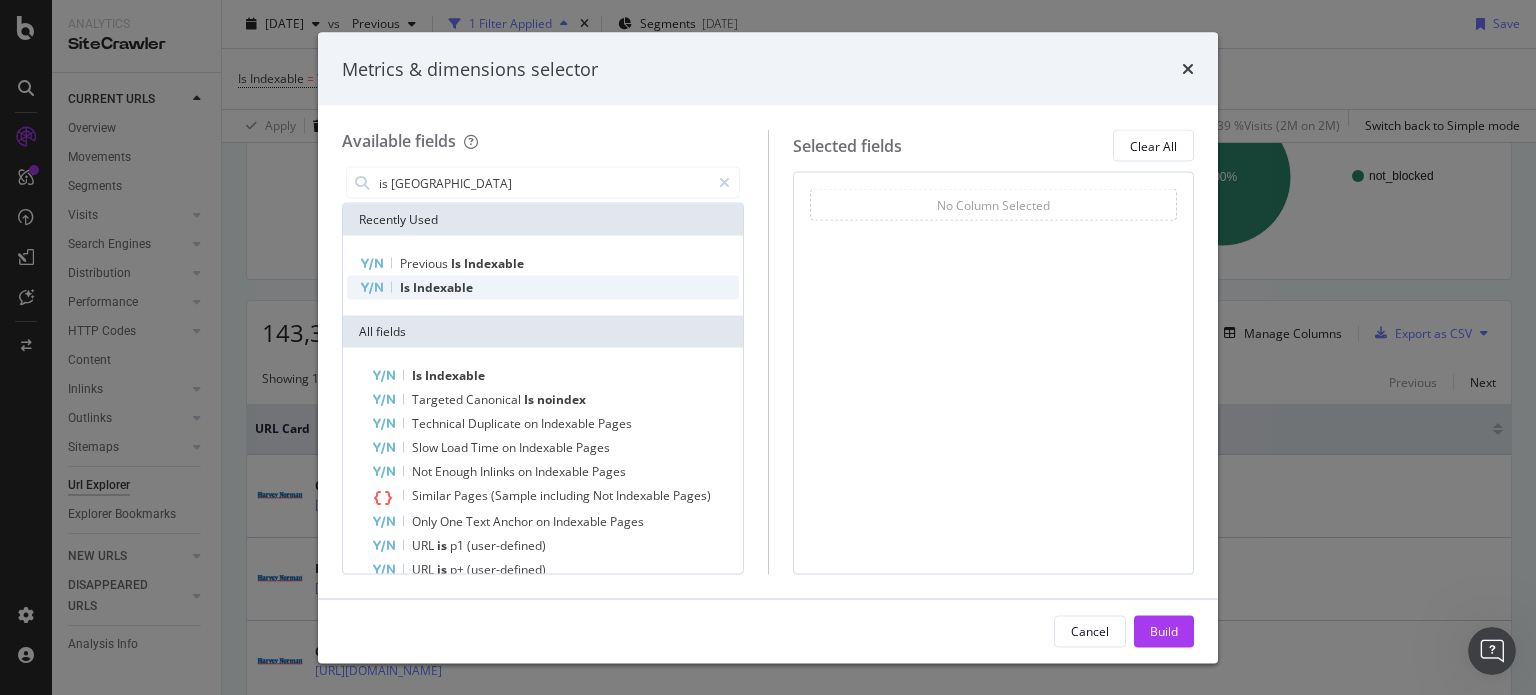 click on "Indexable" at bounding box center (443, 287) 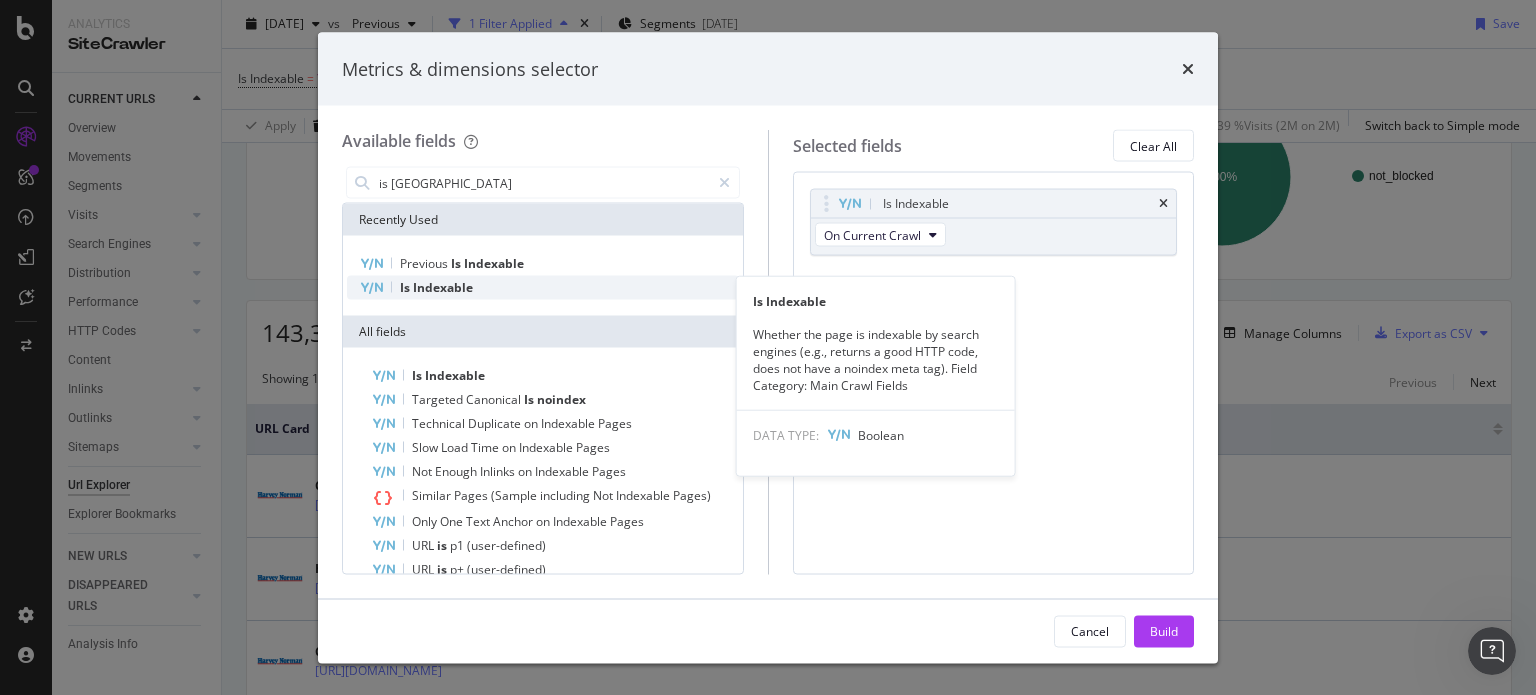 click on "Is   Indexable" at bounding box center (543, 288) 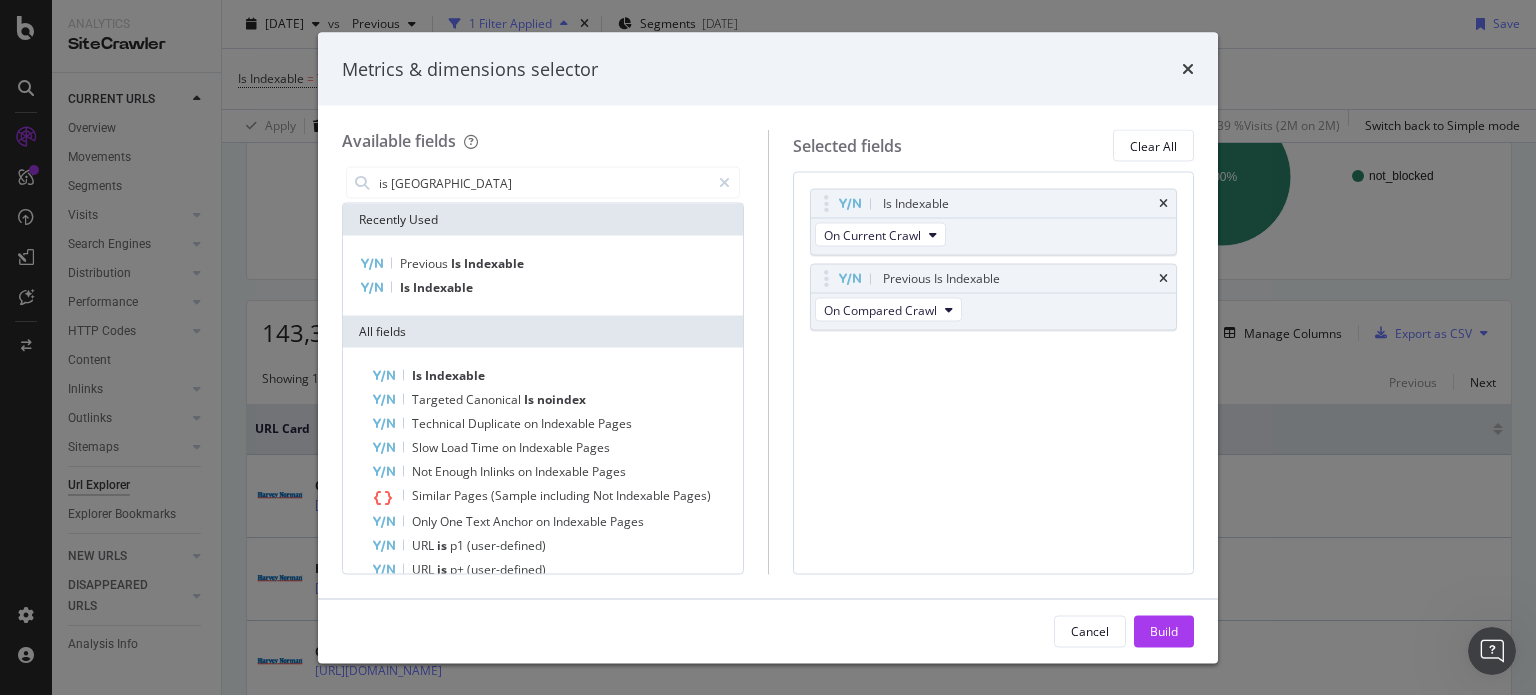 click on "Build" at bounding box center [1164, 630] 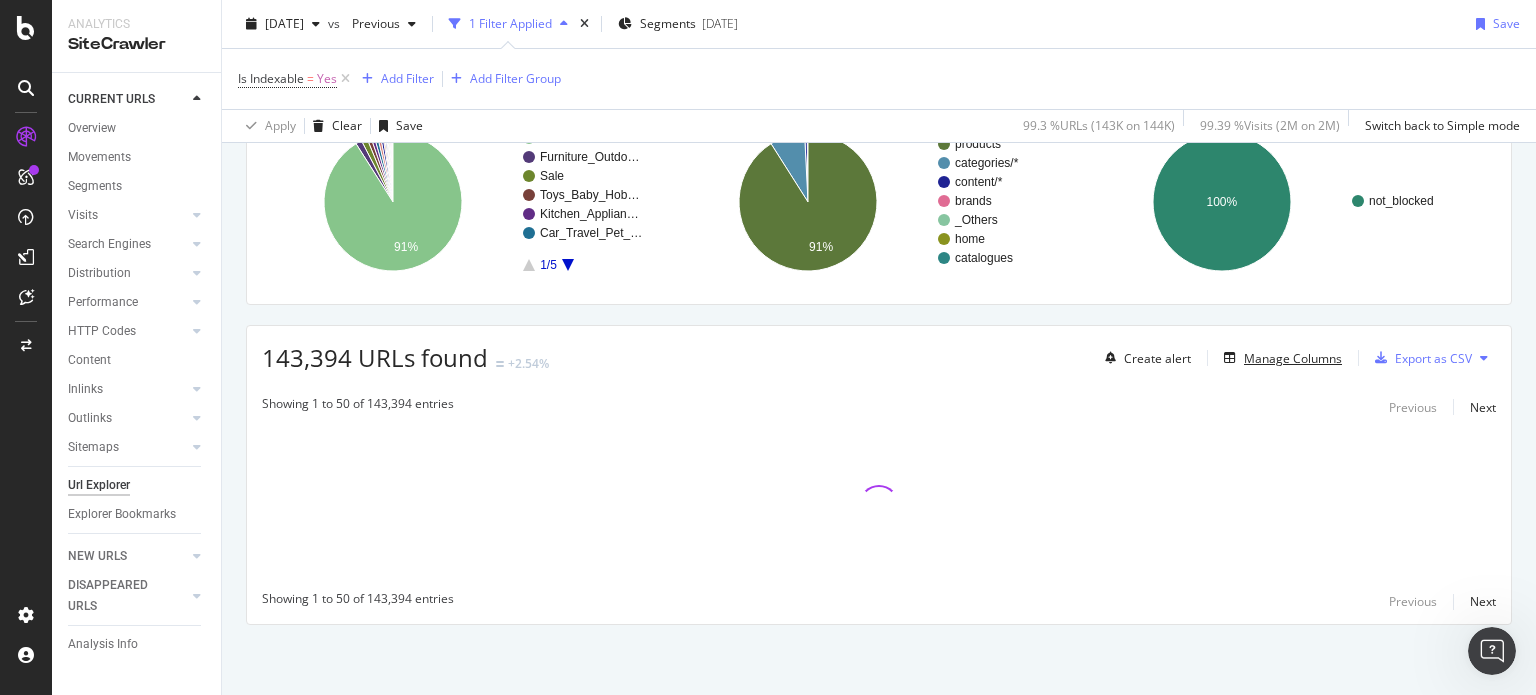 scroll, scrollTop: 173, scrollLeft: 0, axis: vertical 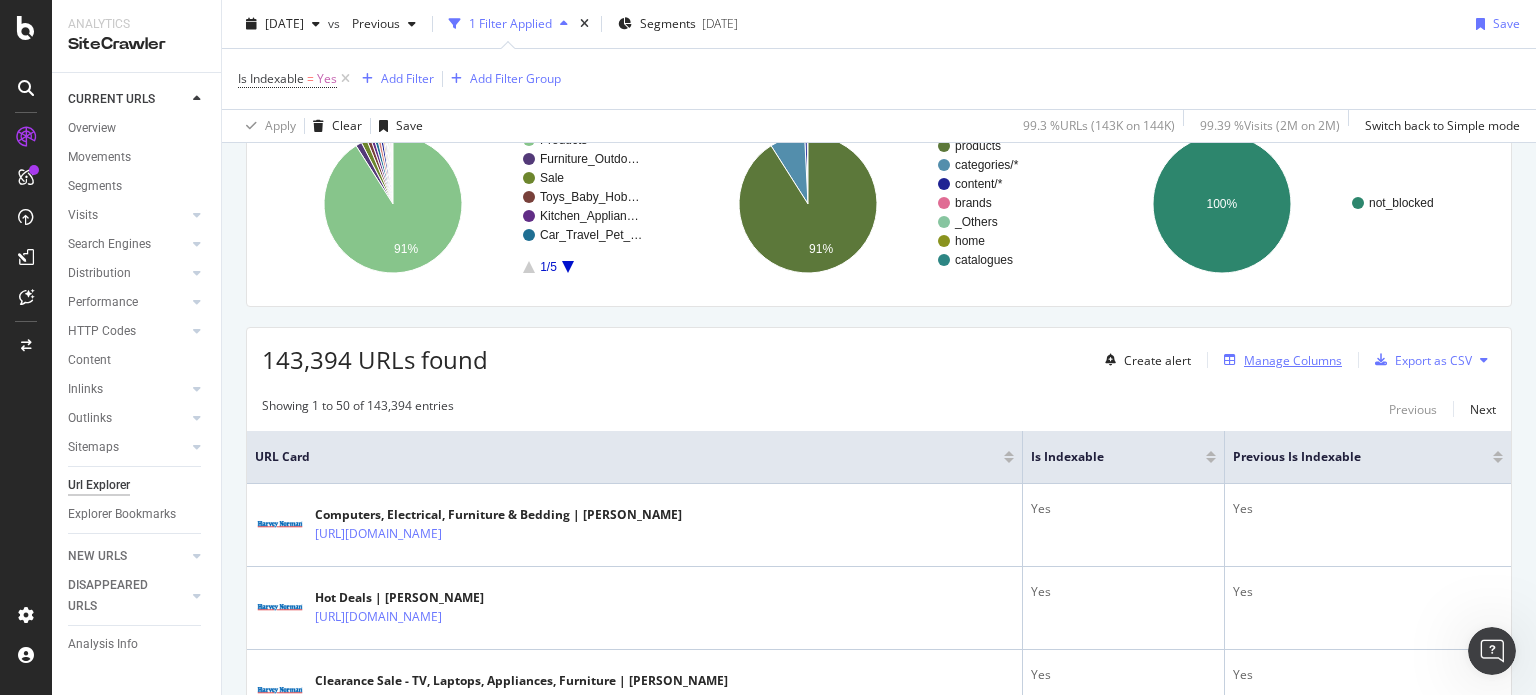 click on "Manage Columns" at bounding box center (1293, 360) 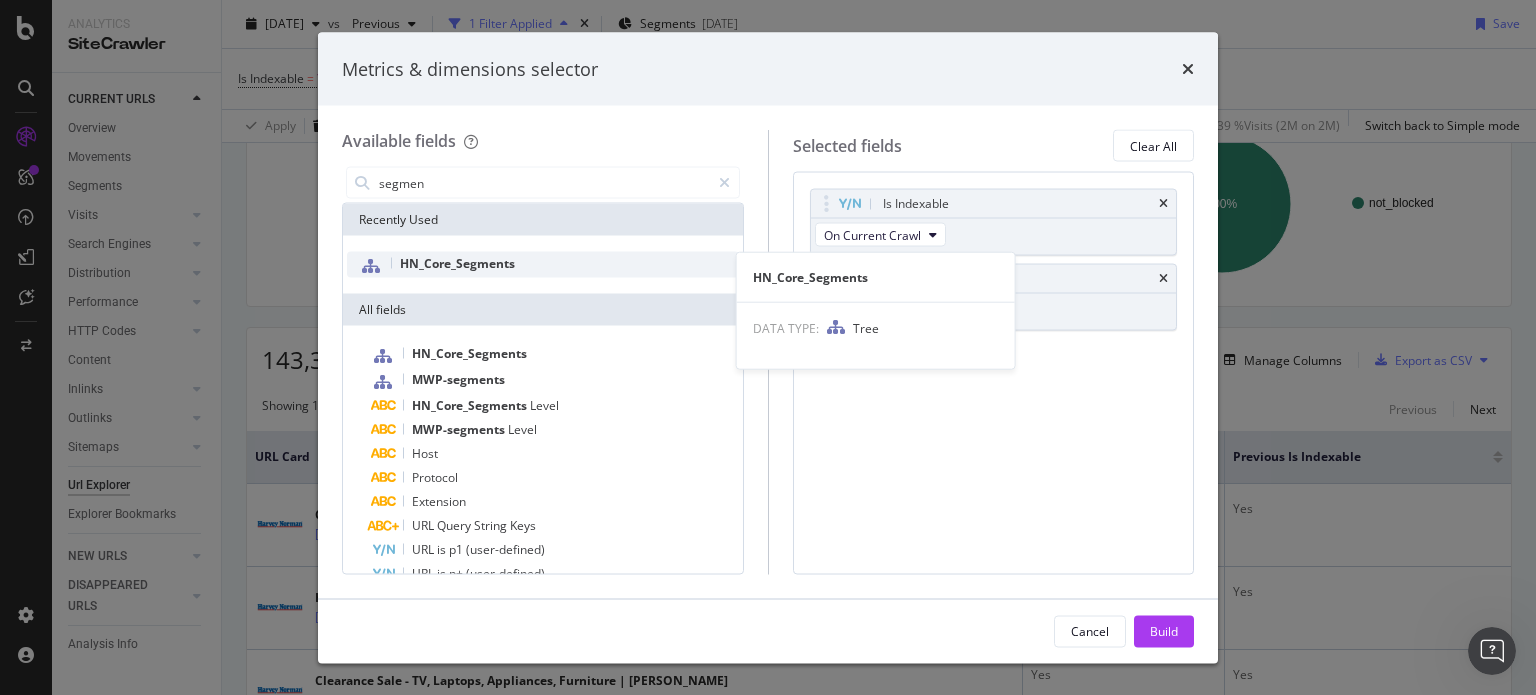 type on "segmen" 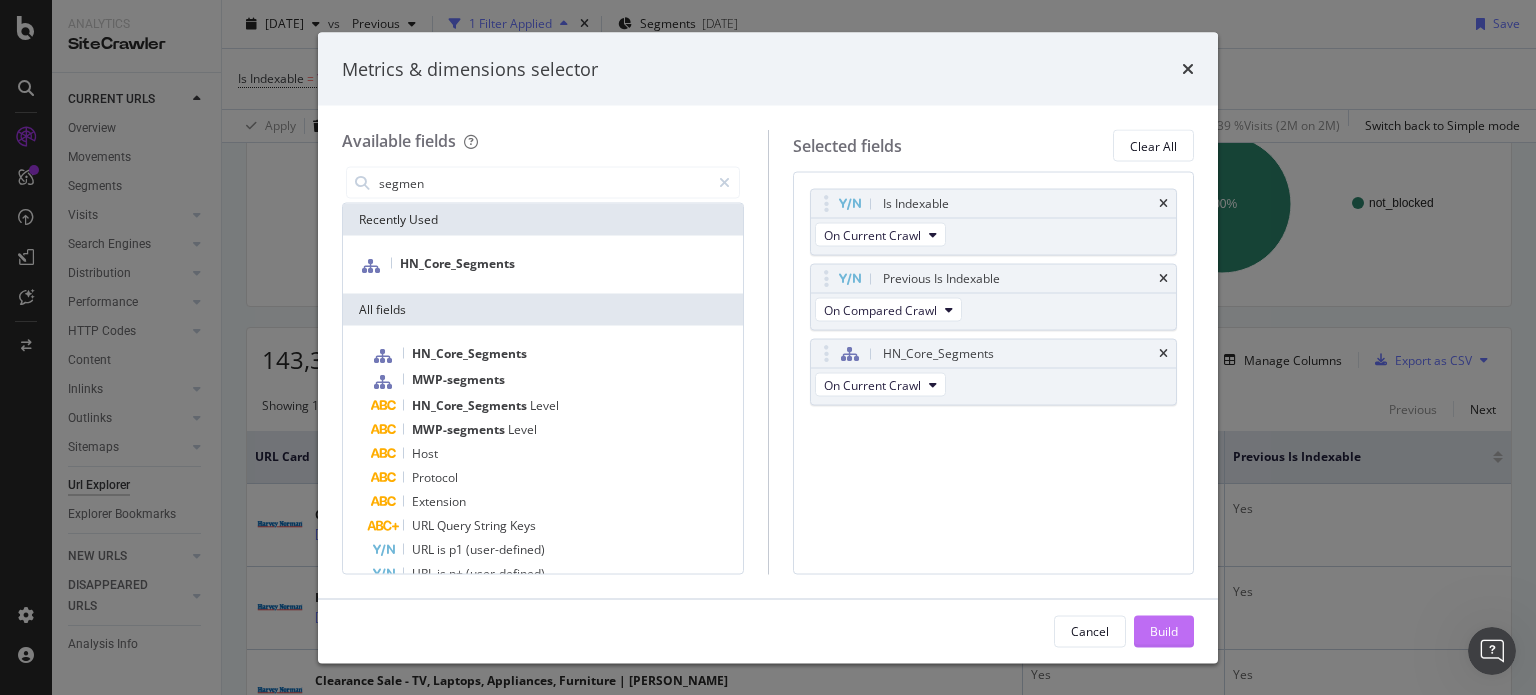click on "Build" at bounding box center [1164, 630] 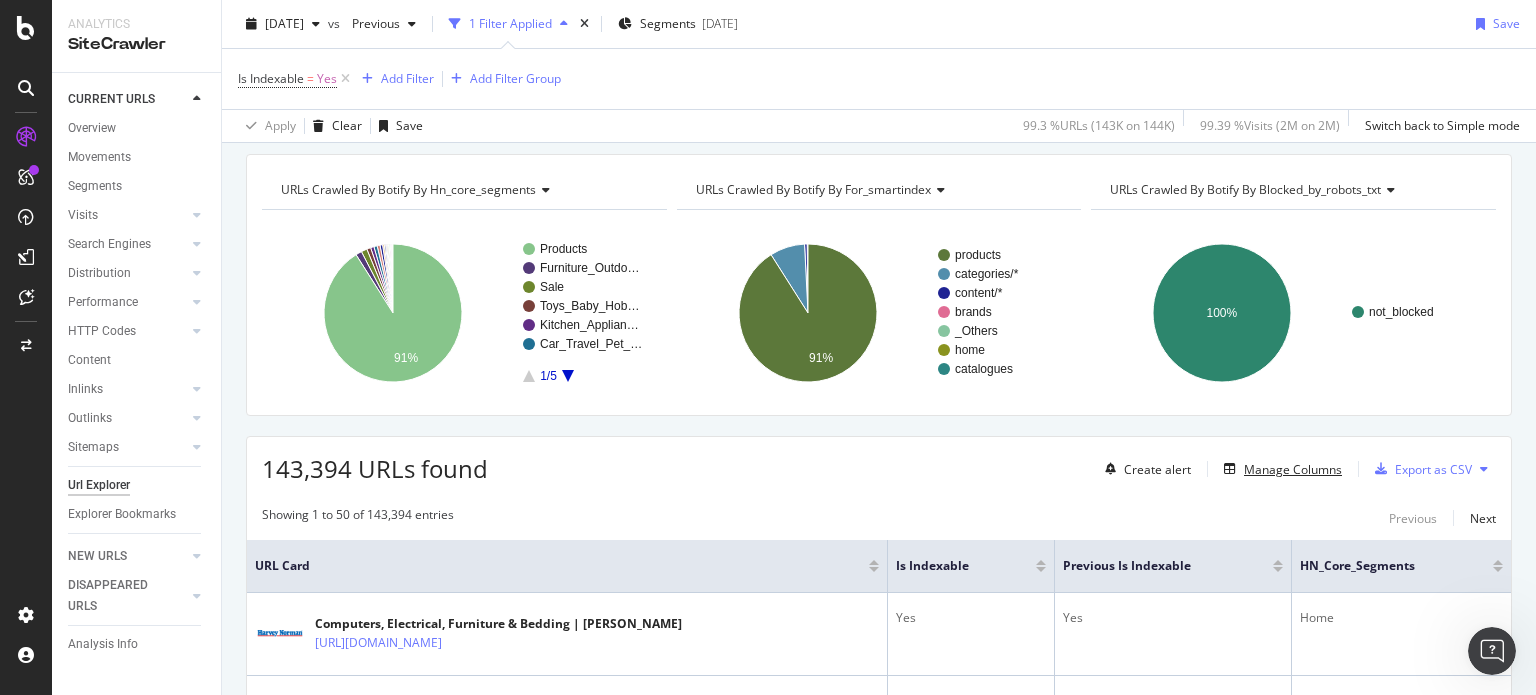 scroll, scrollTop: 0, scrollLeft: 0, axis: both 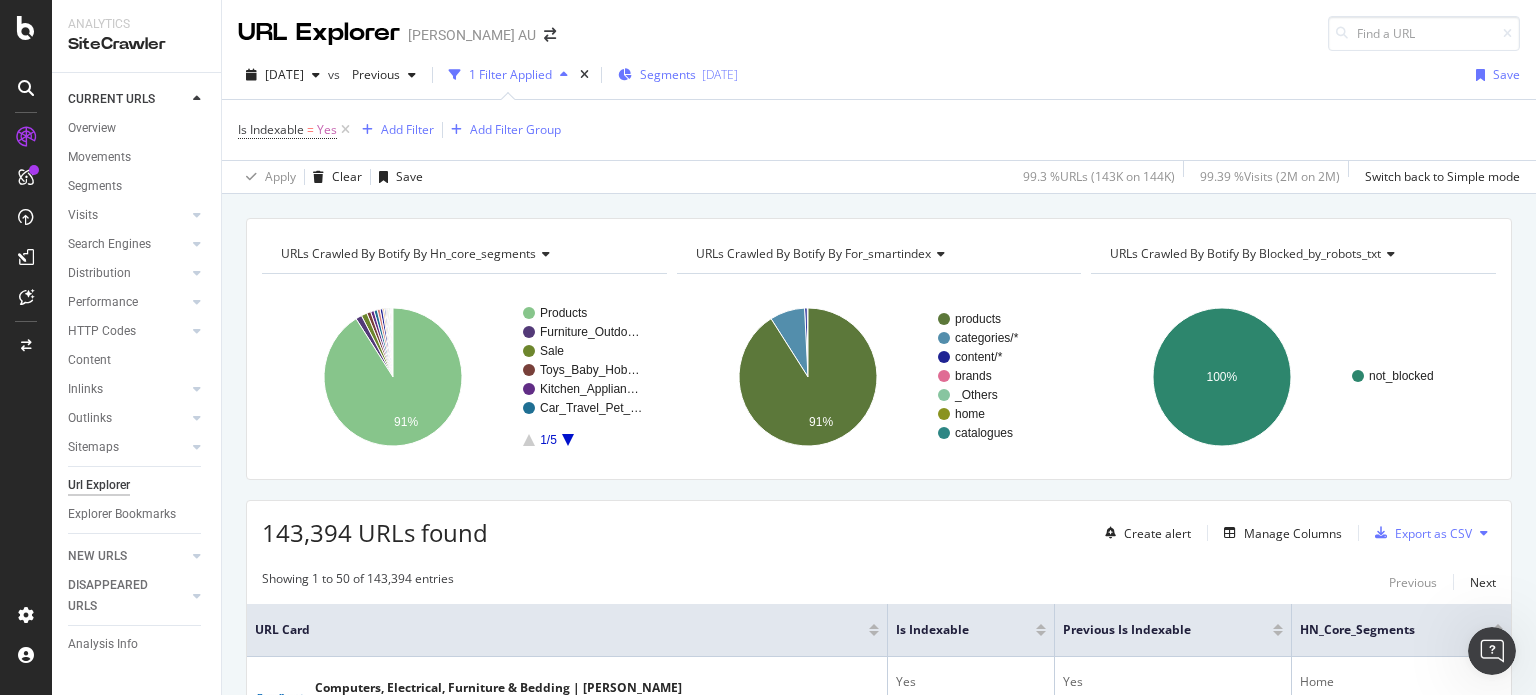 click on "Segments" at bounding box center [668, 74] 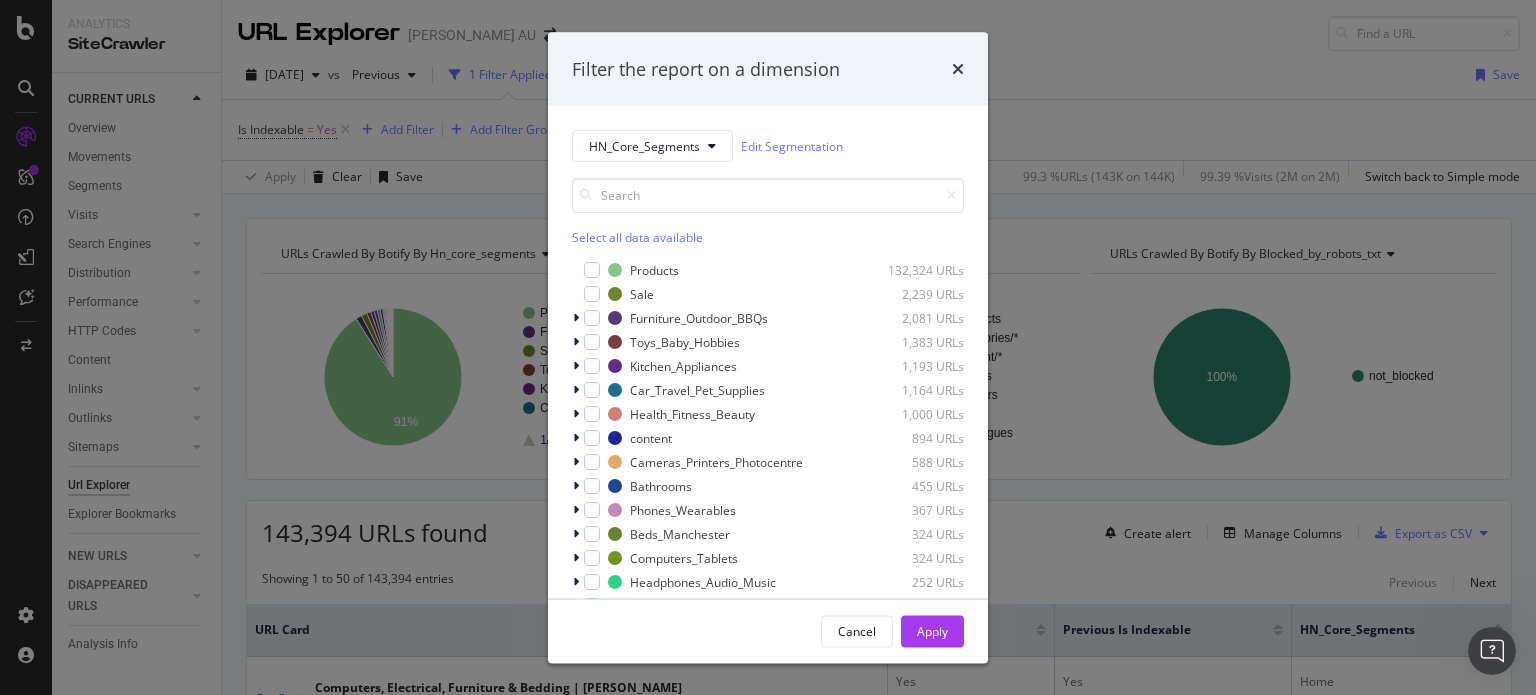 click on "Select all data available" at bounding box center [768, 237] 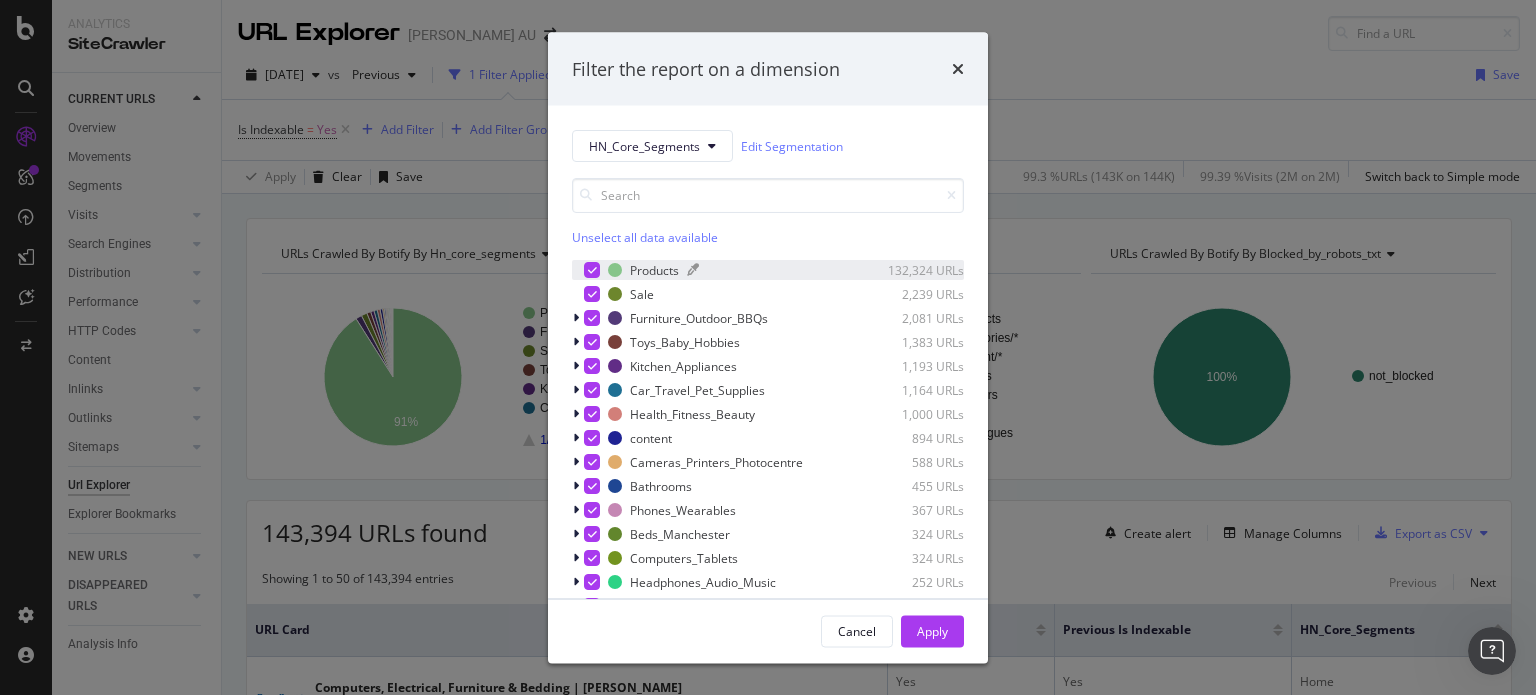 click on "Products" at bounding box center [654, 269] 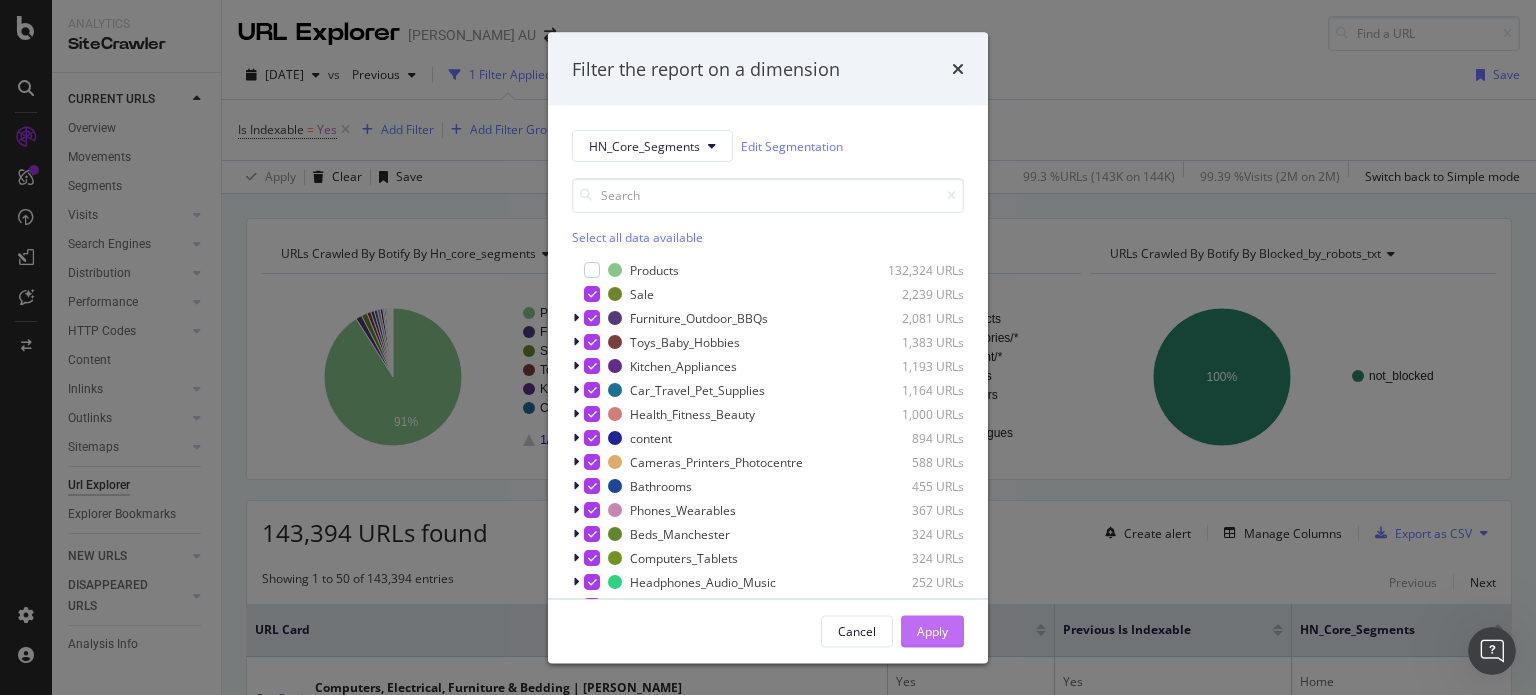 click on "Apply" at bounding box center (932, 630) 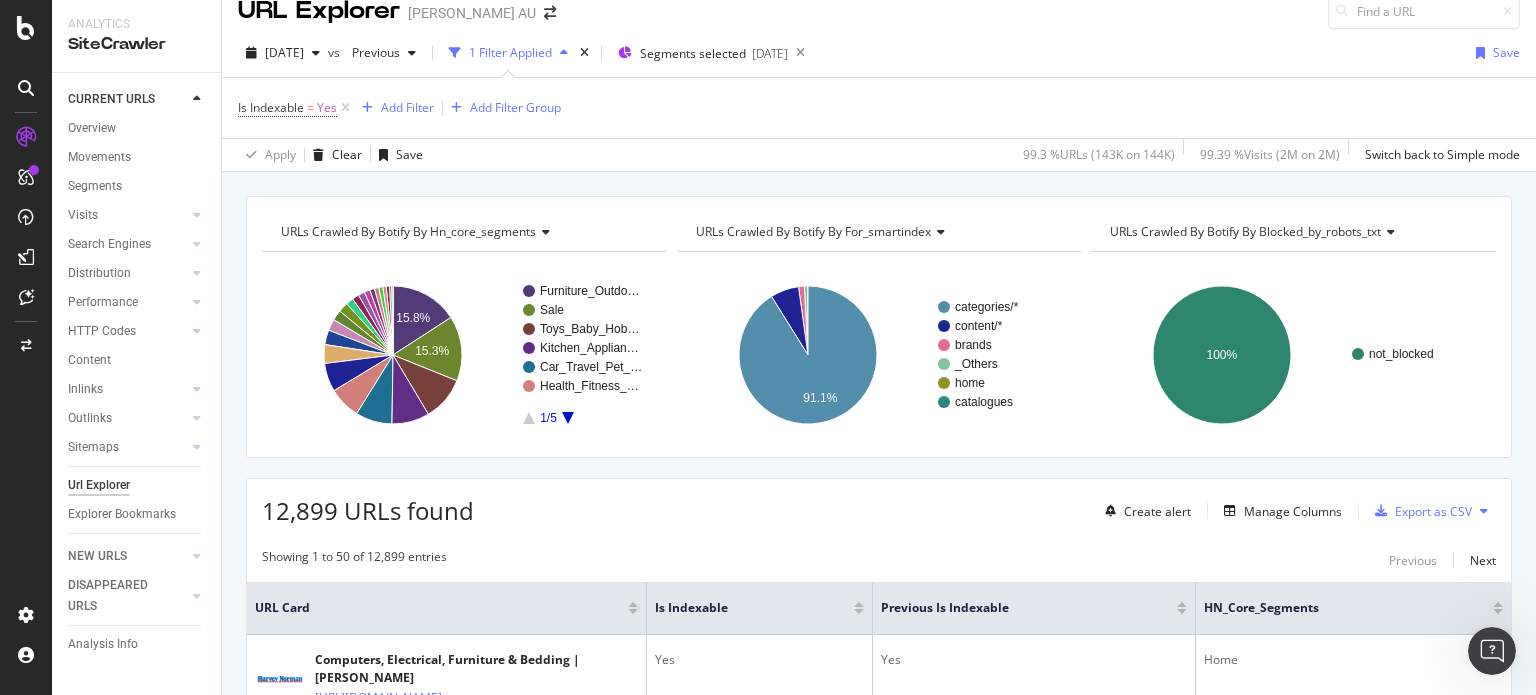 scroll, scrollTop: 0, scrollLeft: 0, axis: both 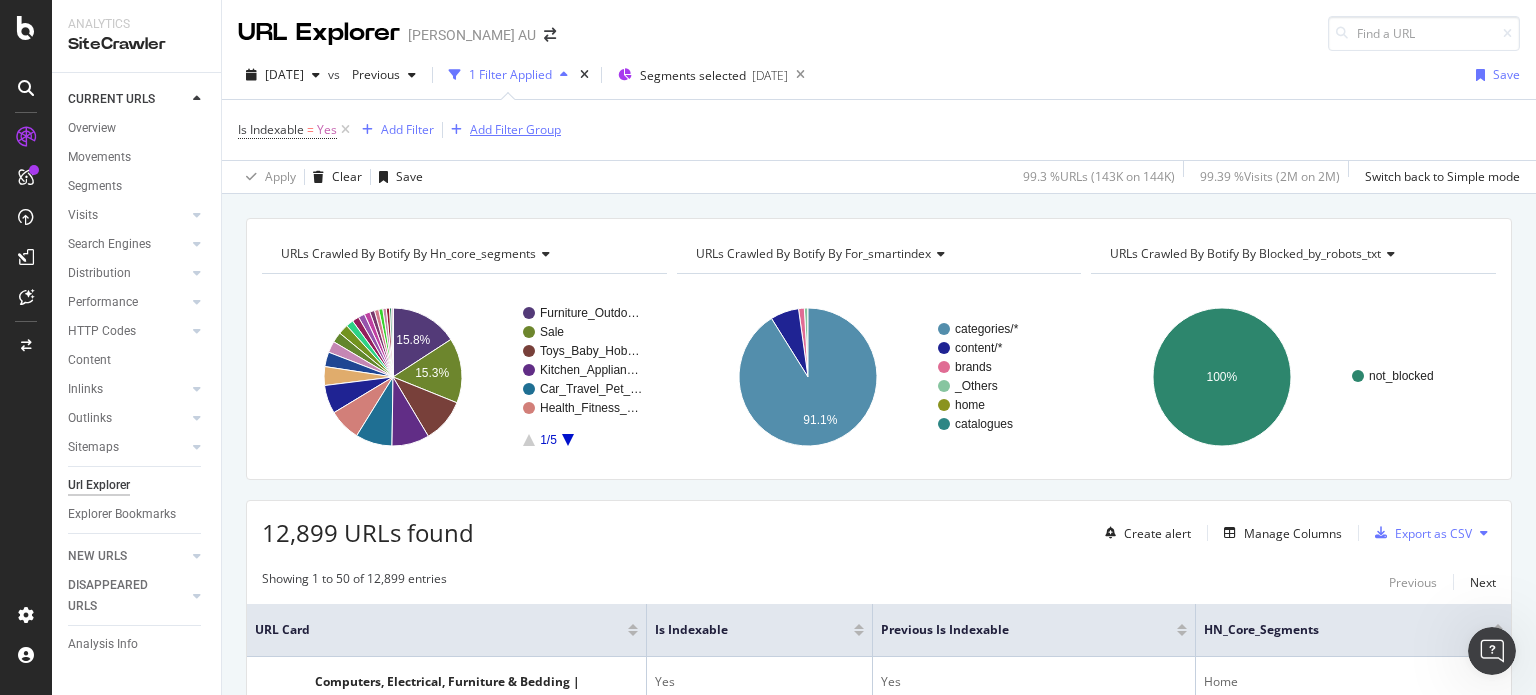 click on "Add Filter Group" at bounding box center [515, 129] 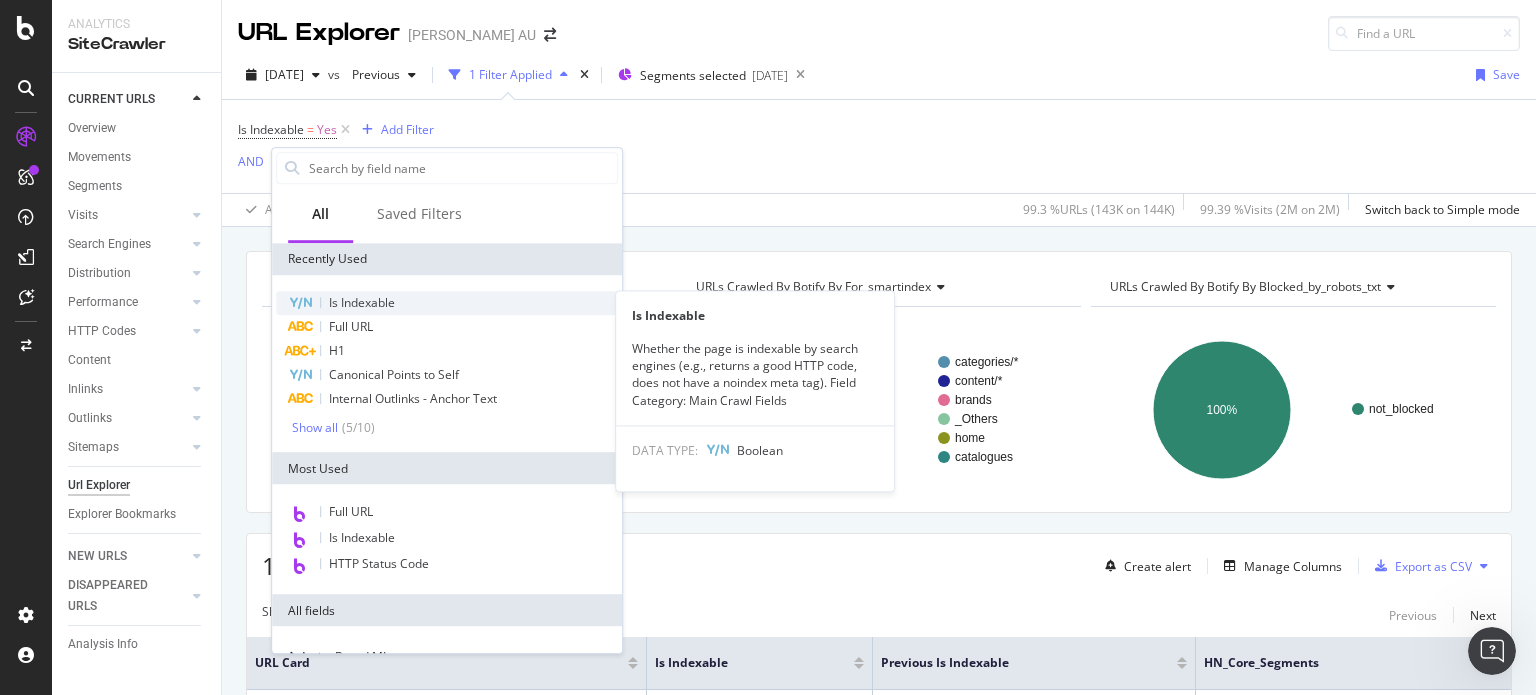 click on "Is Indexable" at bounding box center [447, 303] 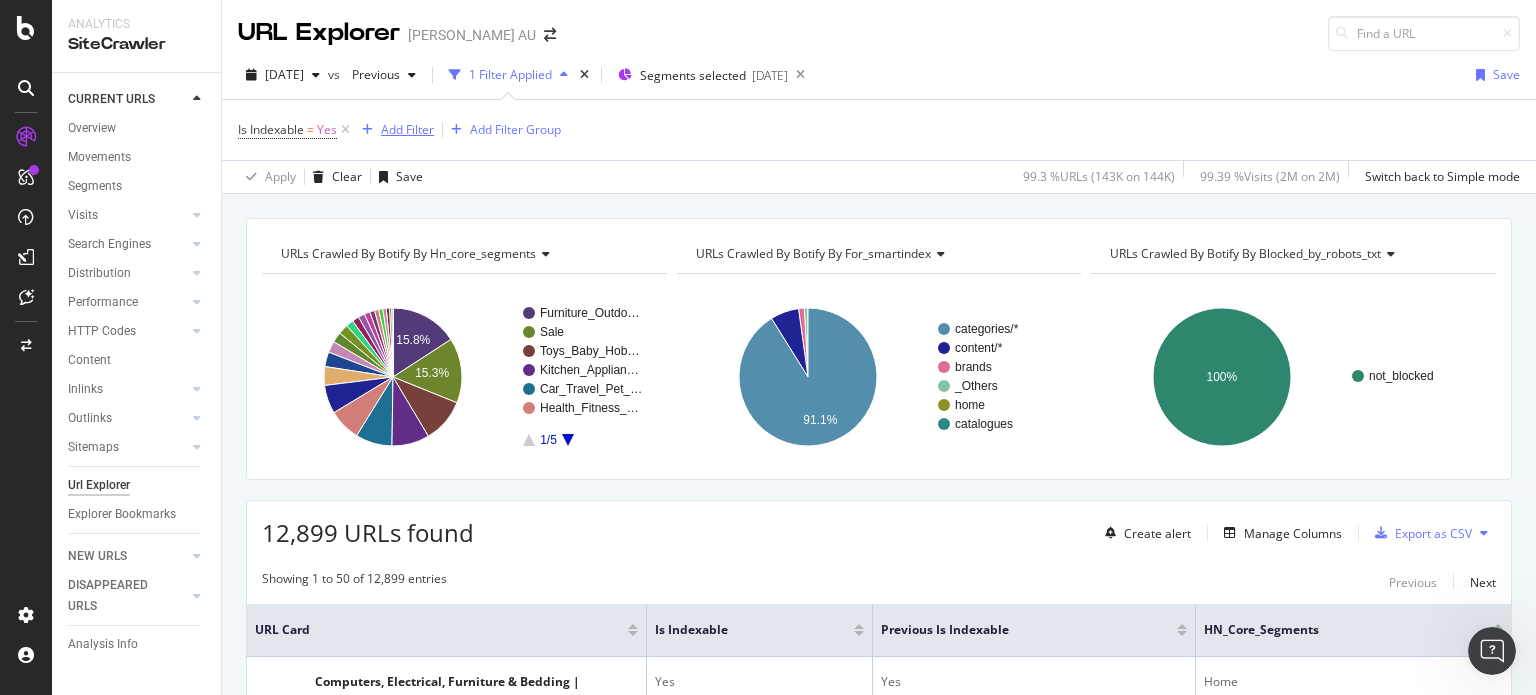 click on "Add Filter" at bounding box center [407, 129] 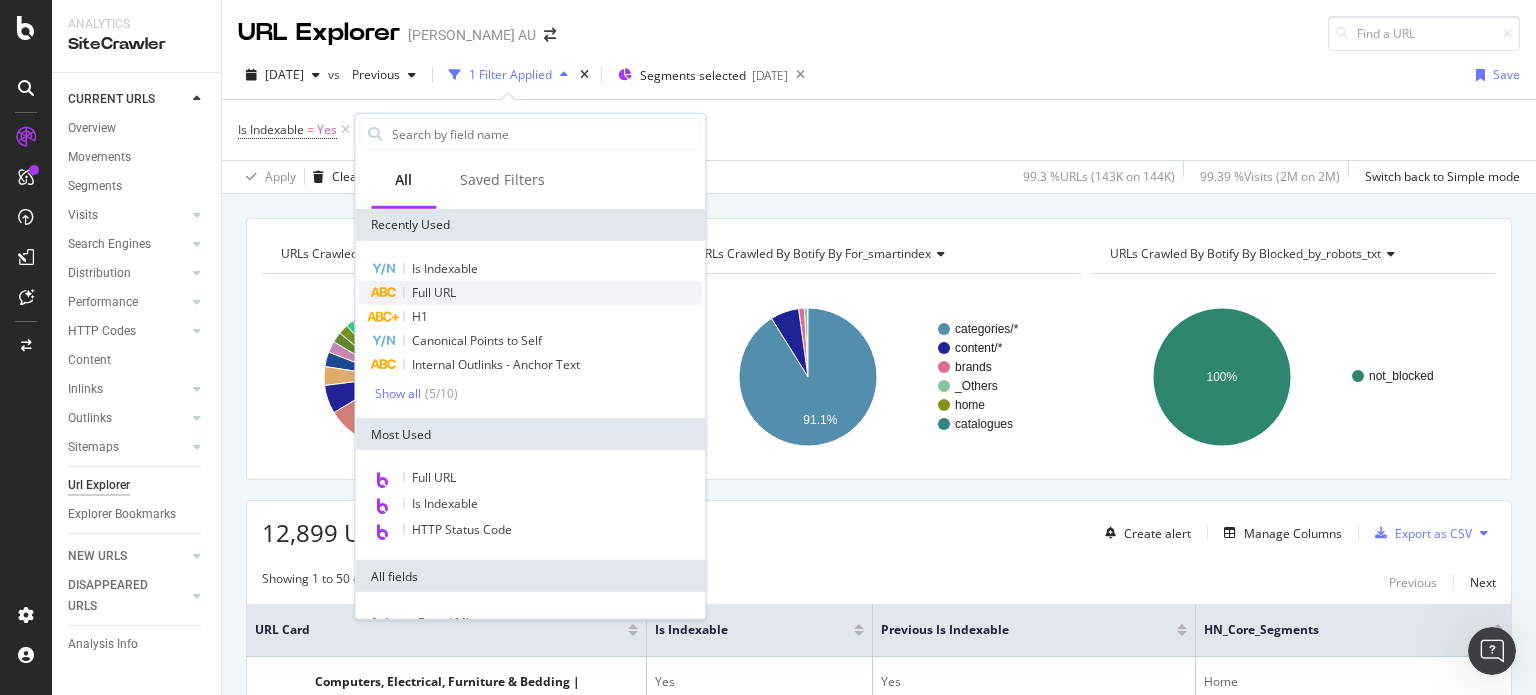 click on "Full URL" at bounding box center [530, 293] 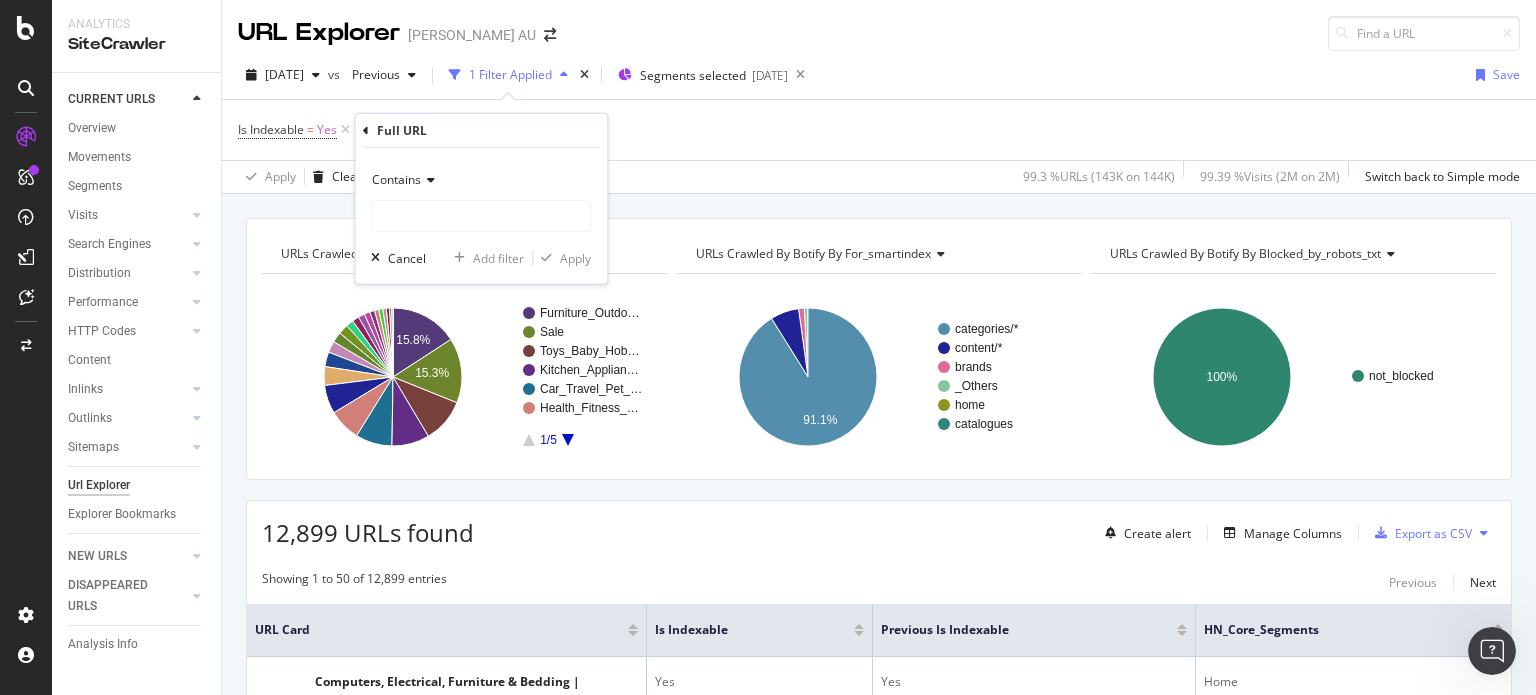 click on "Contains" at bounding box center [396, 179] 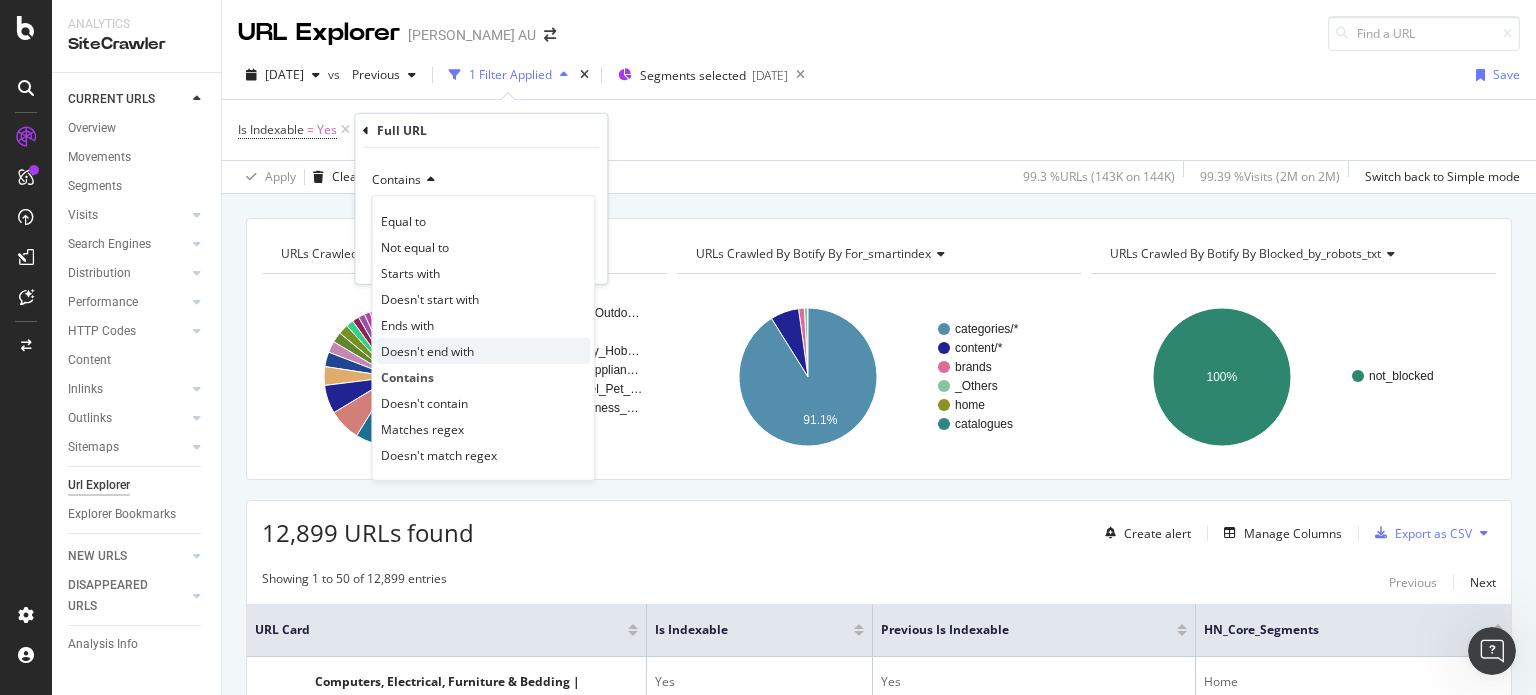 click on "Doesn't end with" at bounding box center [427, 350] 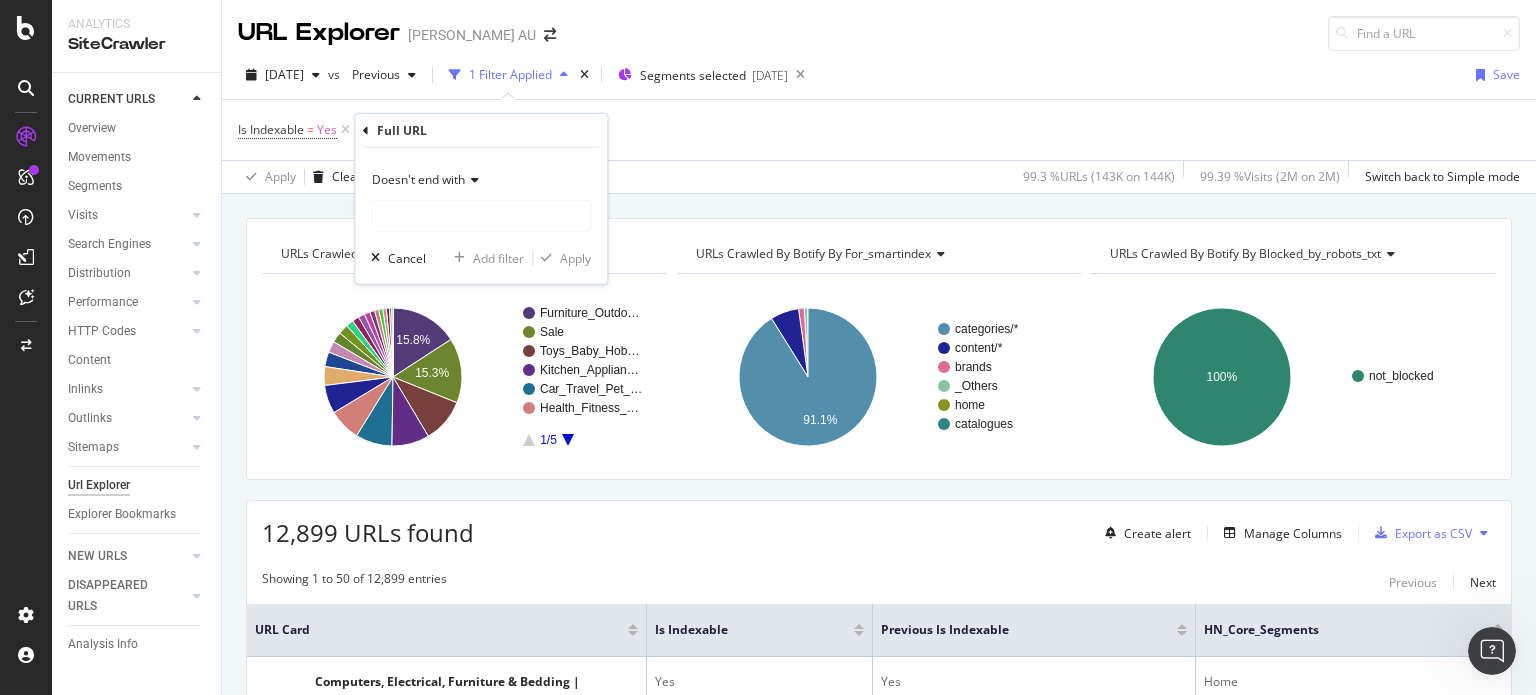 click on "Doesn't end with" at bounding box center [418, 179] 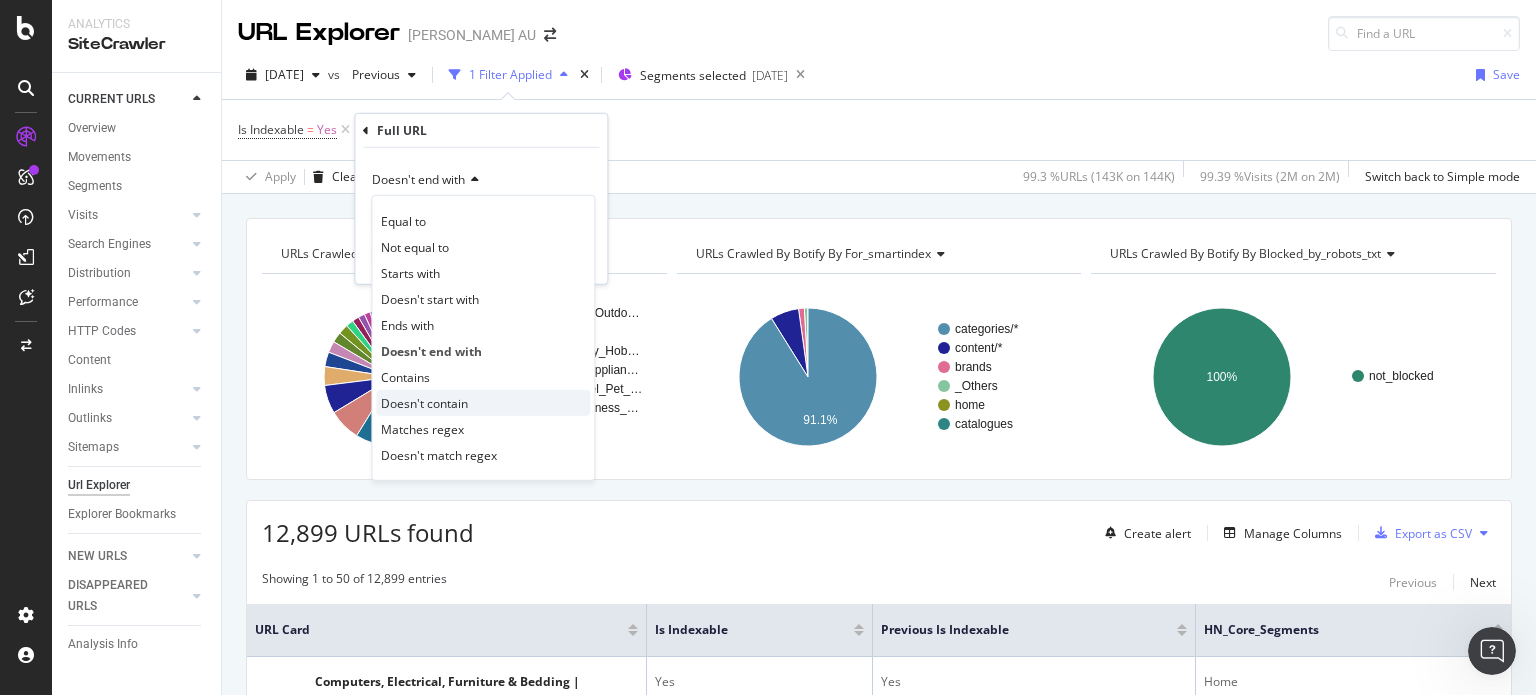 click on "Doesn't contain" at bounding box center [483, 403] 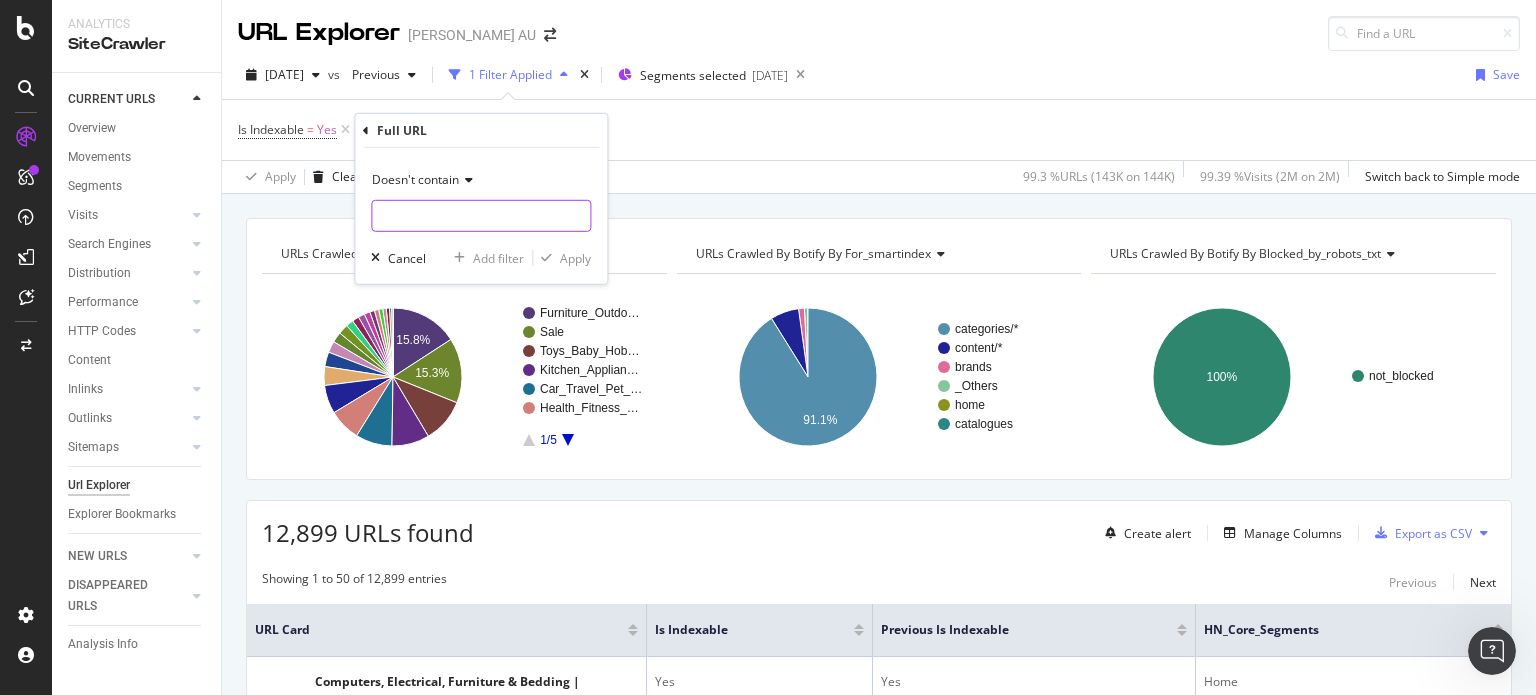click at bounding box center (481, 216) 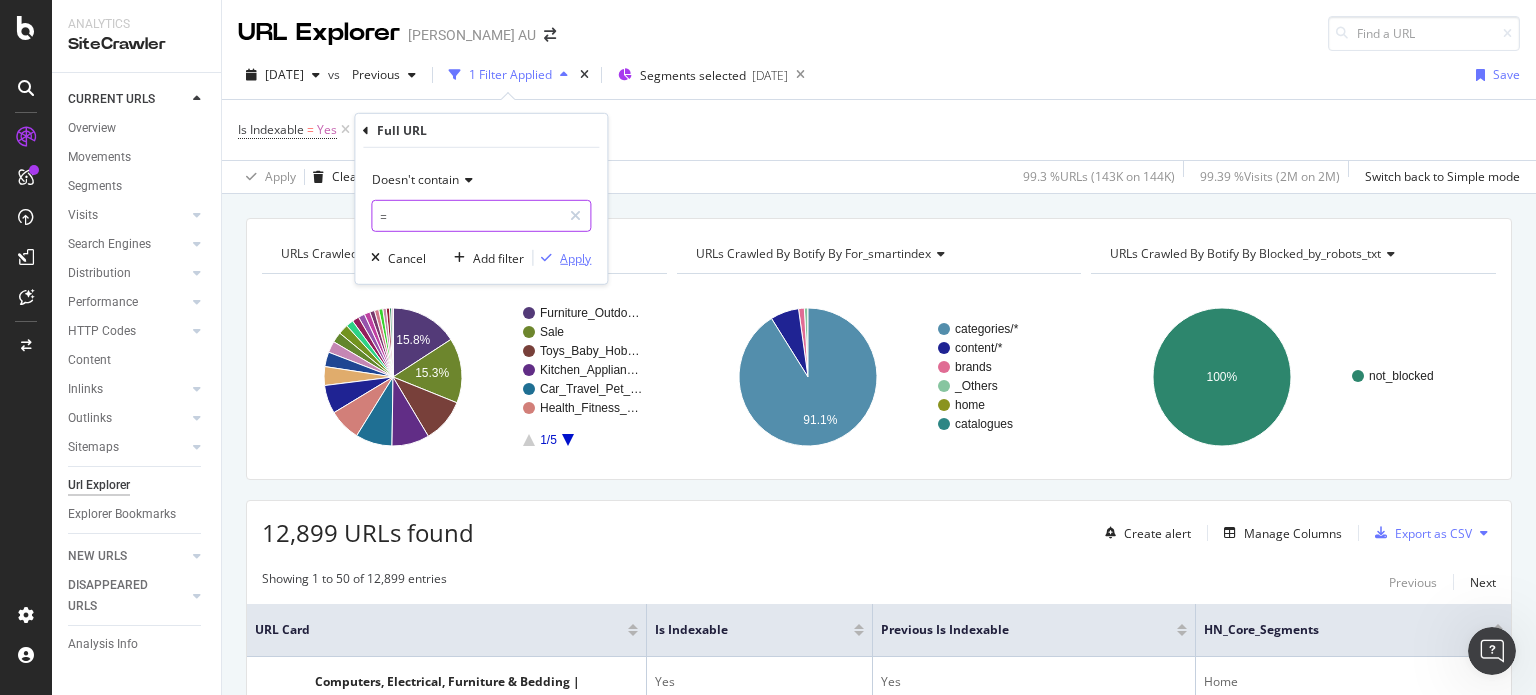 type on "=" 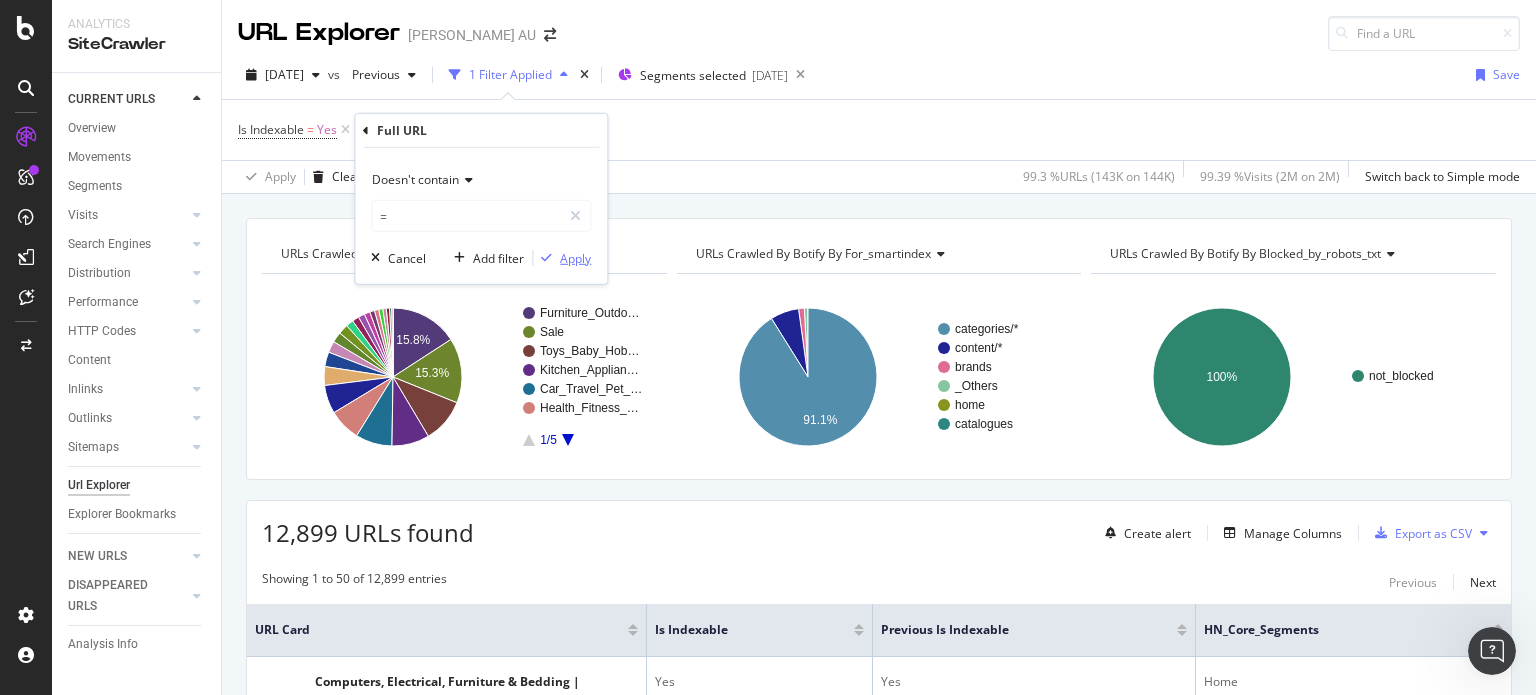 drag, startPoint x: 572, startPoint y: 256, endPoint x: 516, endPoint y: 190, distance: 86.55634 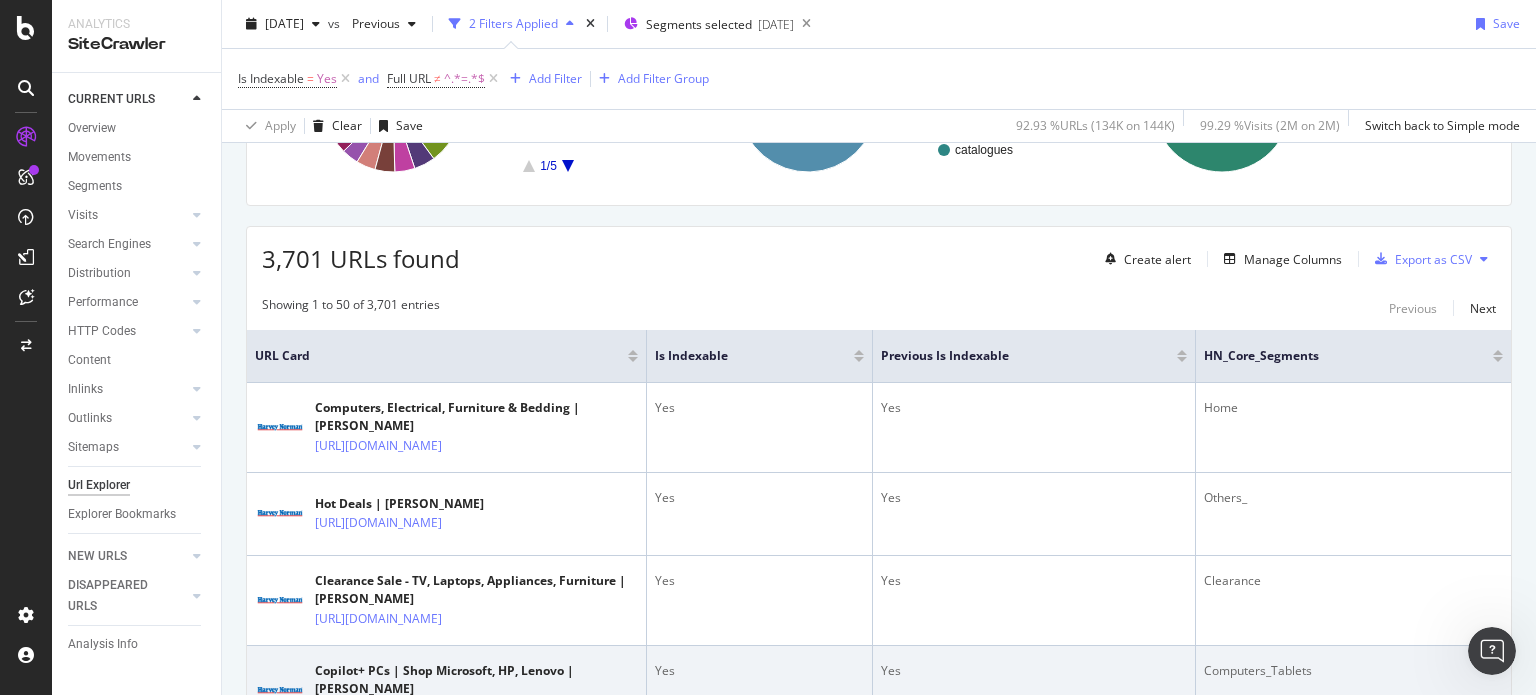 scroll, scrollTop: 100, scrollLeft: 0, axis: vertical 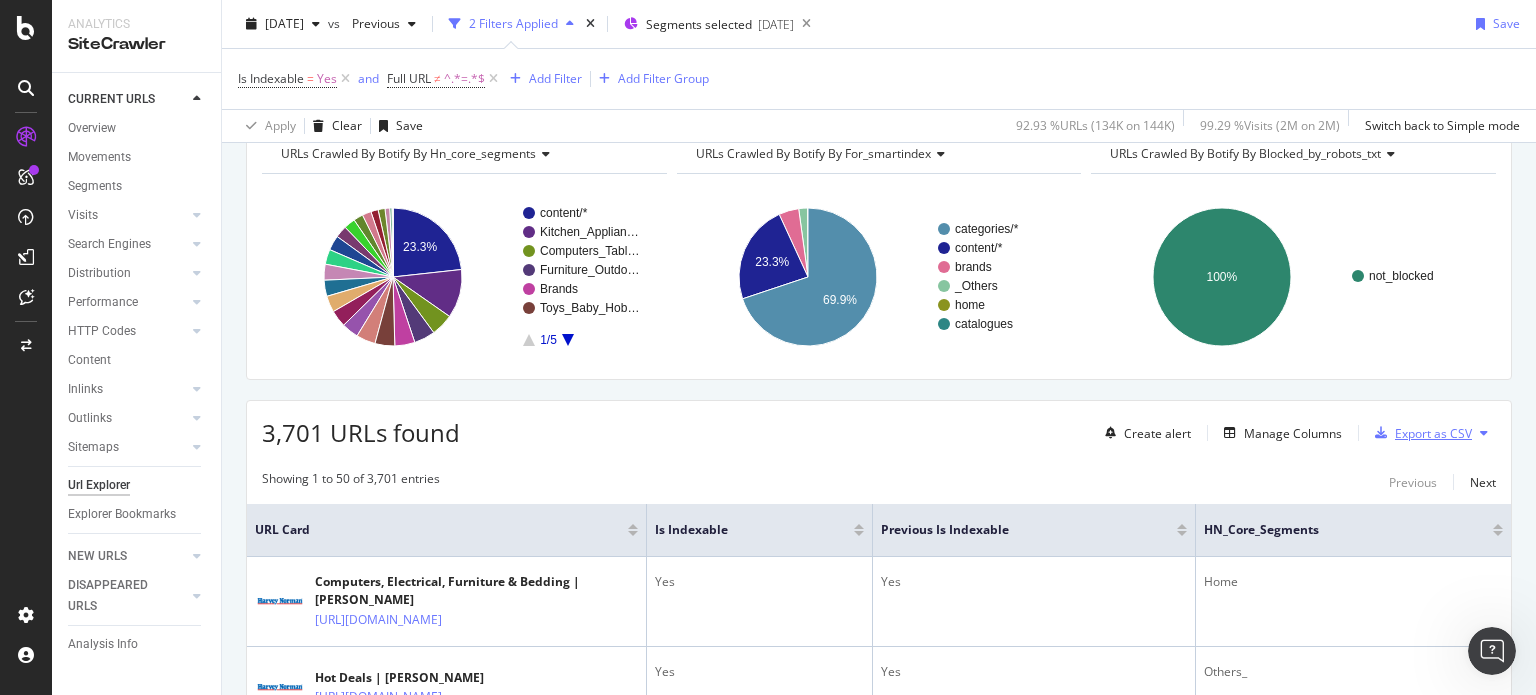 click on "Export as CSV" at bounding box center (1433, 433) 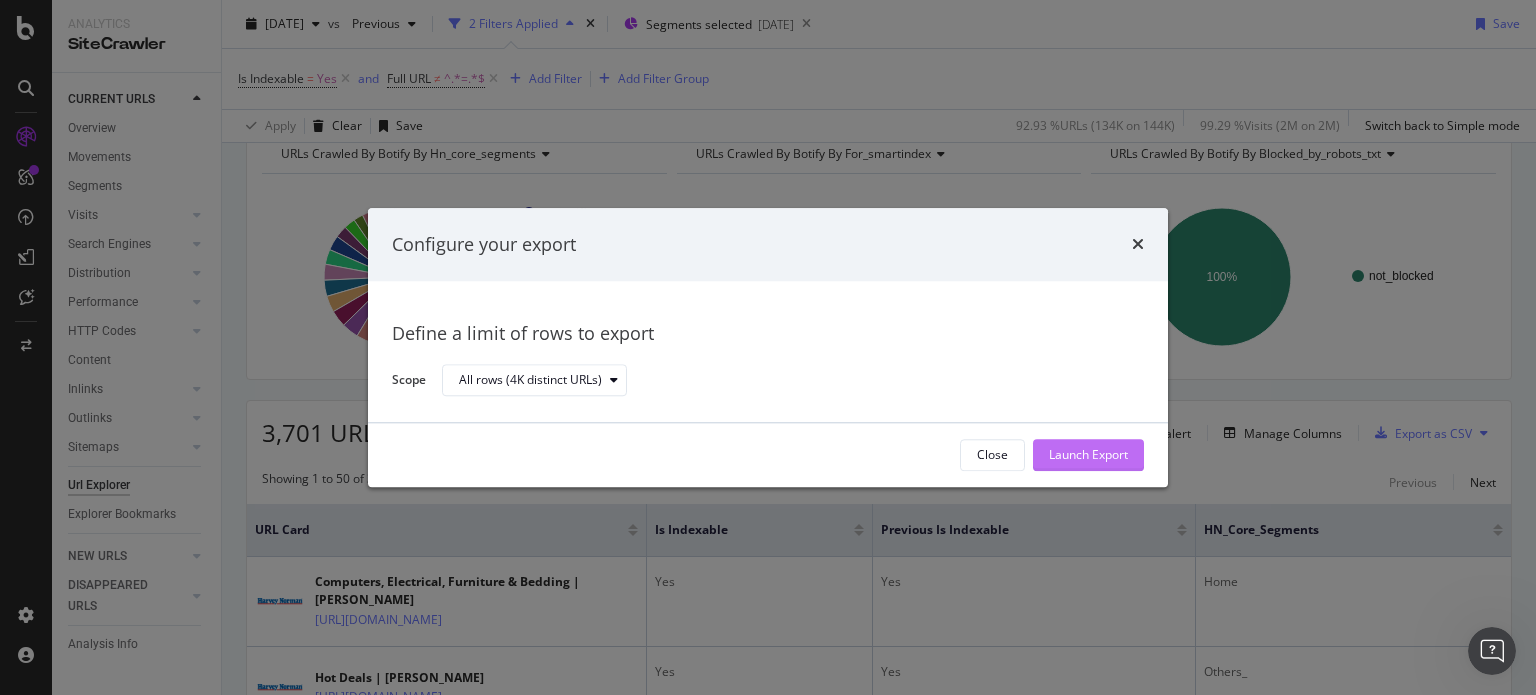click on "Launch Export" at bounding box center (1088, 455) 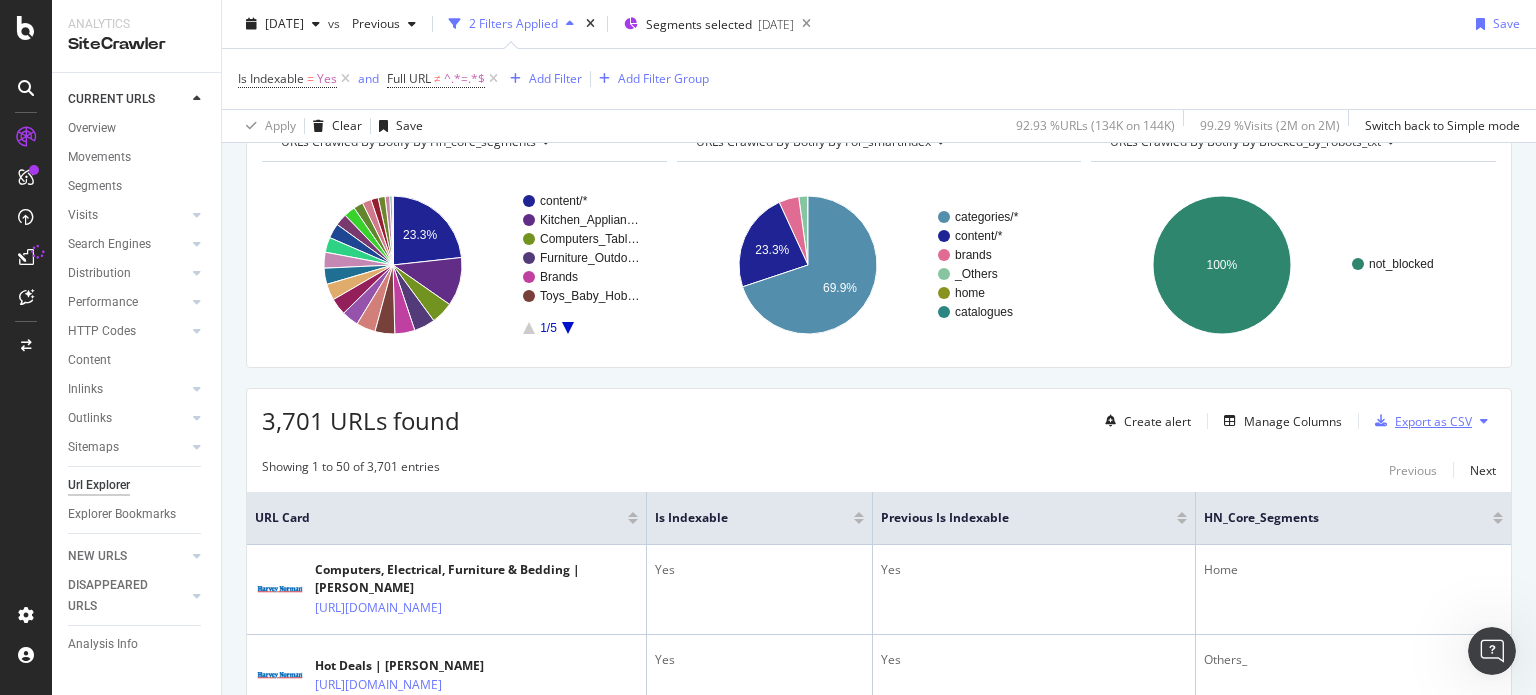 scroll, scrollTop: 0, scrollLeft: 0, axis: both 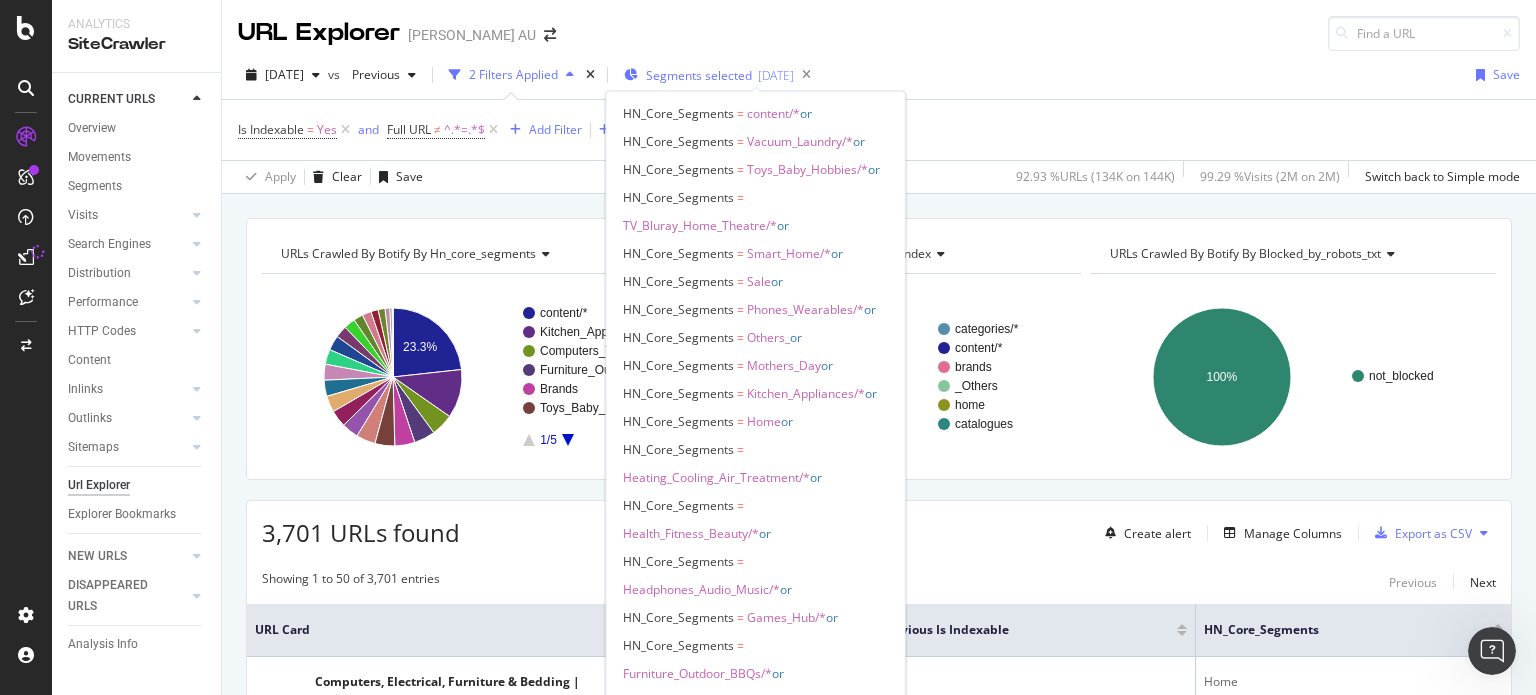 click on "Segments selected" at bounding box center (699, 75) 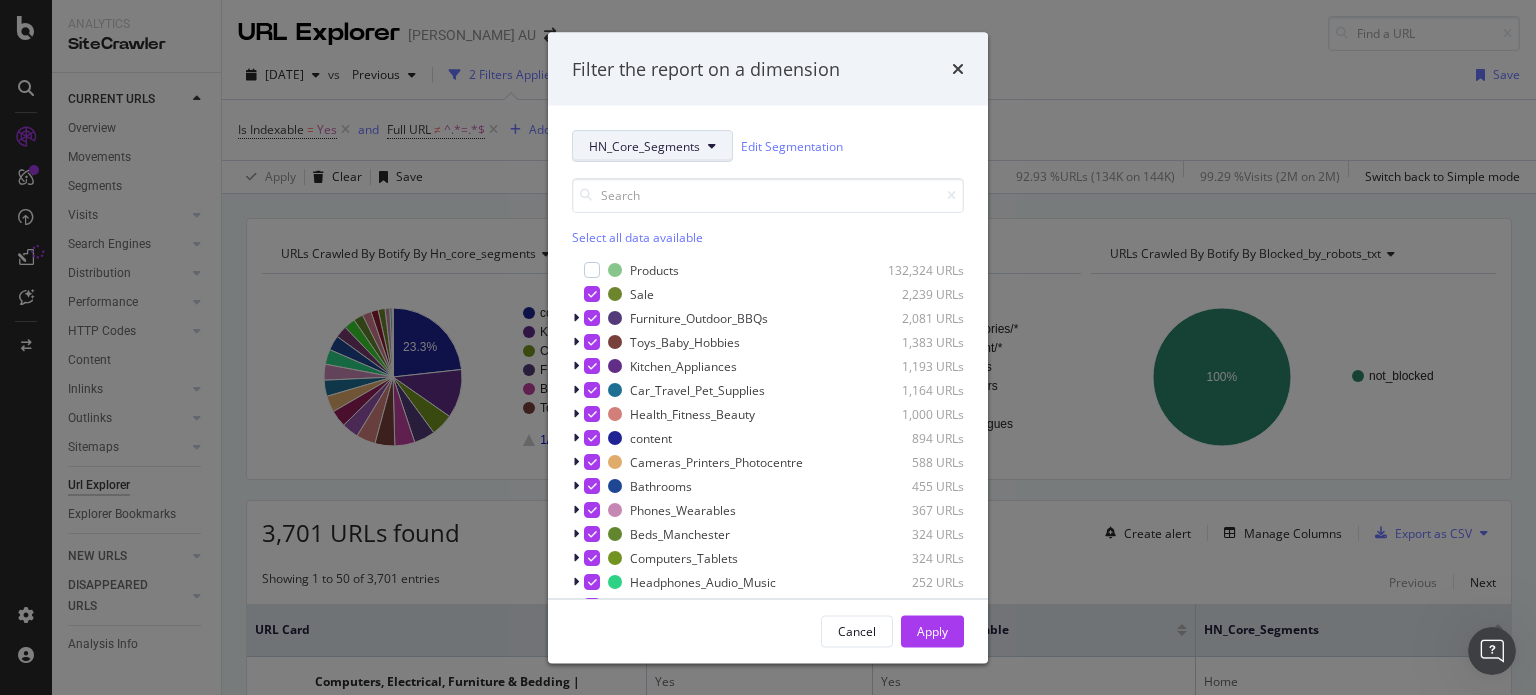 click on "HN_Core_Segments" at bounding box center (644, 145) 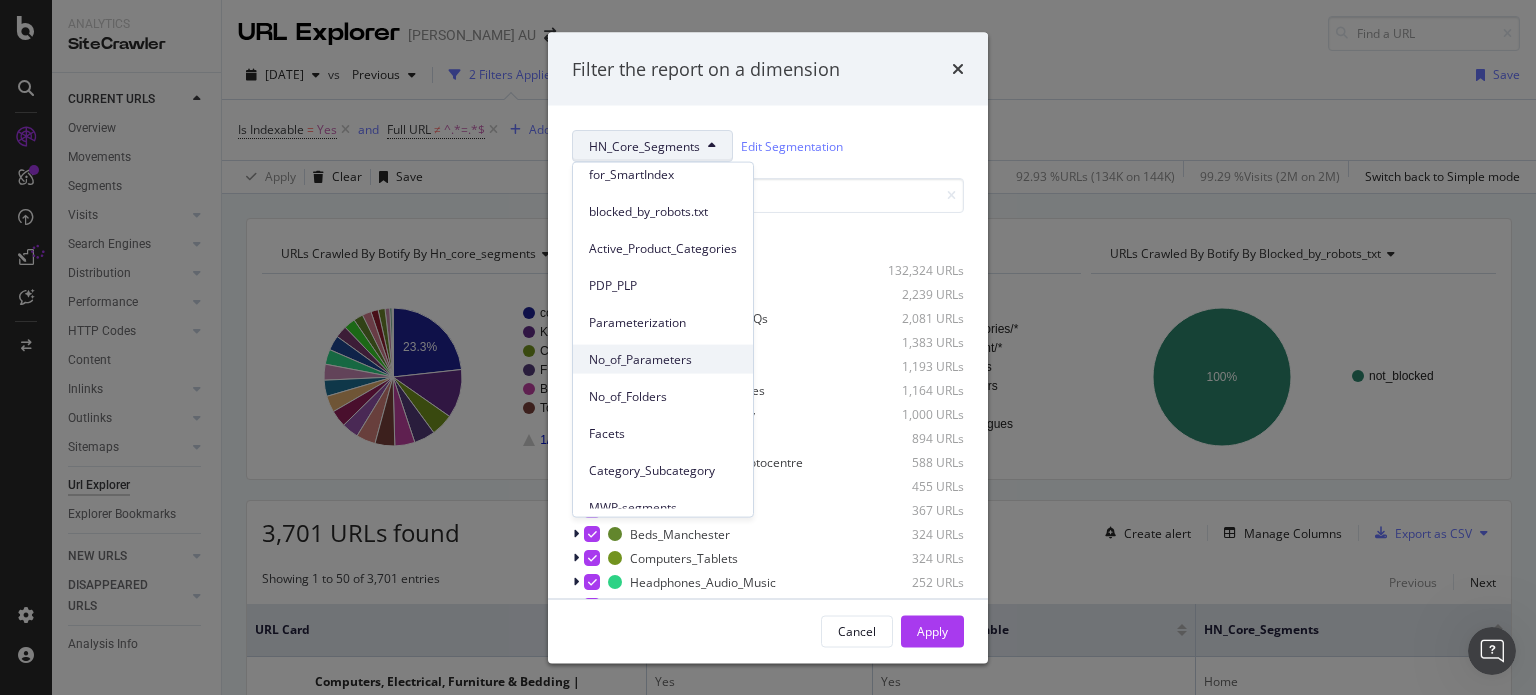 scroll, scrollTop: 161, scrollLeft: 0, axis: vertical 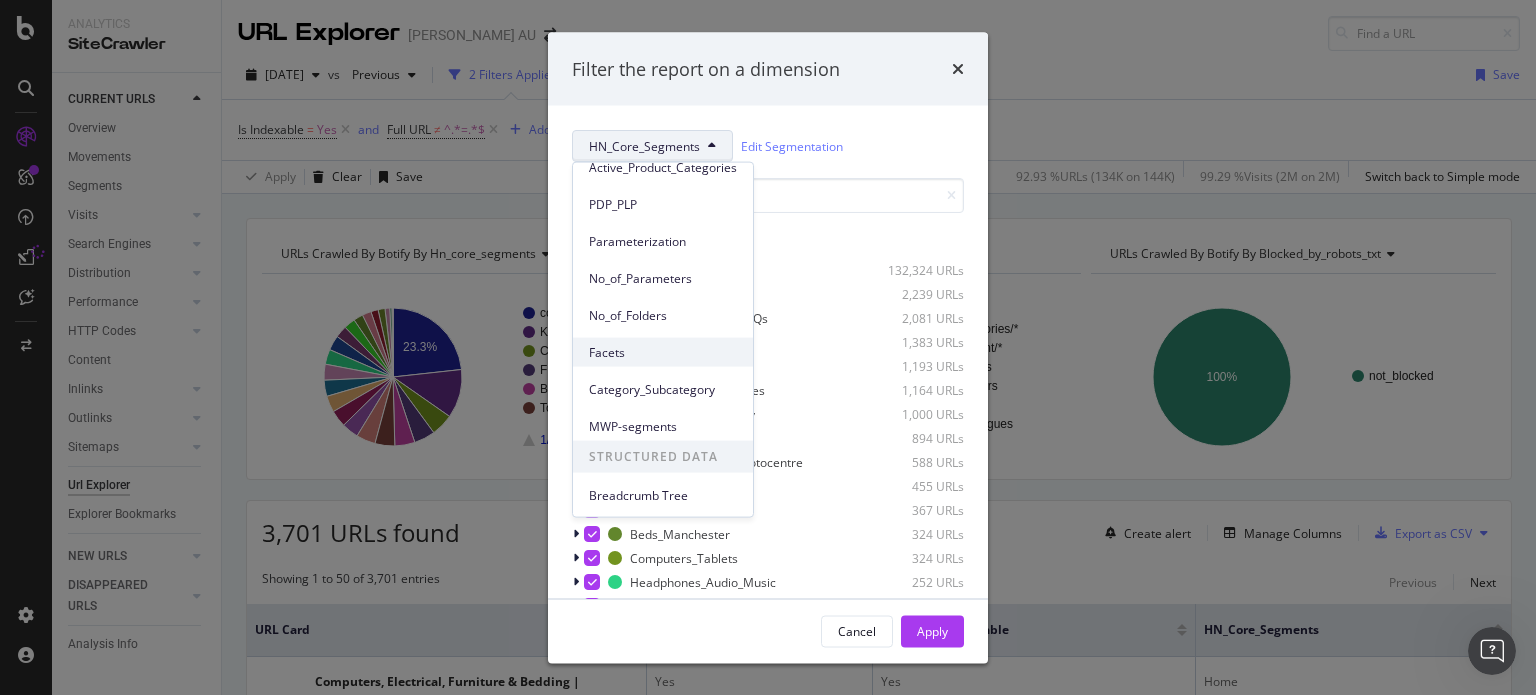 click on "Facets" at bounding box center [663, 352] 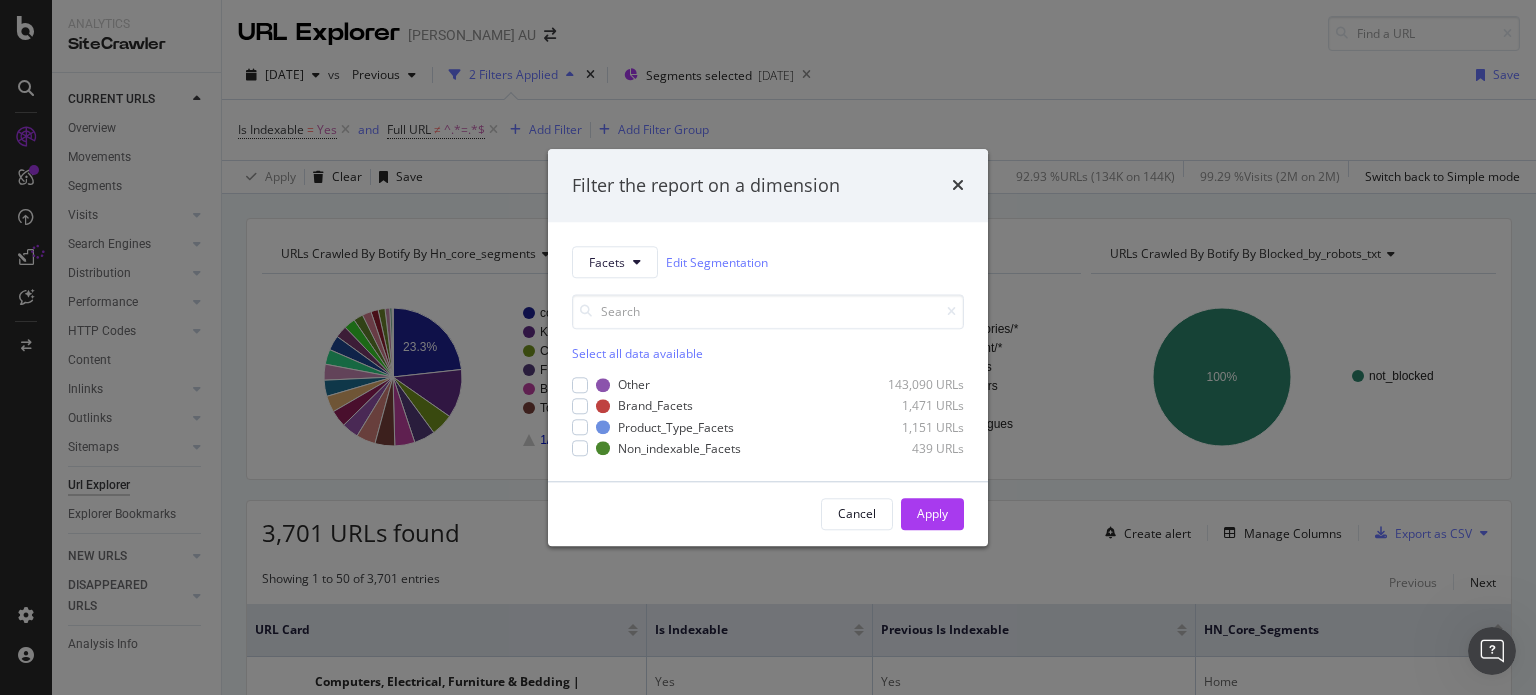 click on "Select all data available" at bounding box center (768, 354) 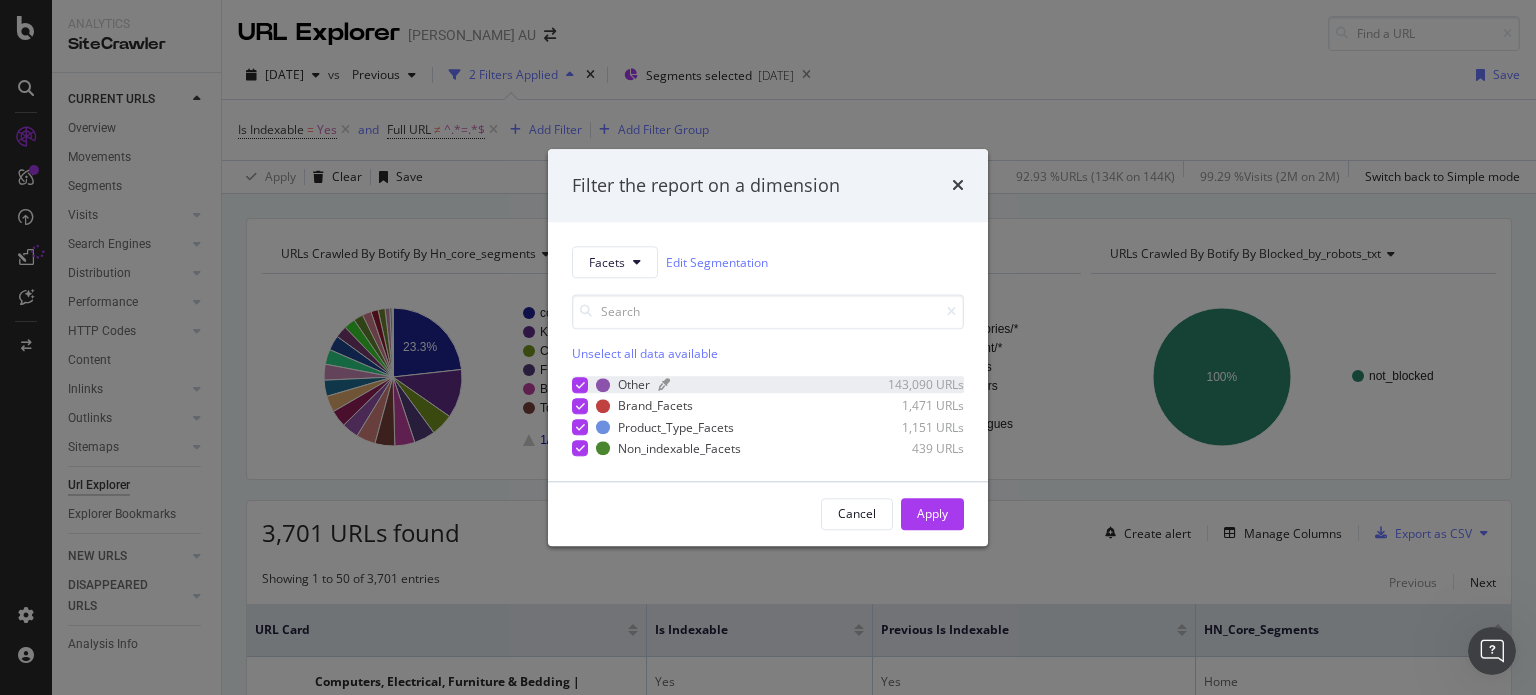 click on "Other" at bounding box center (634, 385) 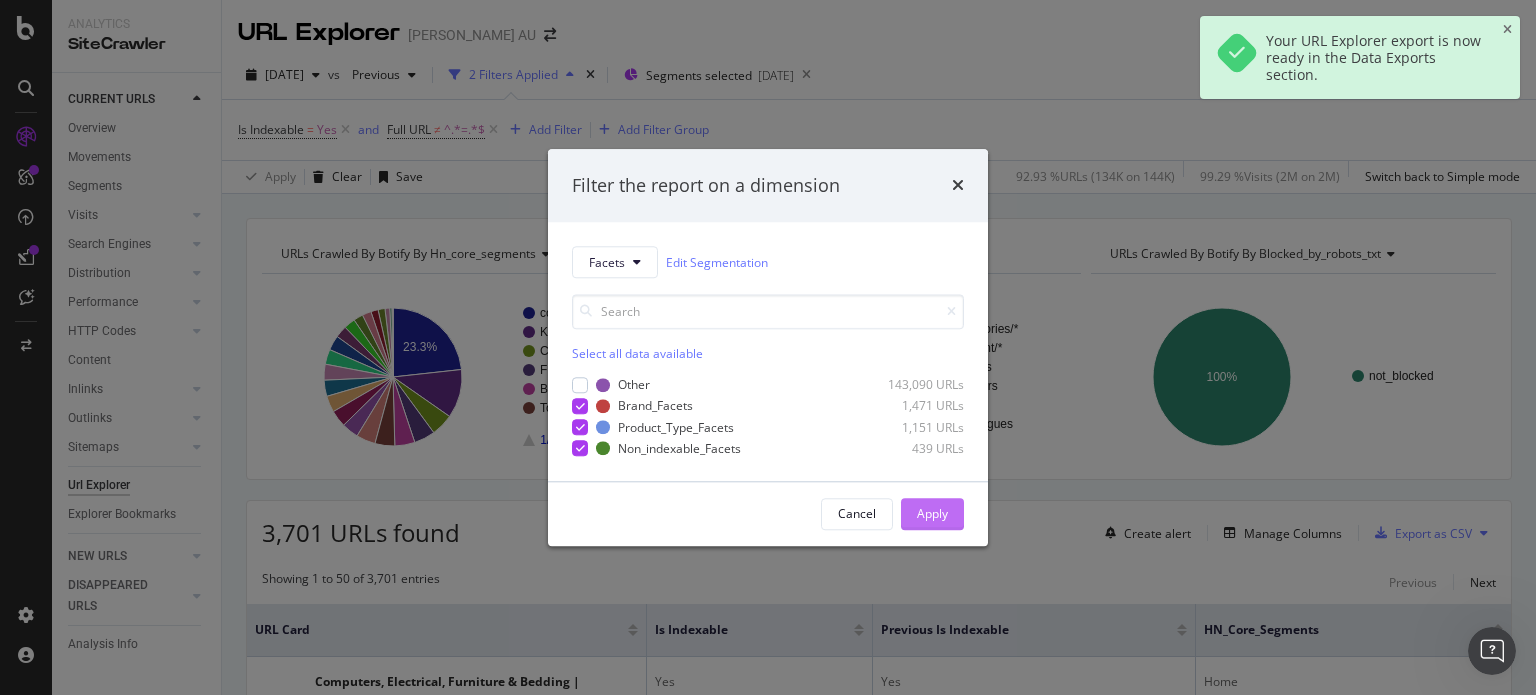 click on "Apply" at bounding box center [932, 514] 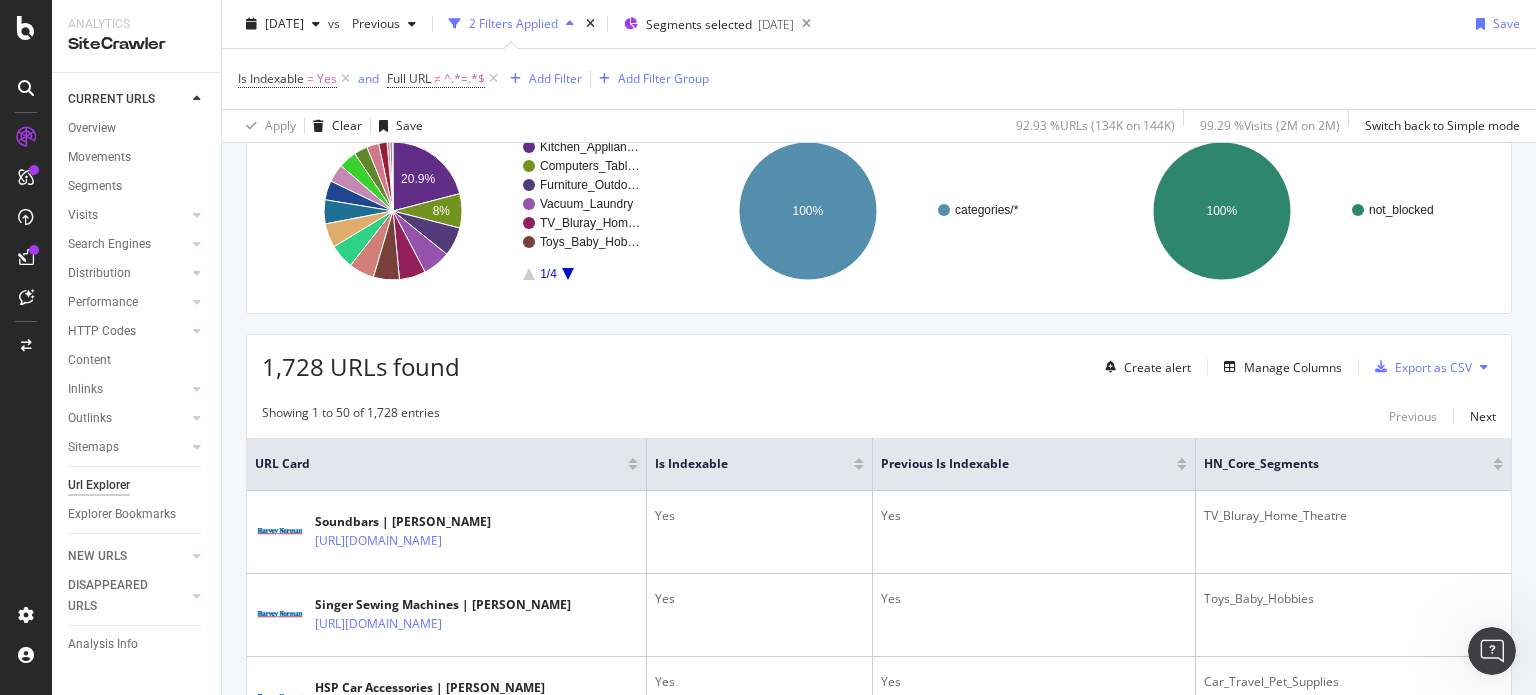 scroll, scrollTop: 0, scrollLeft: 0, axis: both 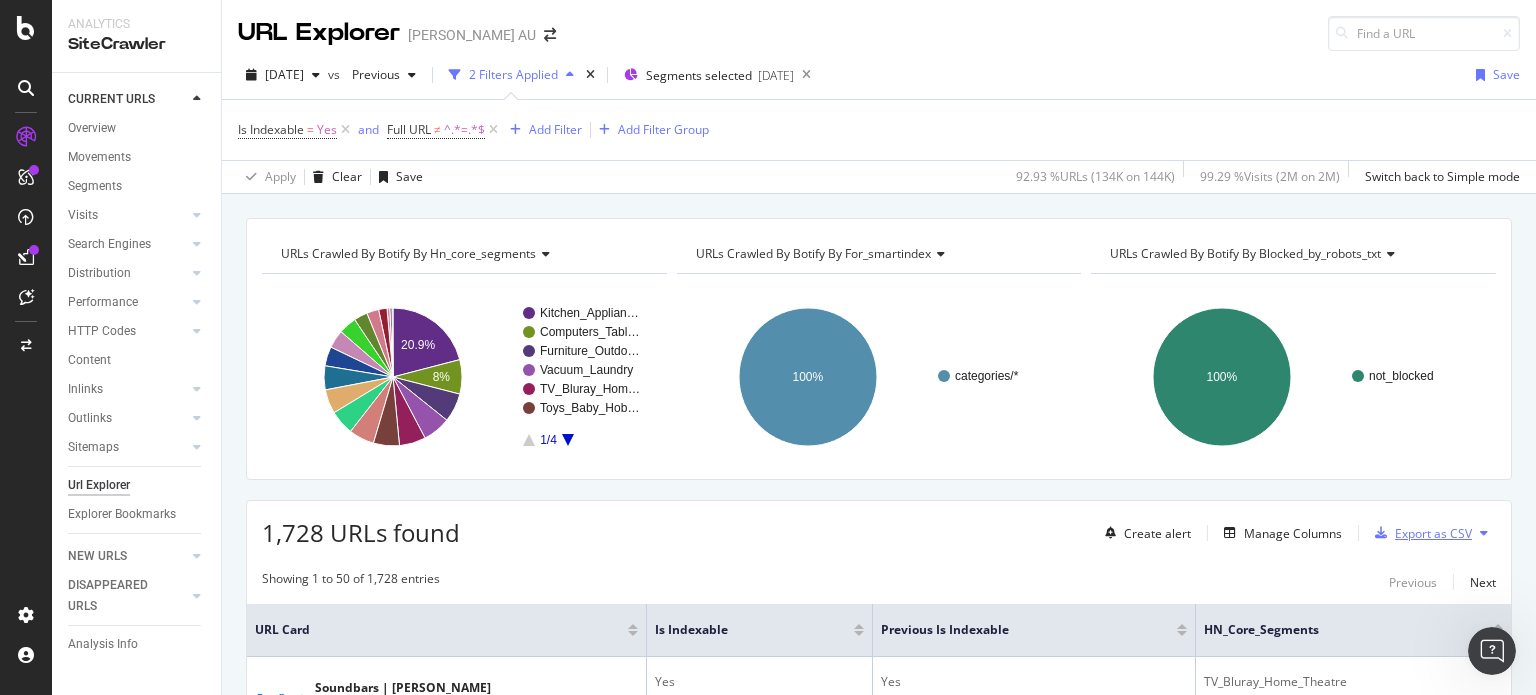 click on "Export as CSV" at bounding box center (1433, 533) 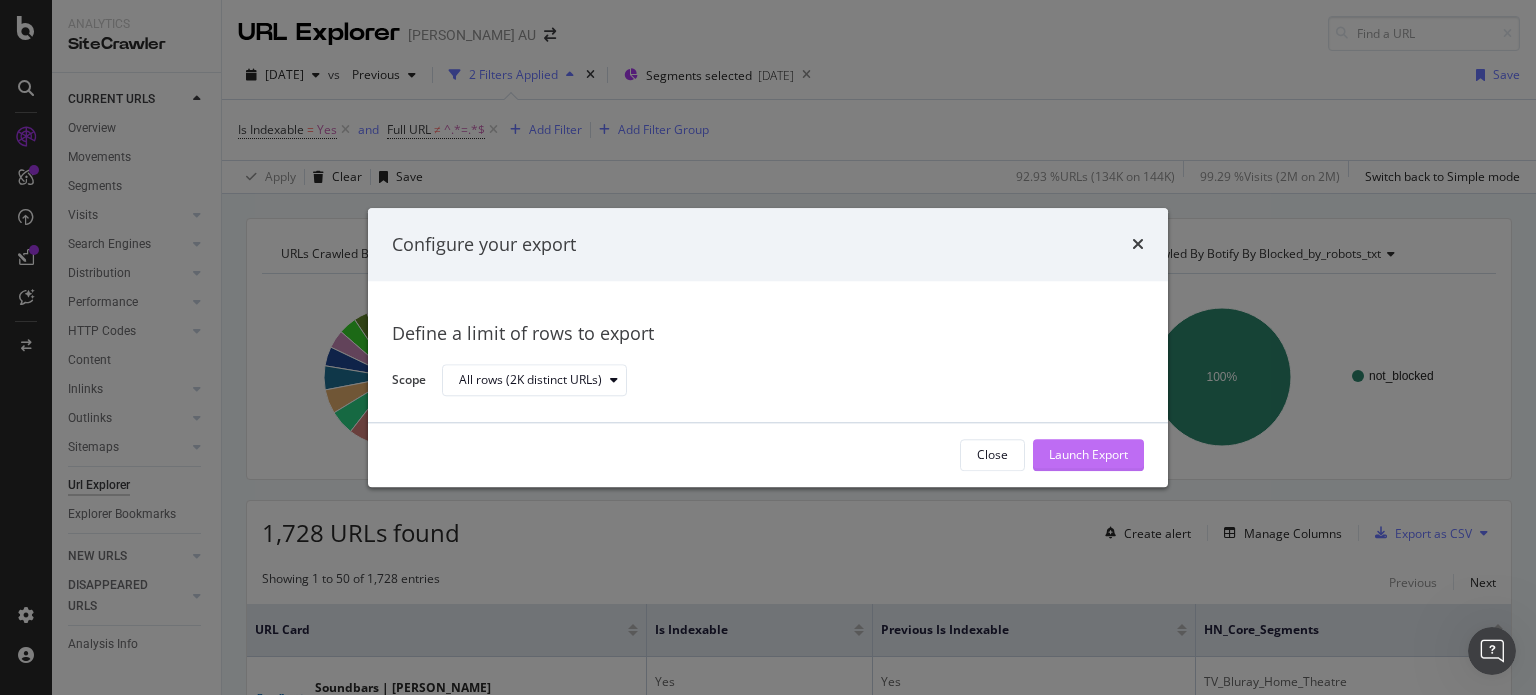 click on "Launch Export" at bounding box center [1088, 455] 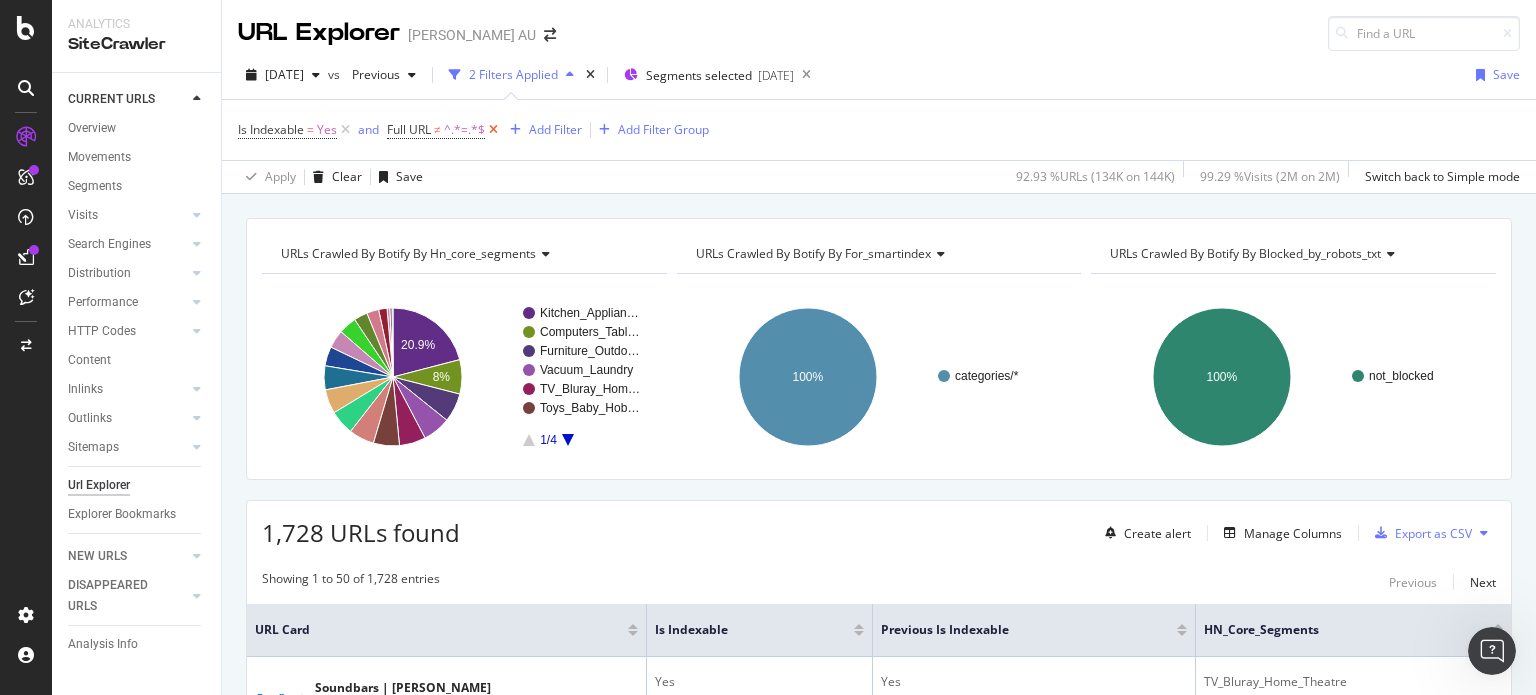 click at bounding box center [493, 130] 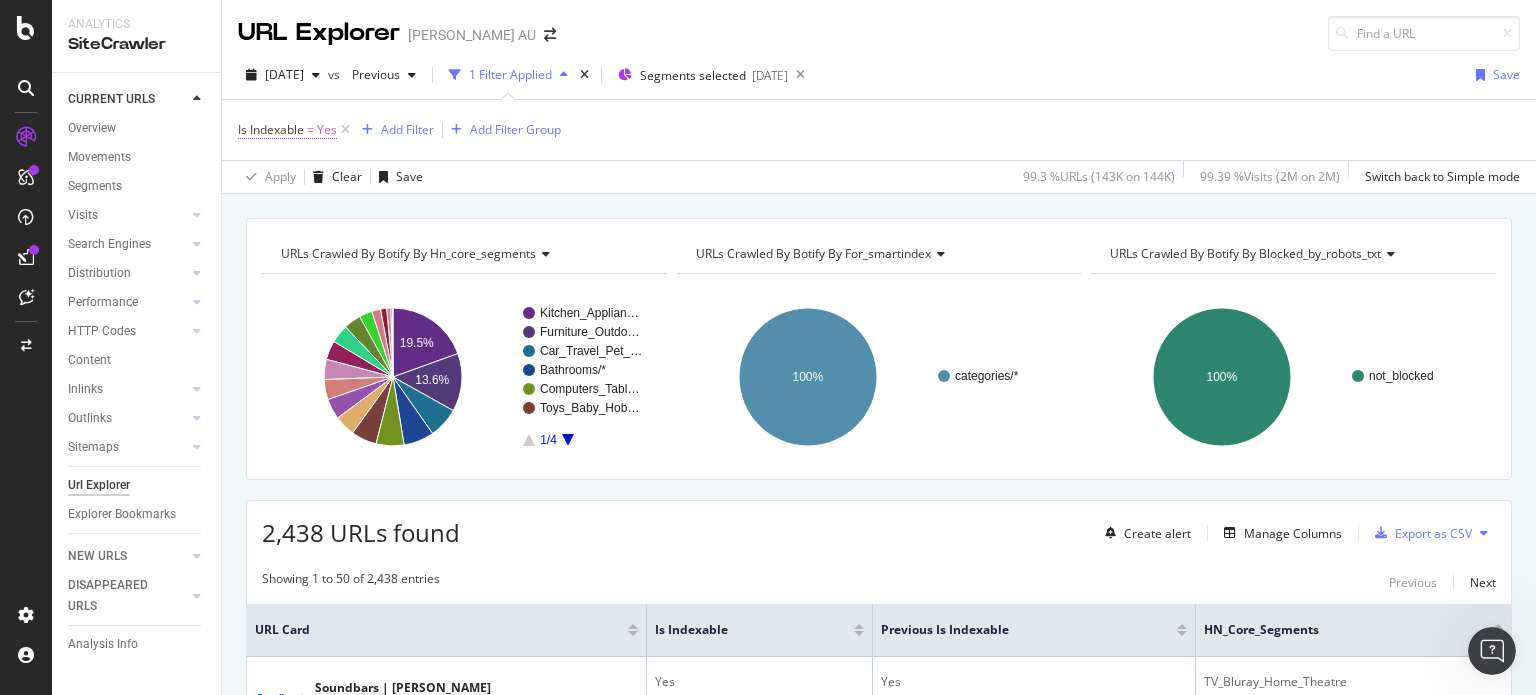 click on "Is Indexable" at bounding box center [271, 129] 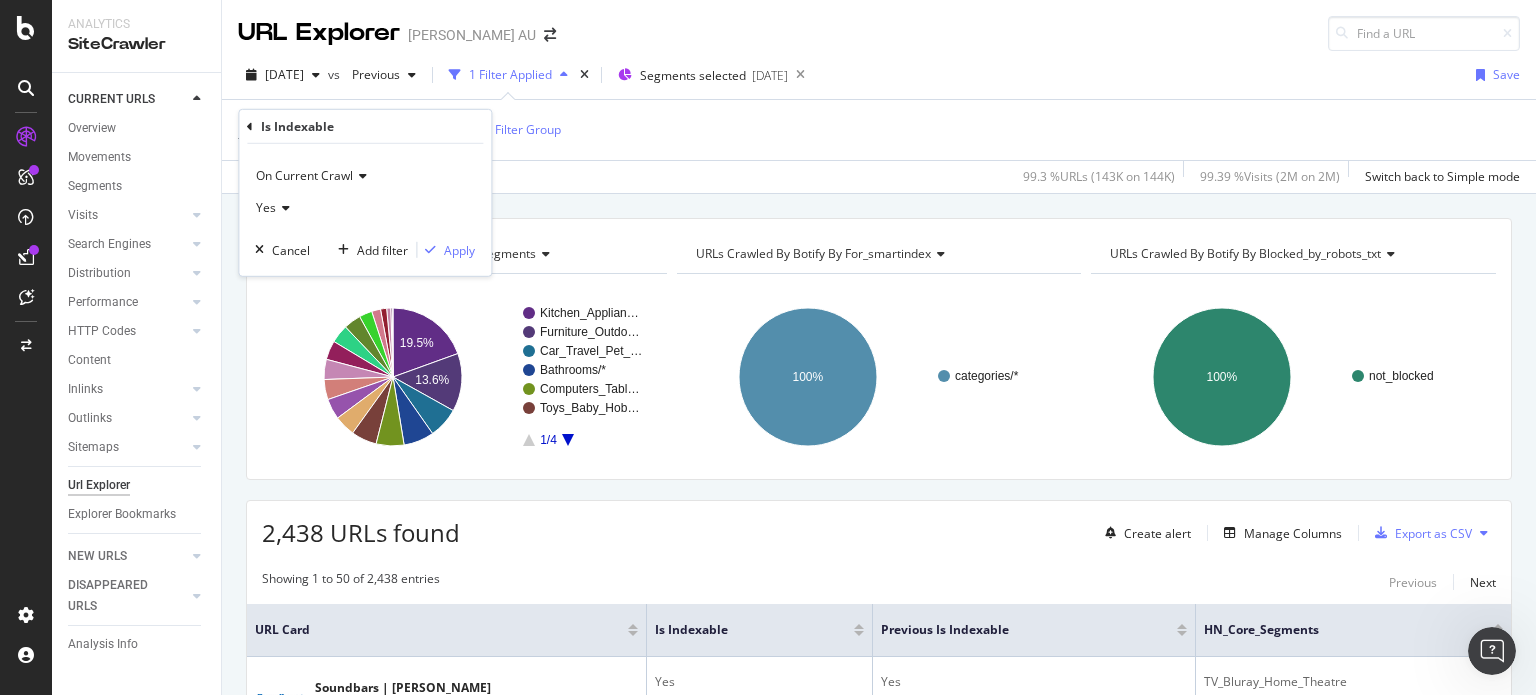 click on "Yes" at bounding box center (365, 208) 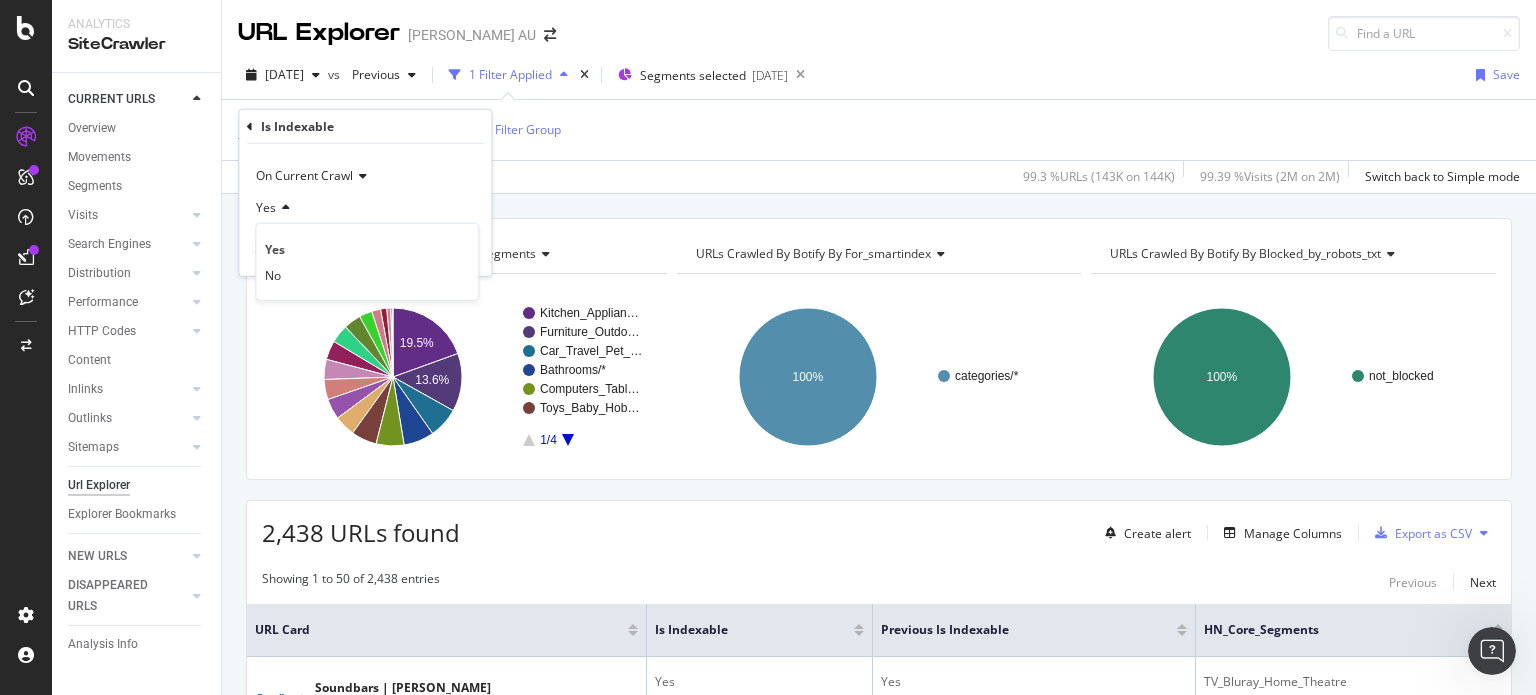 click on "Is Indexable   =     Yes Add Filter Add Filter Group" at bounding box center [879, 130] 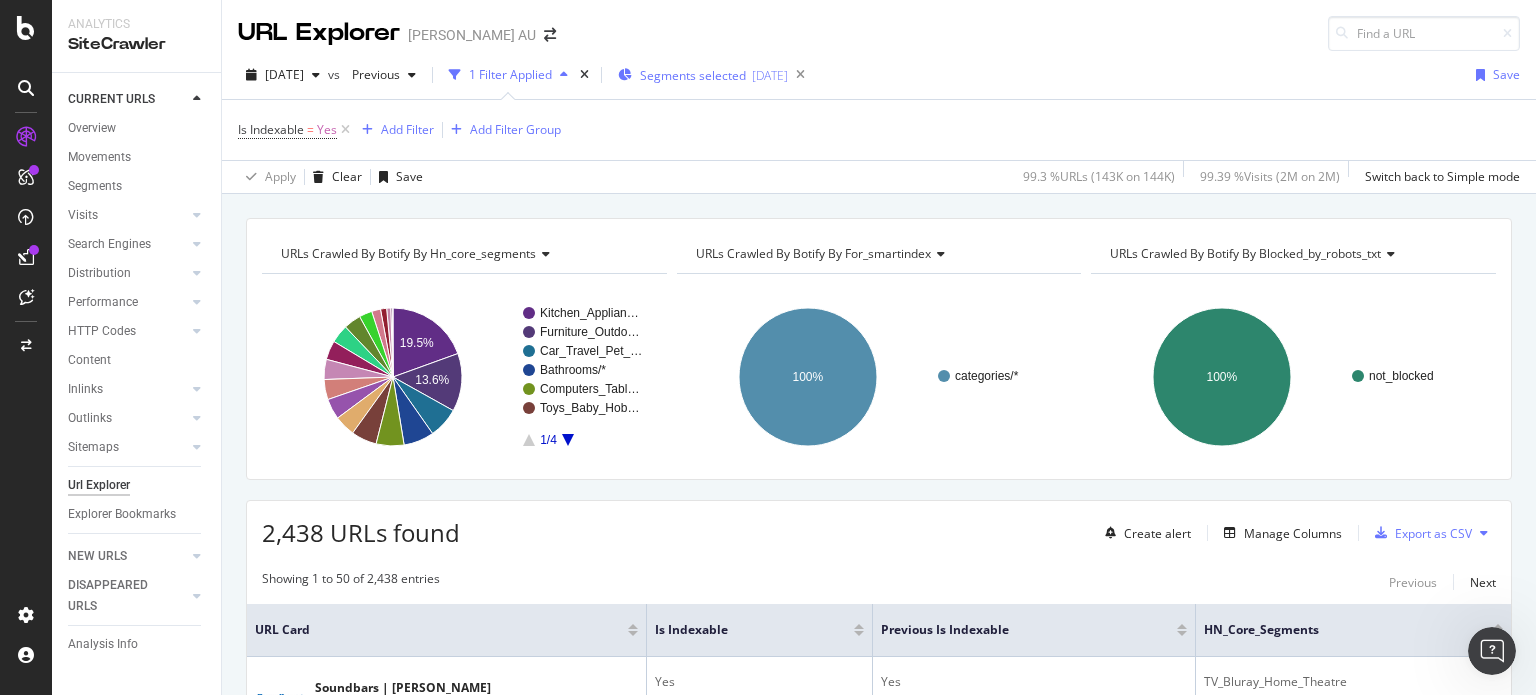 click on "Segments selected 2025-06-05" at bounding box center (703, 75) 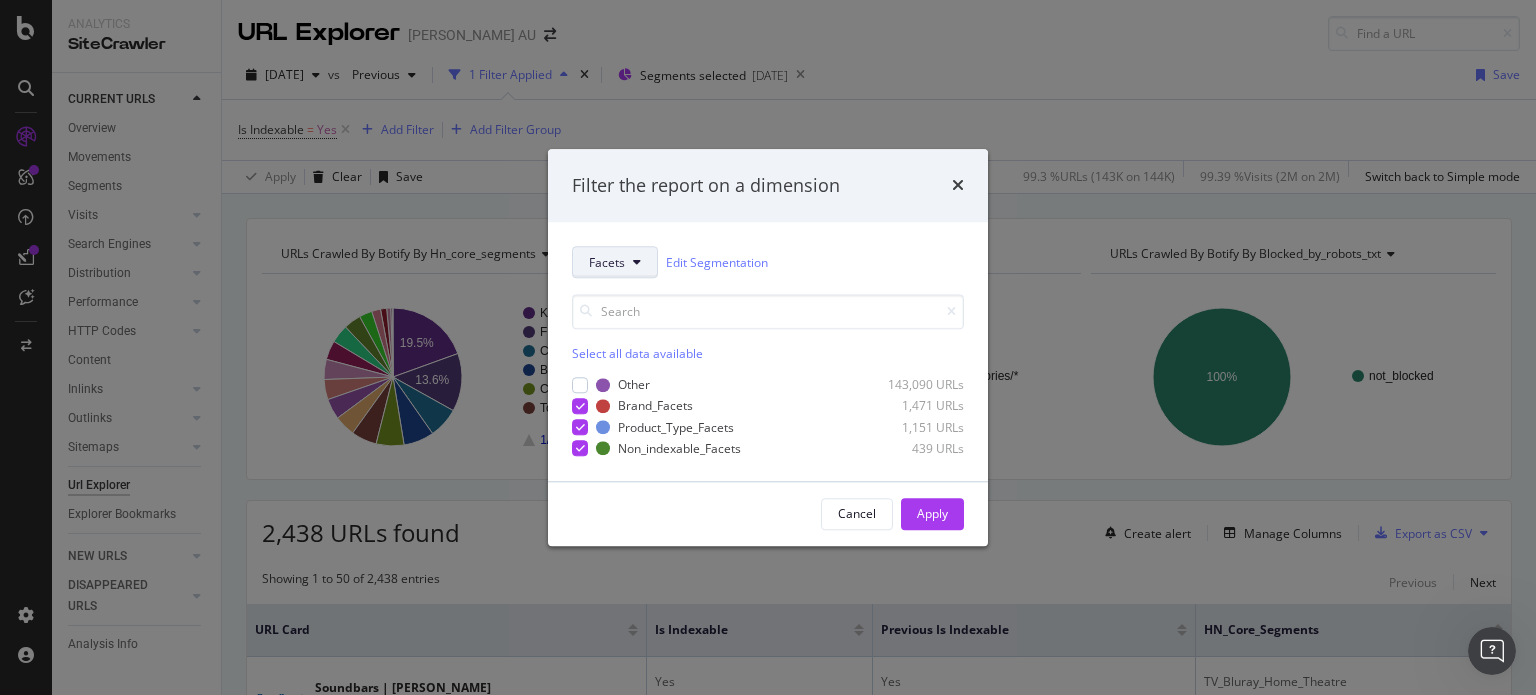 click on "Facets" at bounding box center (615, 263) 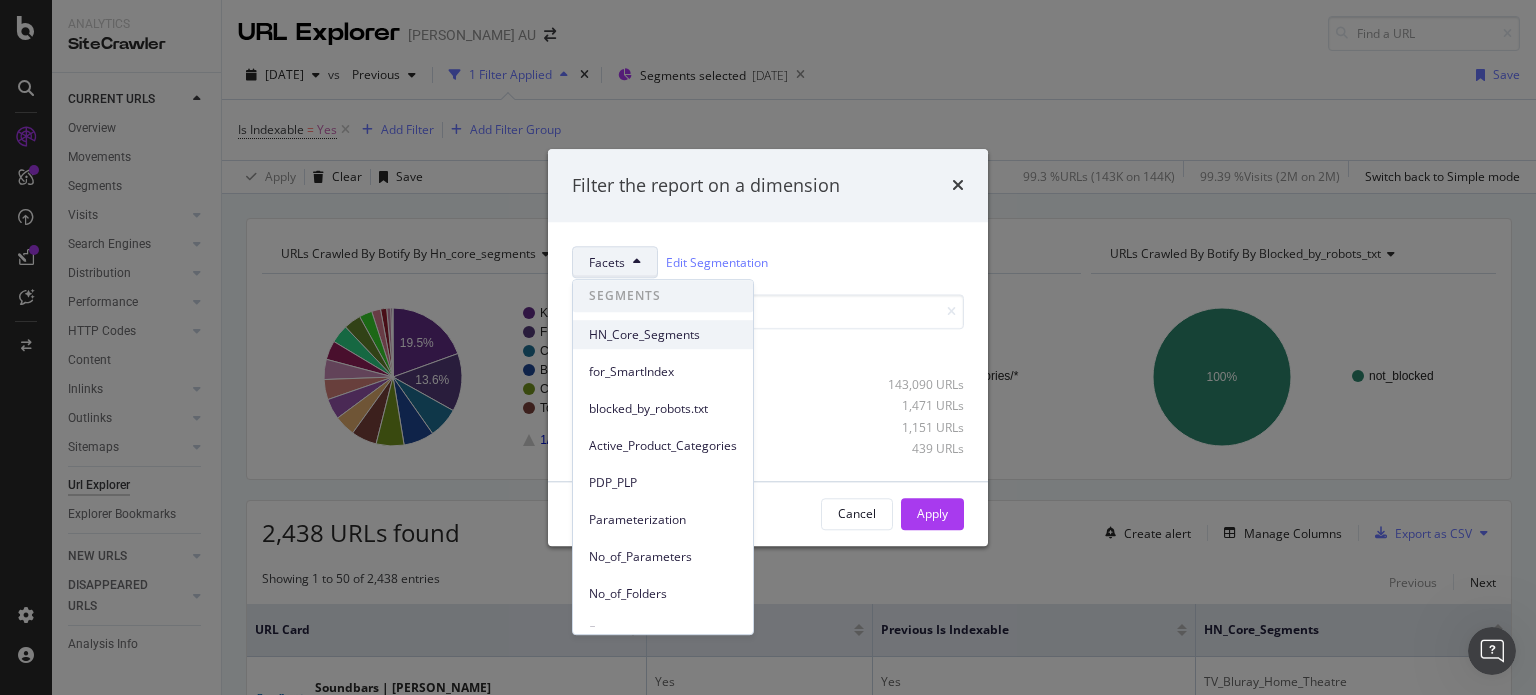 click on "HN_Core_Segments" at bounding box center (663, 335) 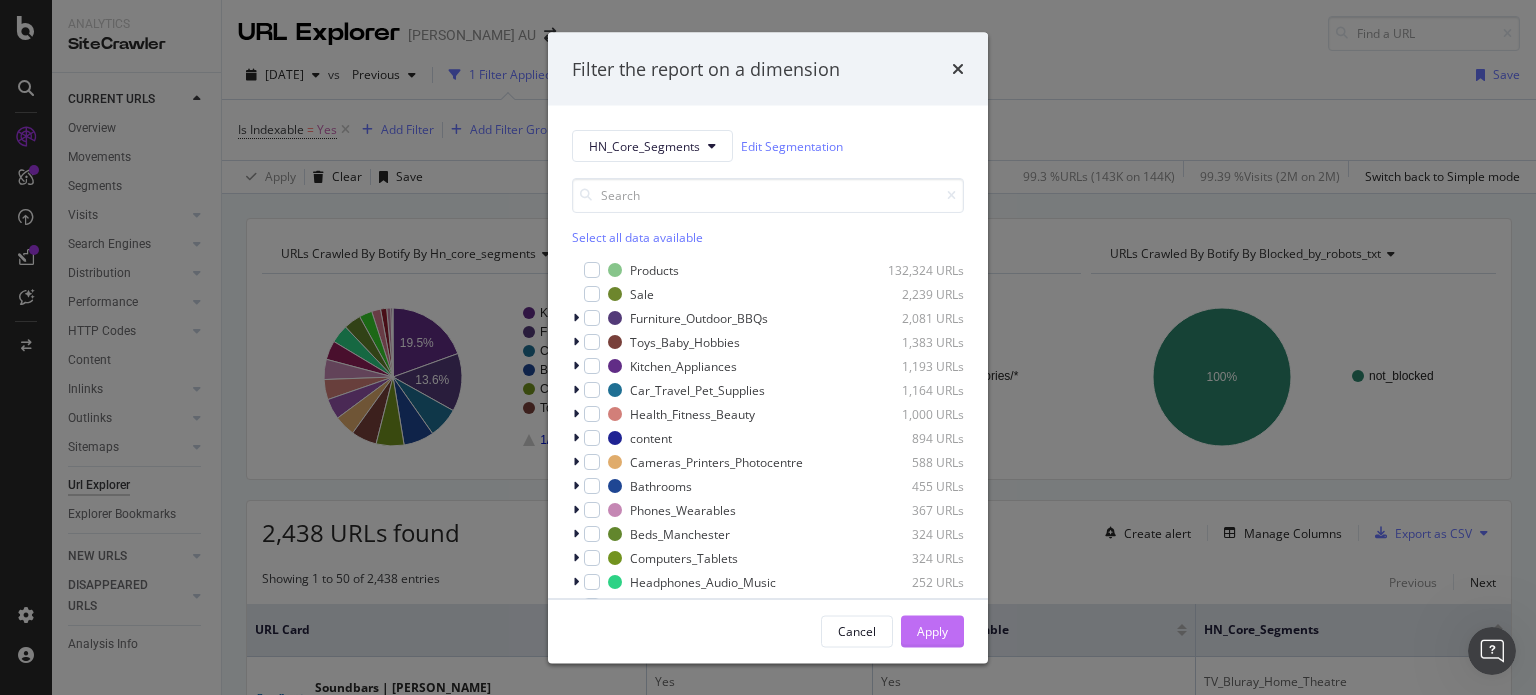 click on "Apply" at bounding box center (932, 630) 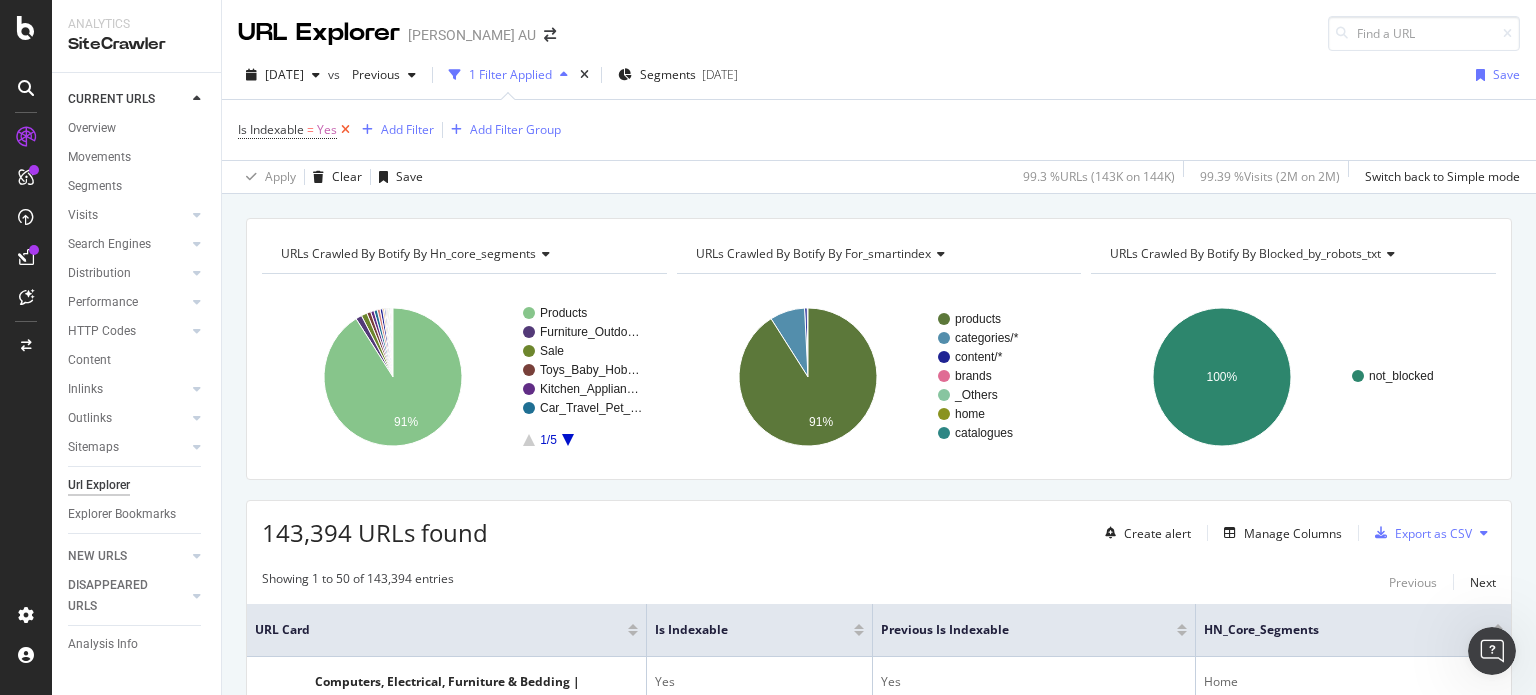 click at bounding box center (345, 130) 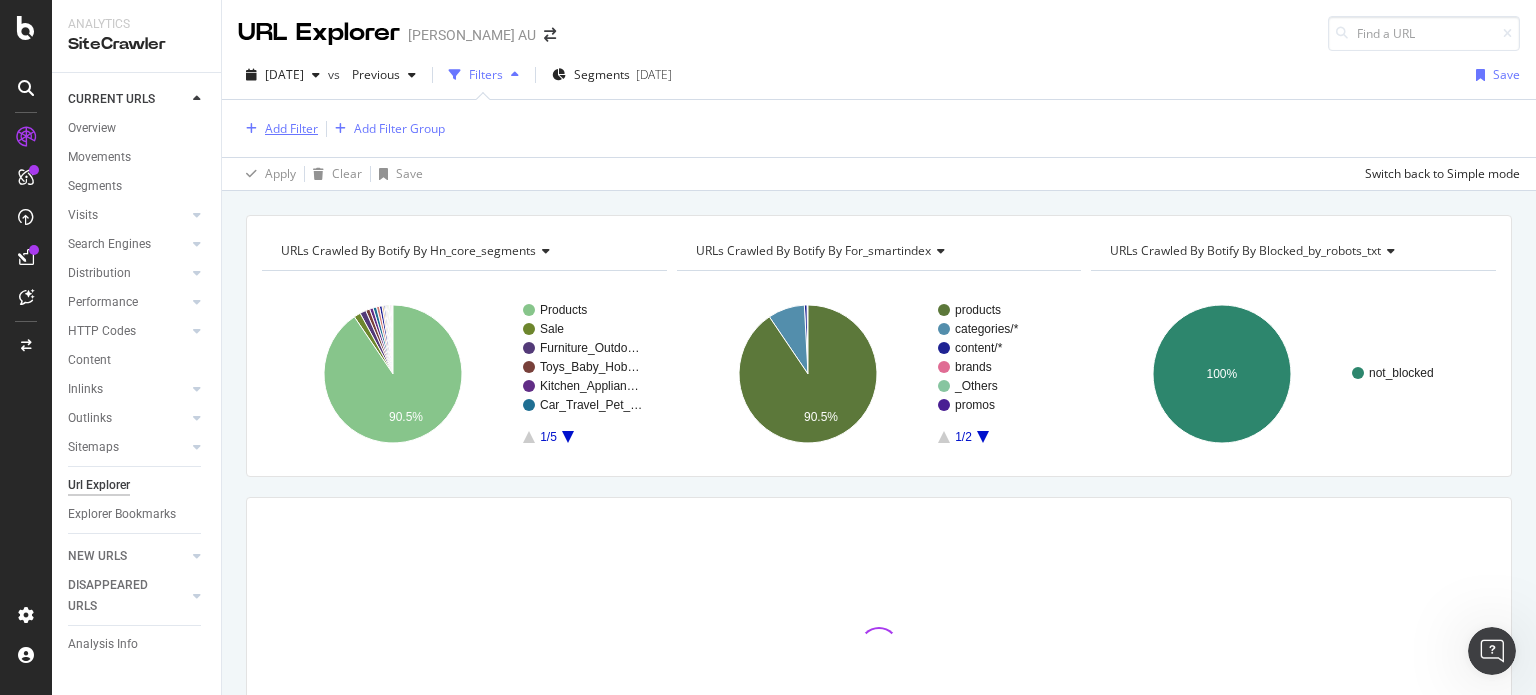 click on "Add Filter" at bounding box center [291, 128] 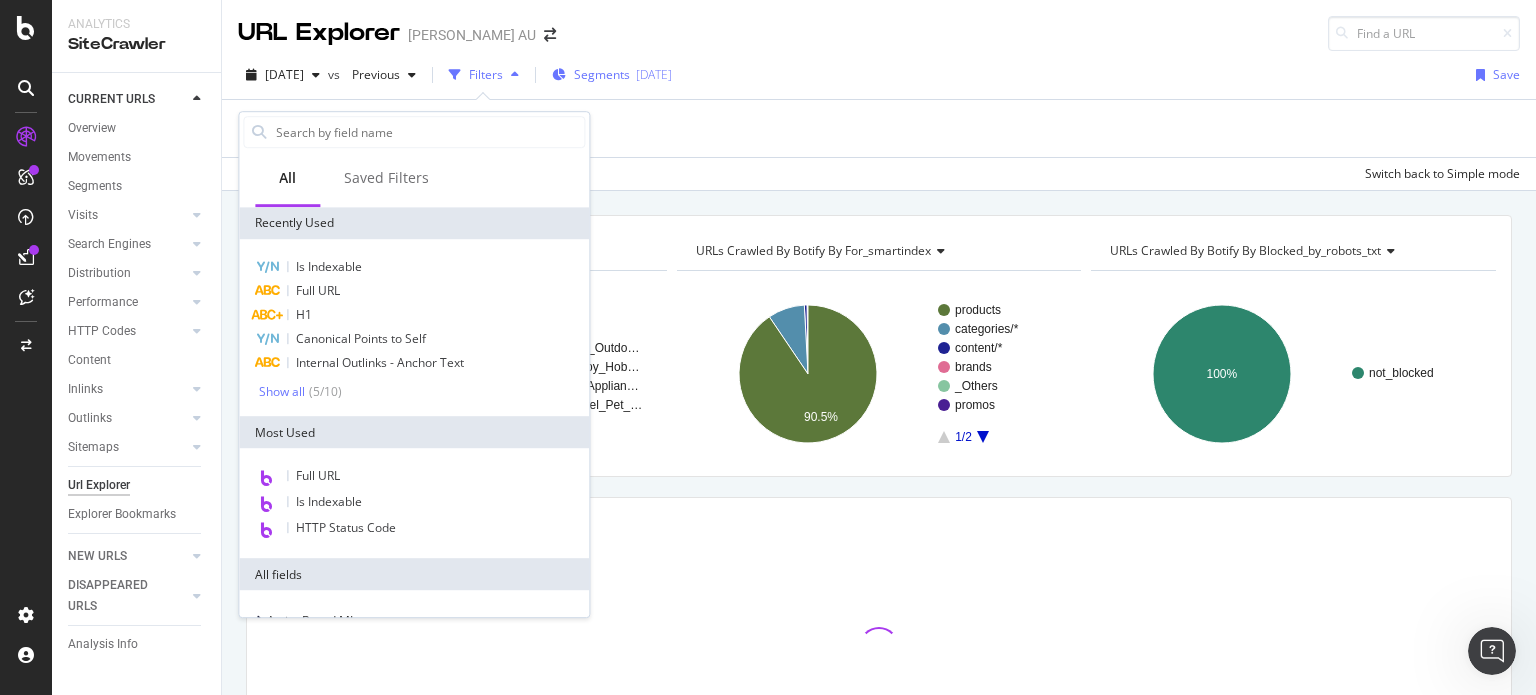 click on "Segments" at bounding box center [602, 74] 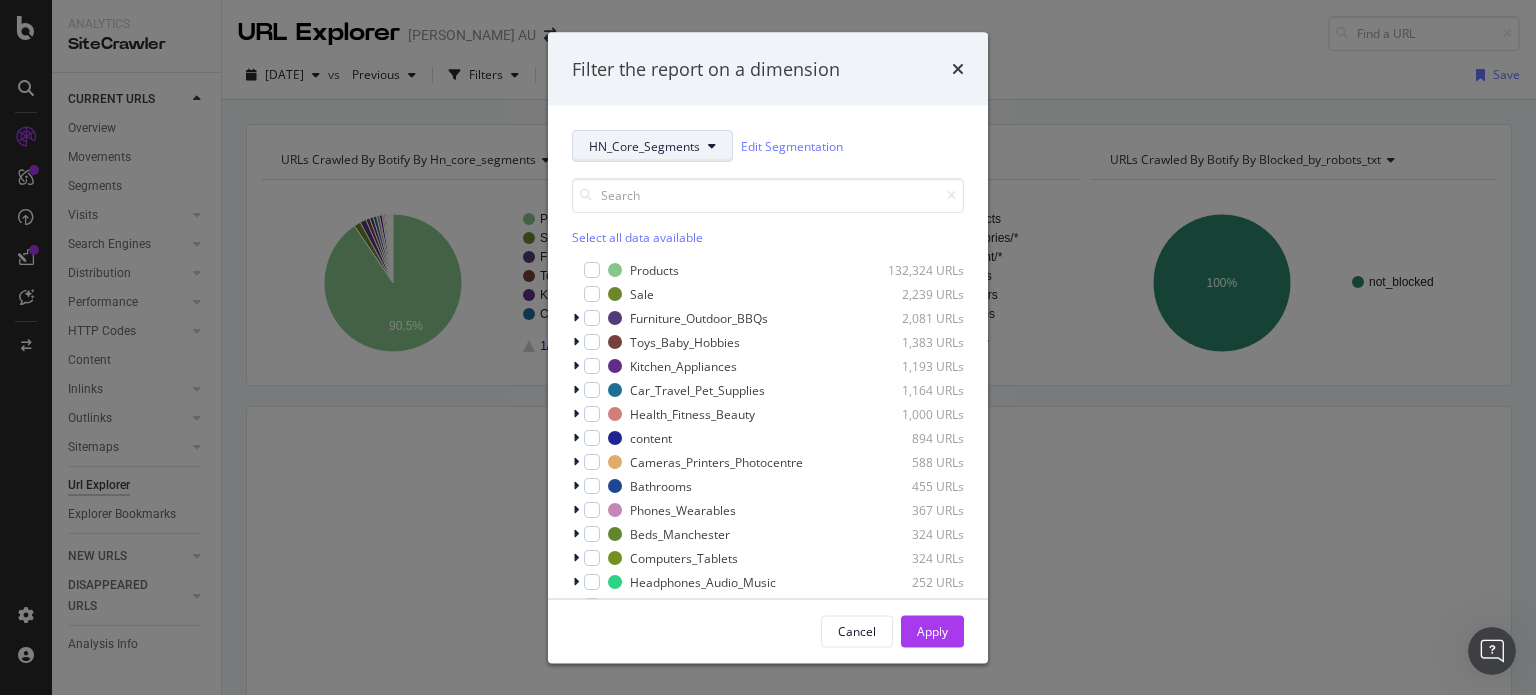 click on "HN_Core_Segments" at bounding box center (644, 145) 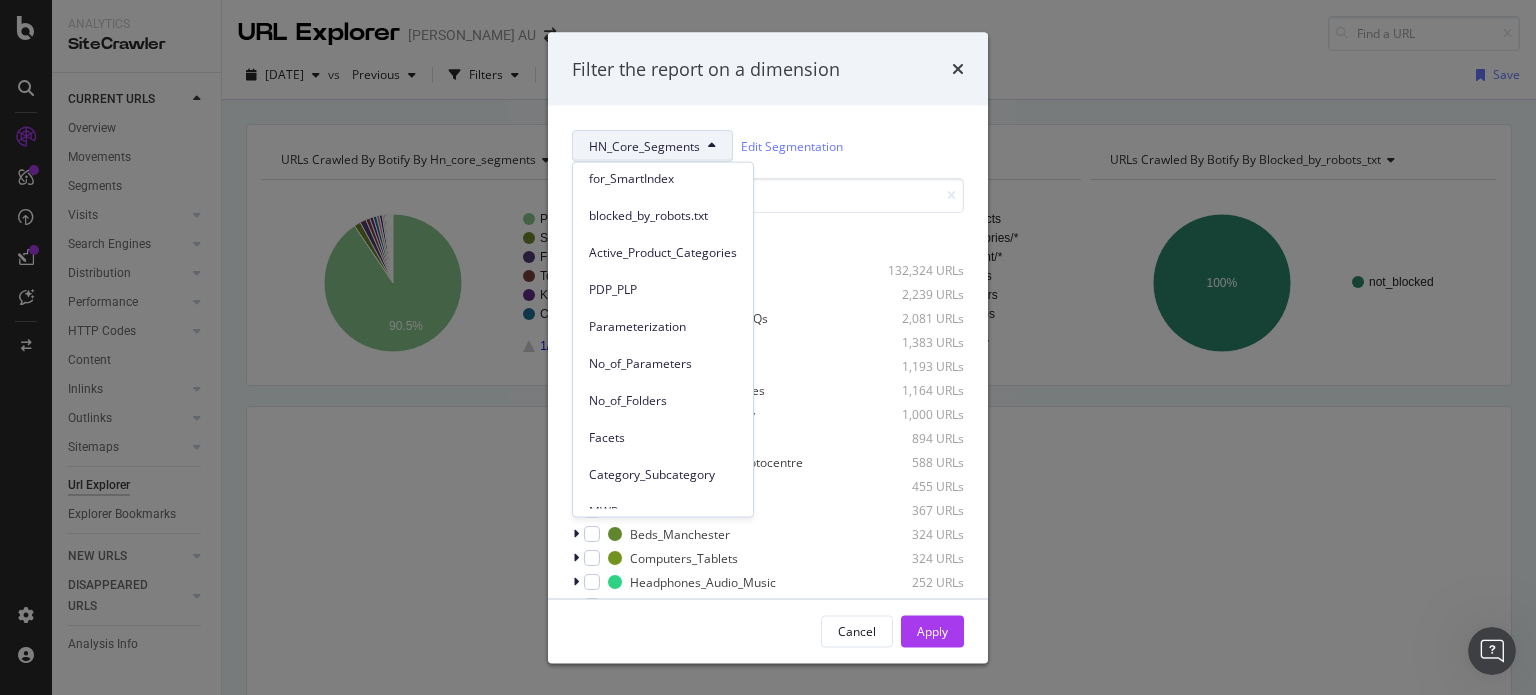 scroll, scrollTop: 161, scrollLeft: 0, axis: vertical 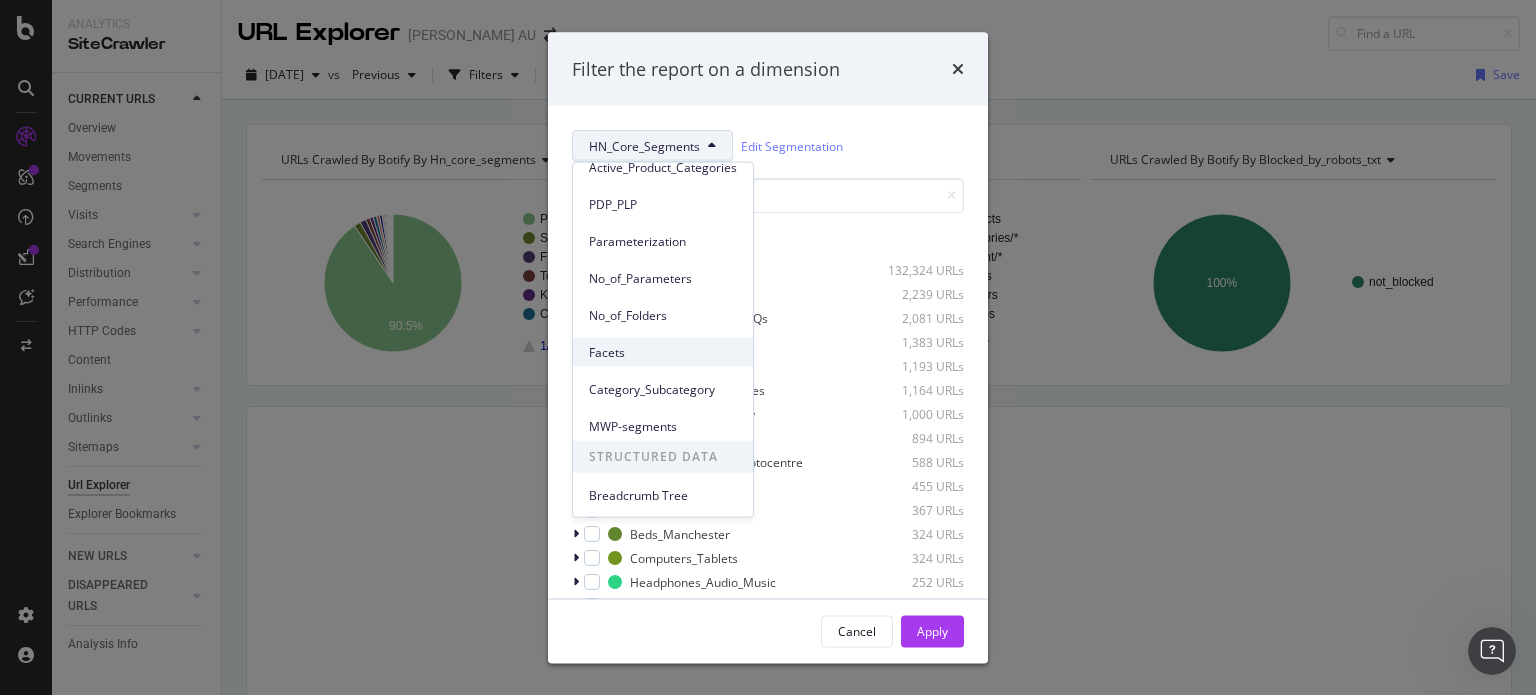 click on "Facets" at bounding box center (663, 352) 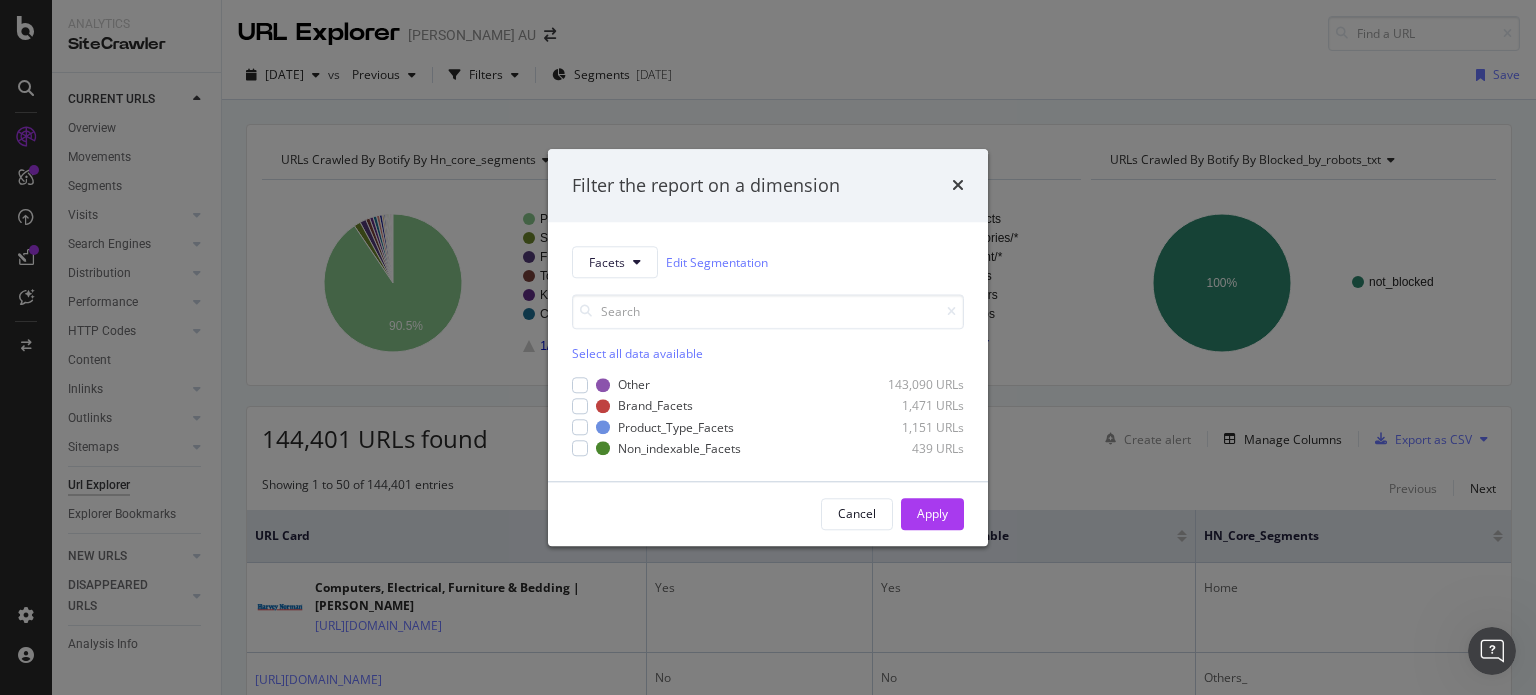 click on "Select all data available" at bounding box center [768, 354] 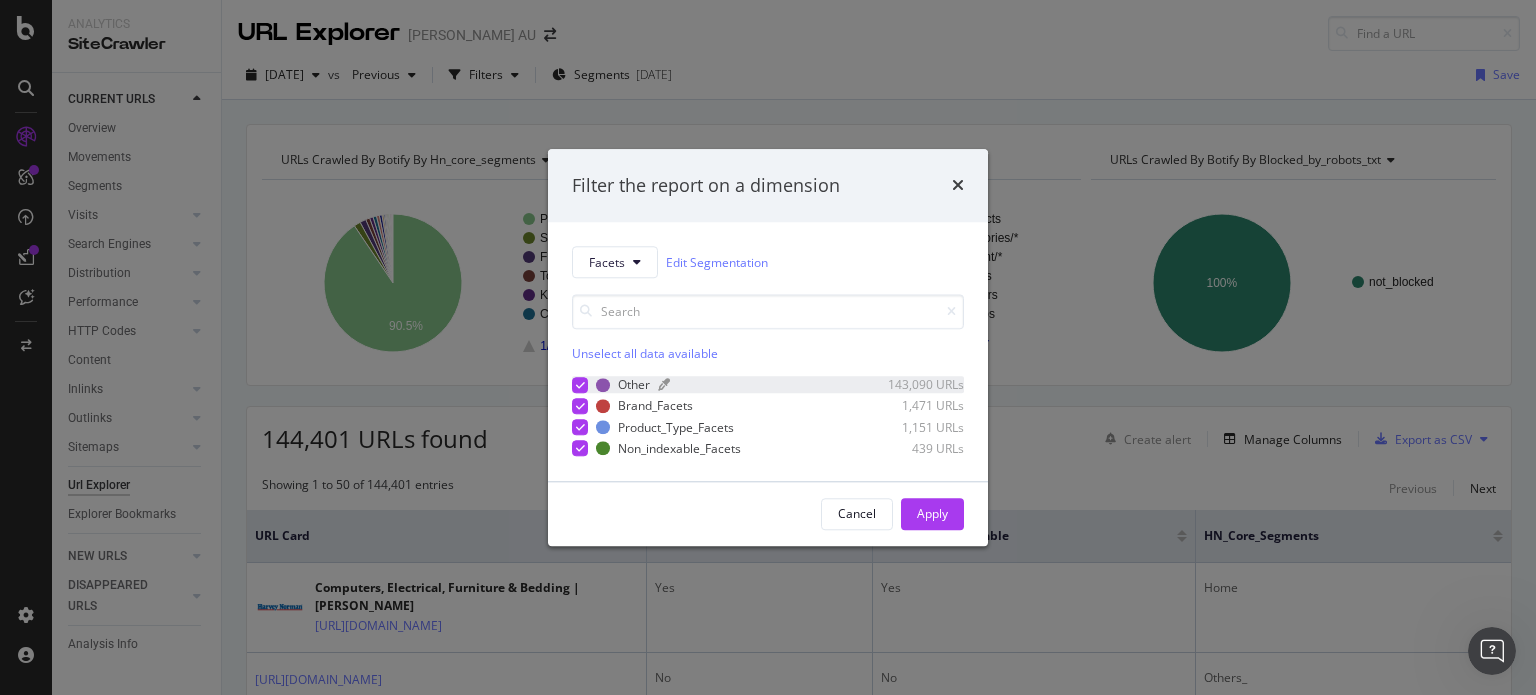click on "Other" at bounding box center [634, 385] 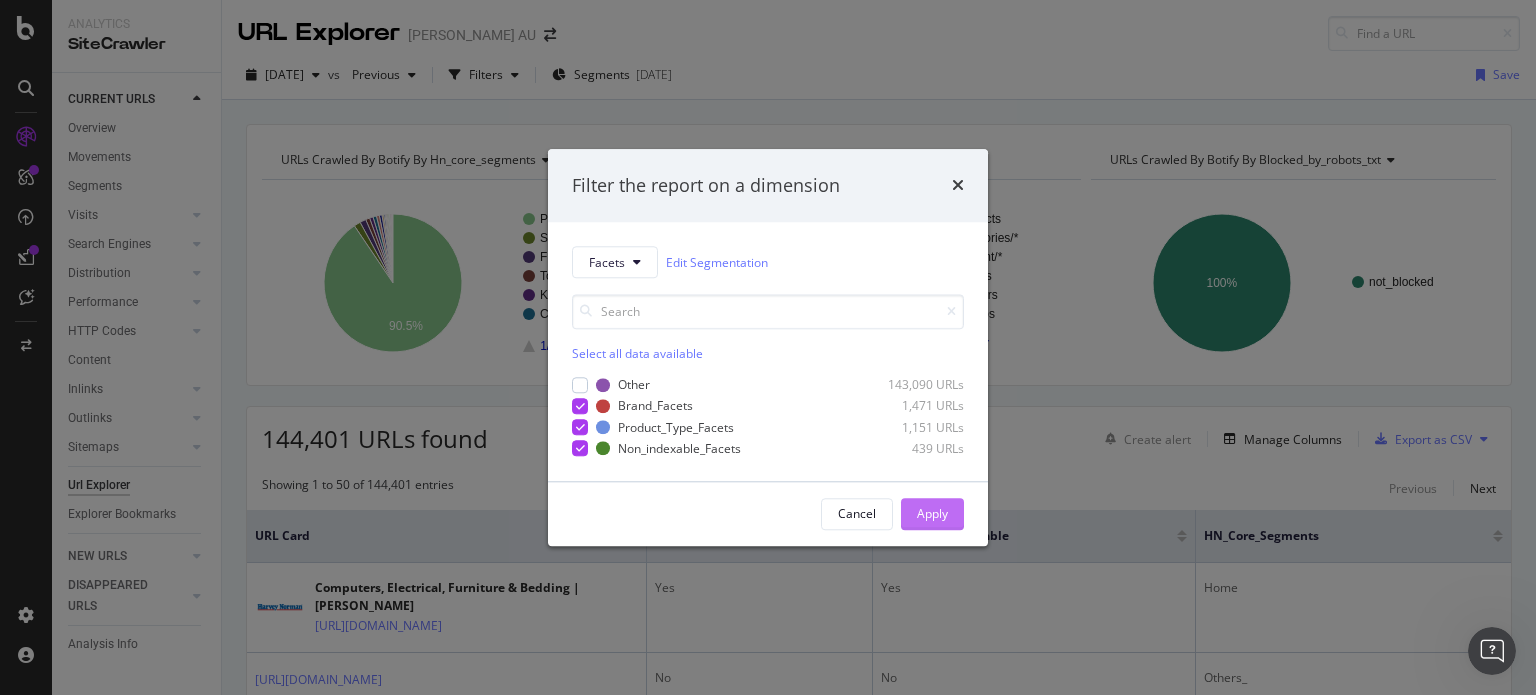 click on "Apply" at bounding box center [932, 514] 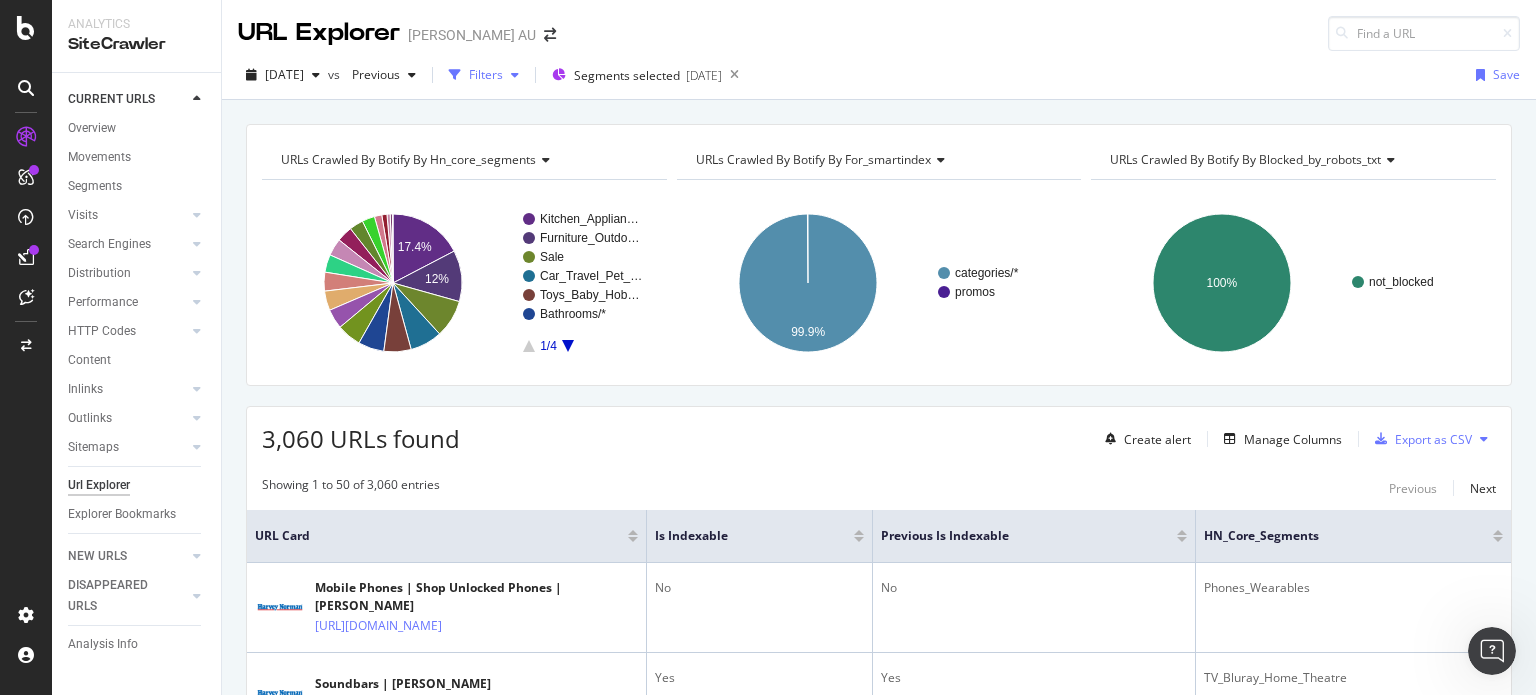 click on "Filters" at bounding box center (486, 74) 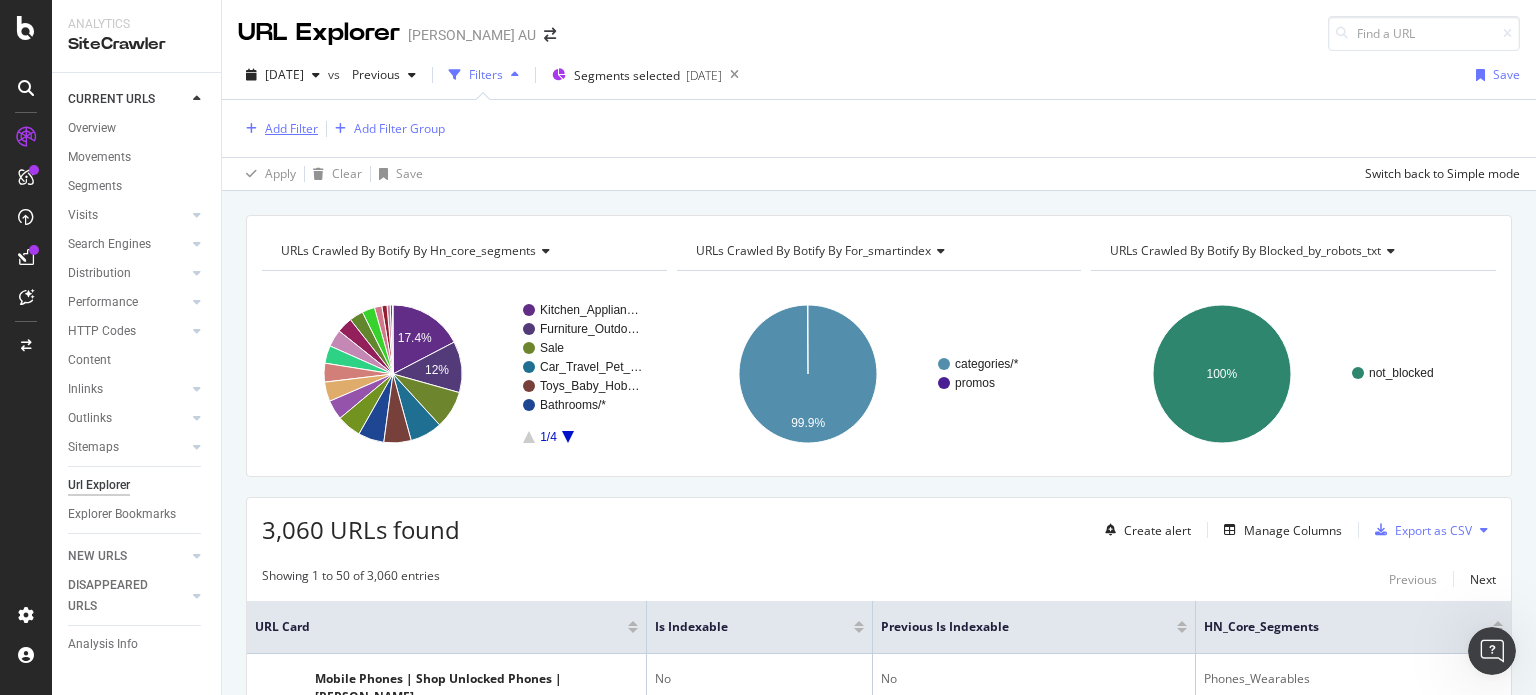 click on "Add Filter" at bounding box center [278, 129] 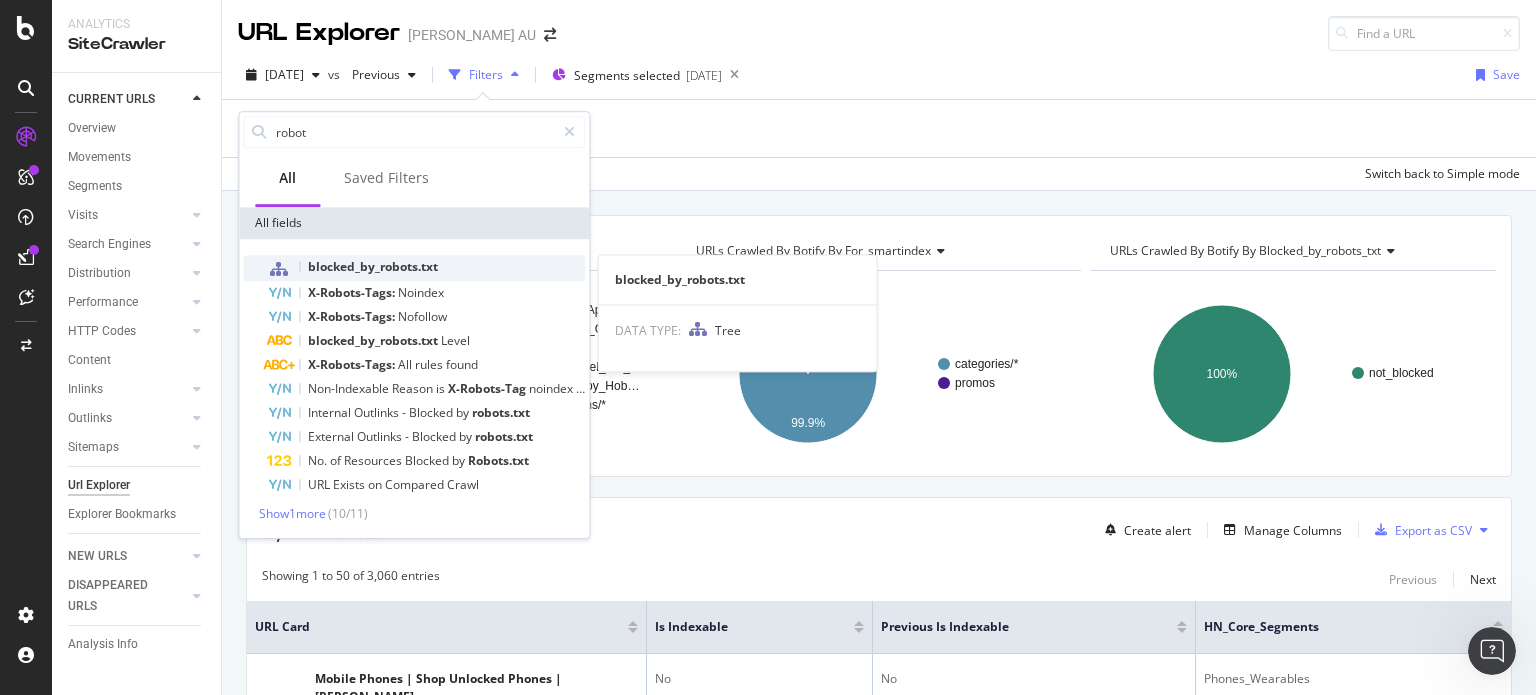 type on "robot" 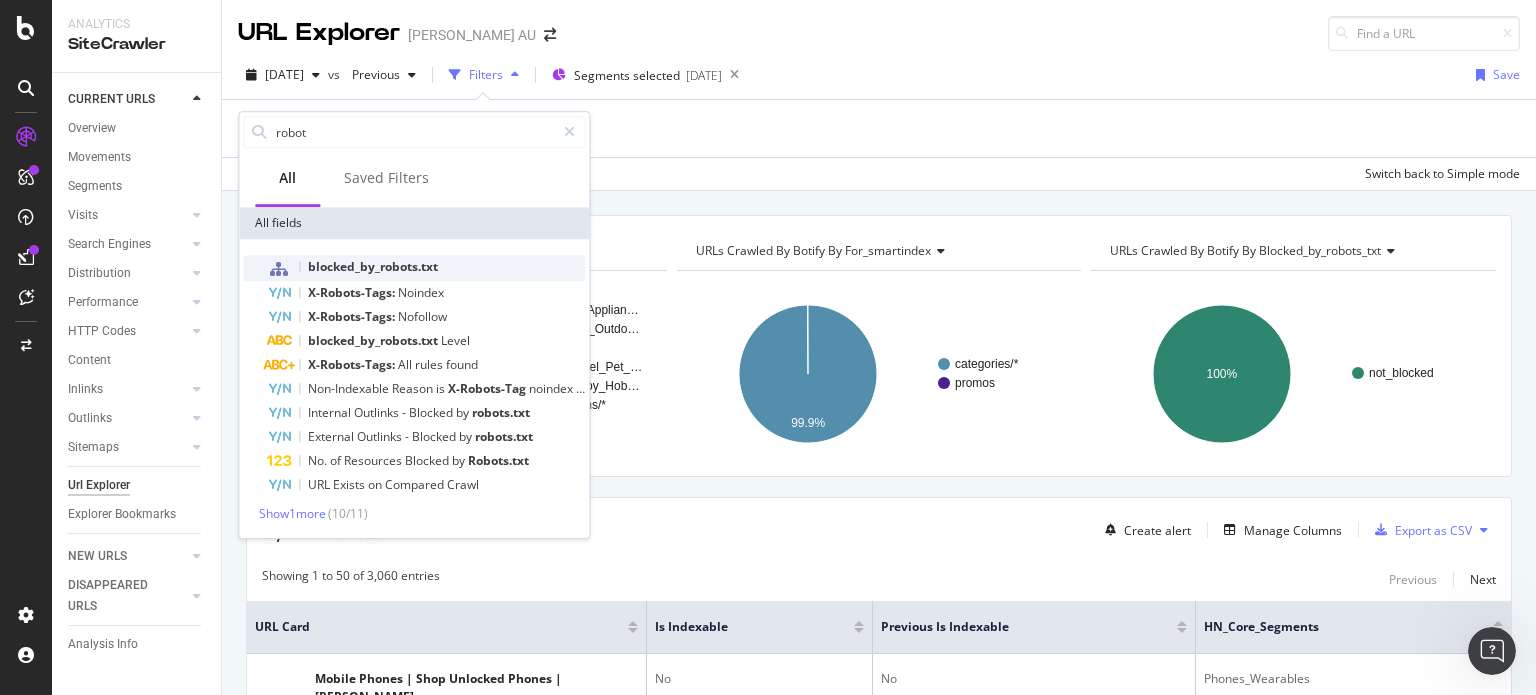 click on "blocked_by_robots.txt" at bounding box center [426, 268] 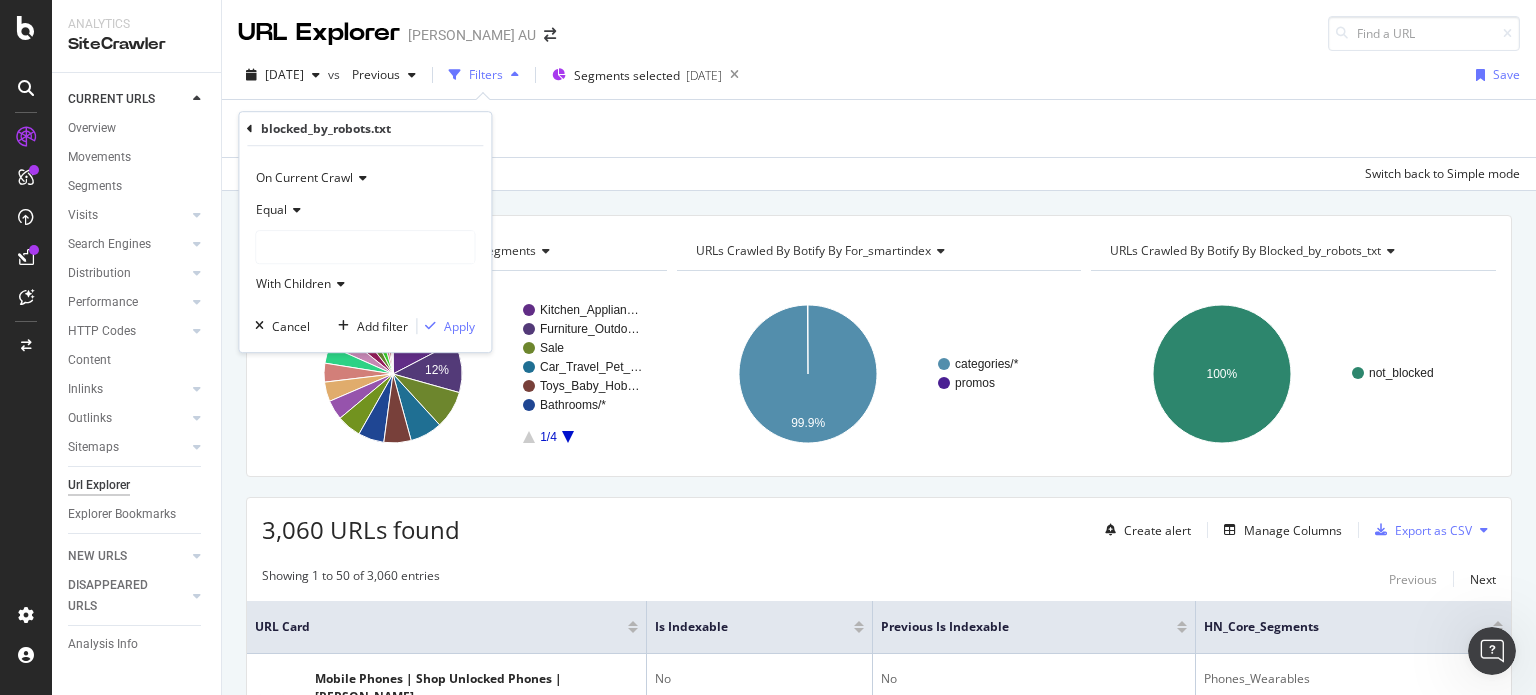 click at bounding box center (294, 210) 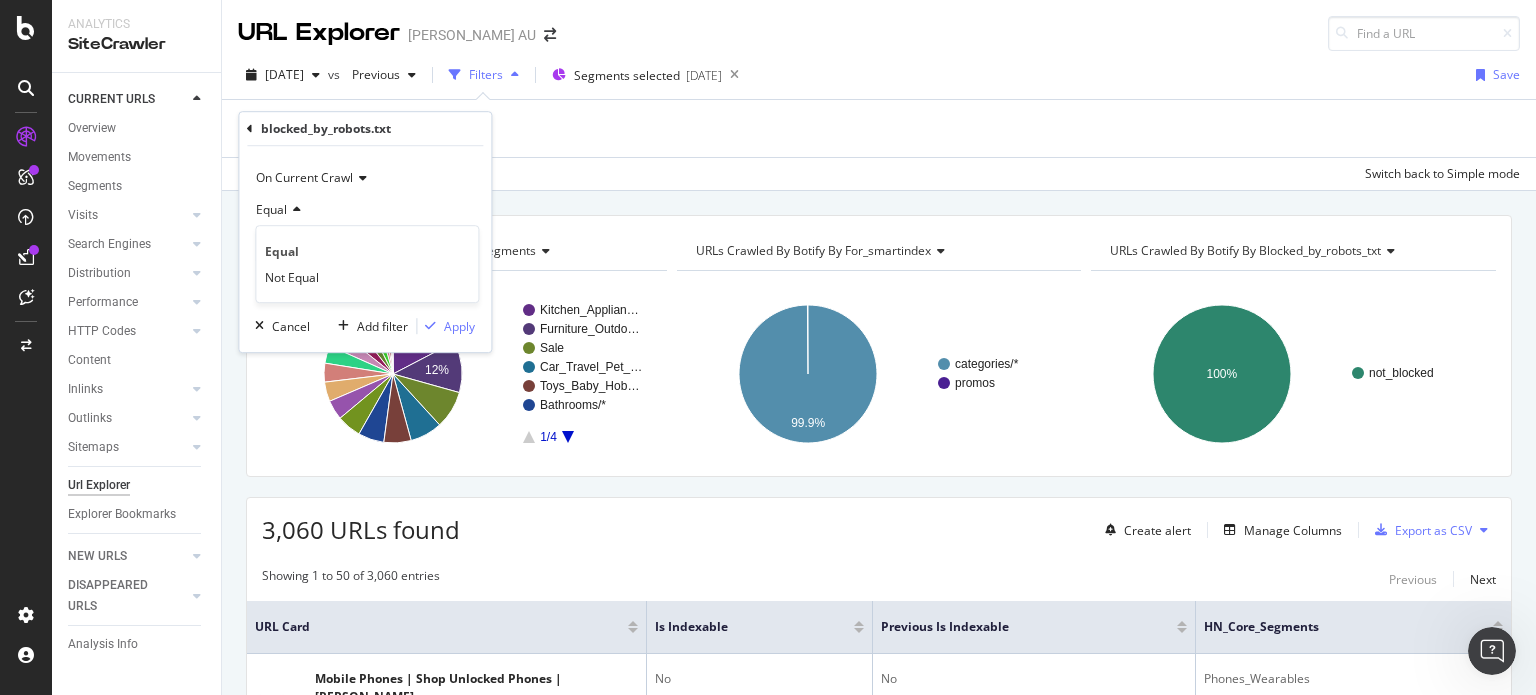 click on "Equal" at bounding box center (365, 210) 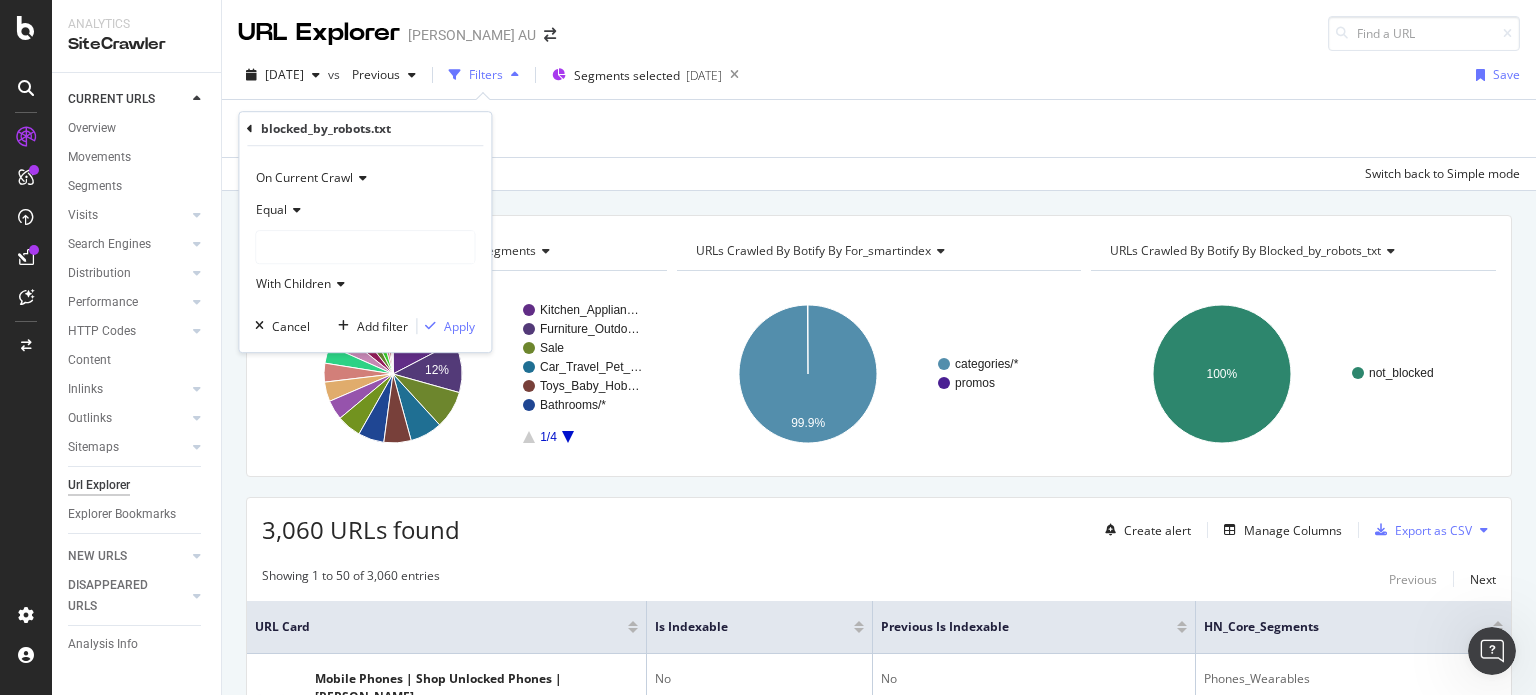 click at bounding box center [365, 247] 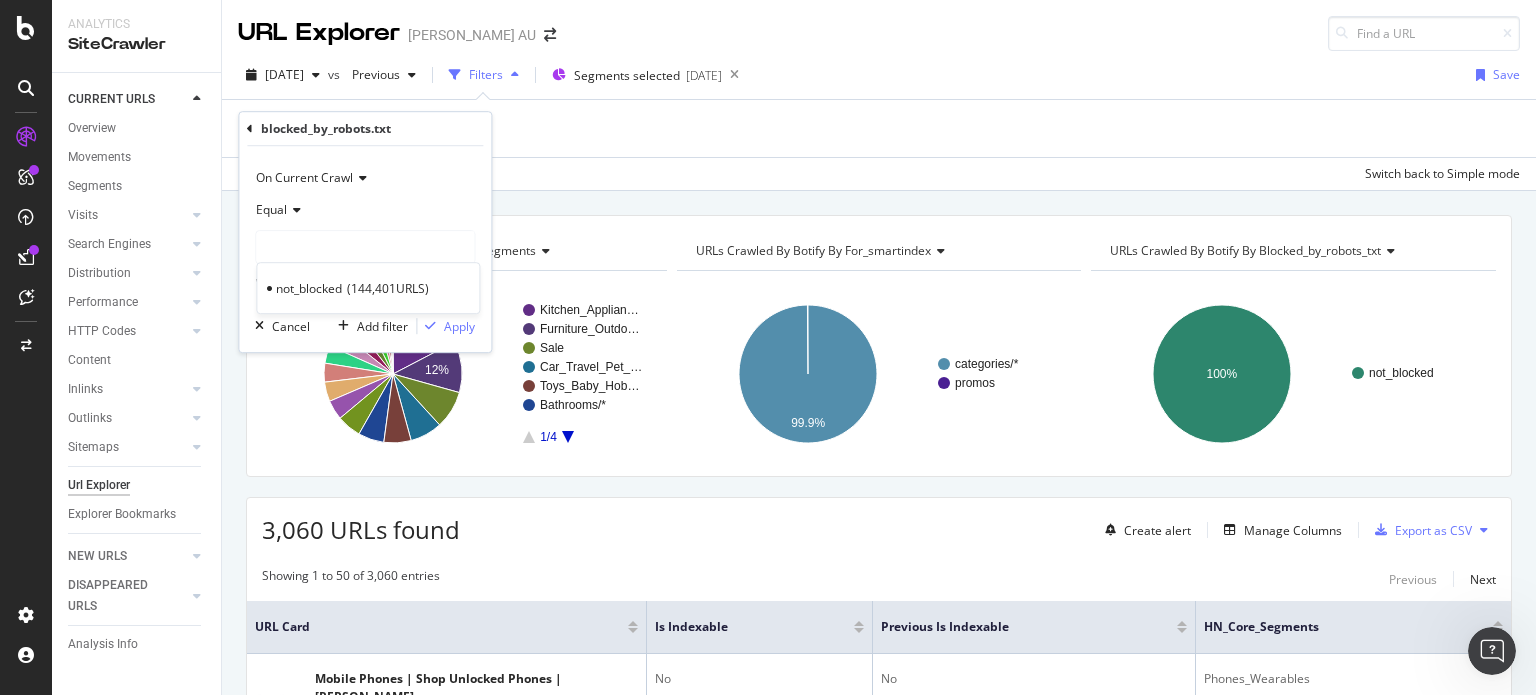 click at bounding box center [294, 210] 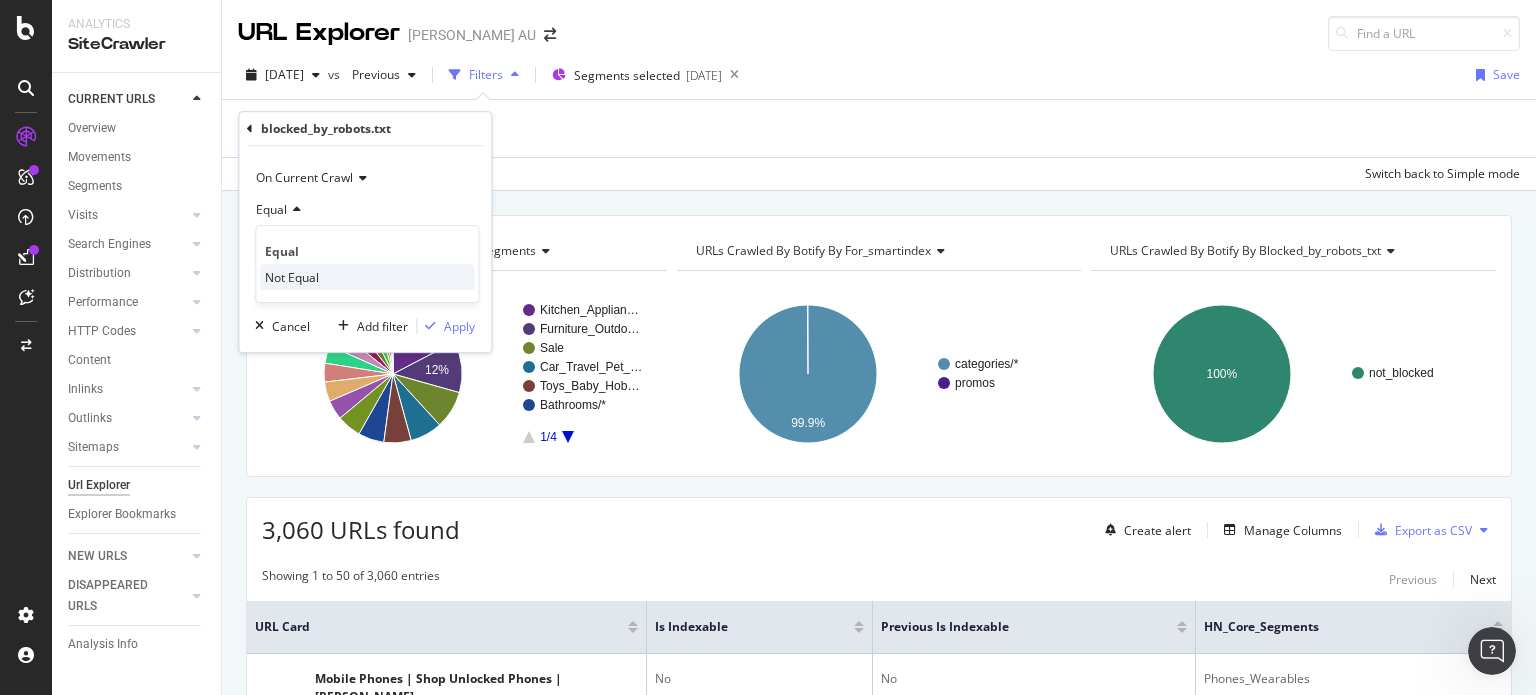 click on "Not Equal" at bounding box center [292, 277] 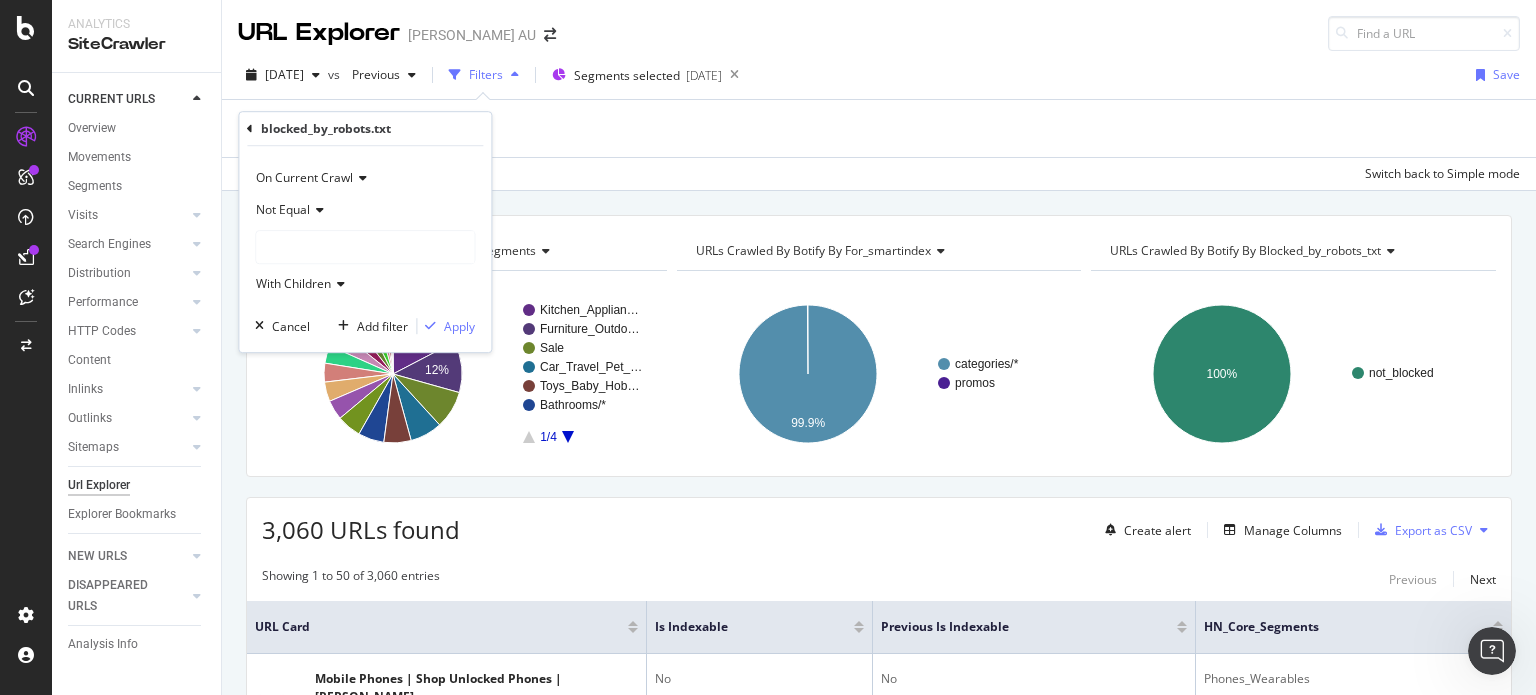 click at bounding box center [365, 247] 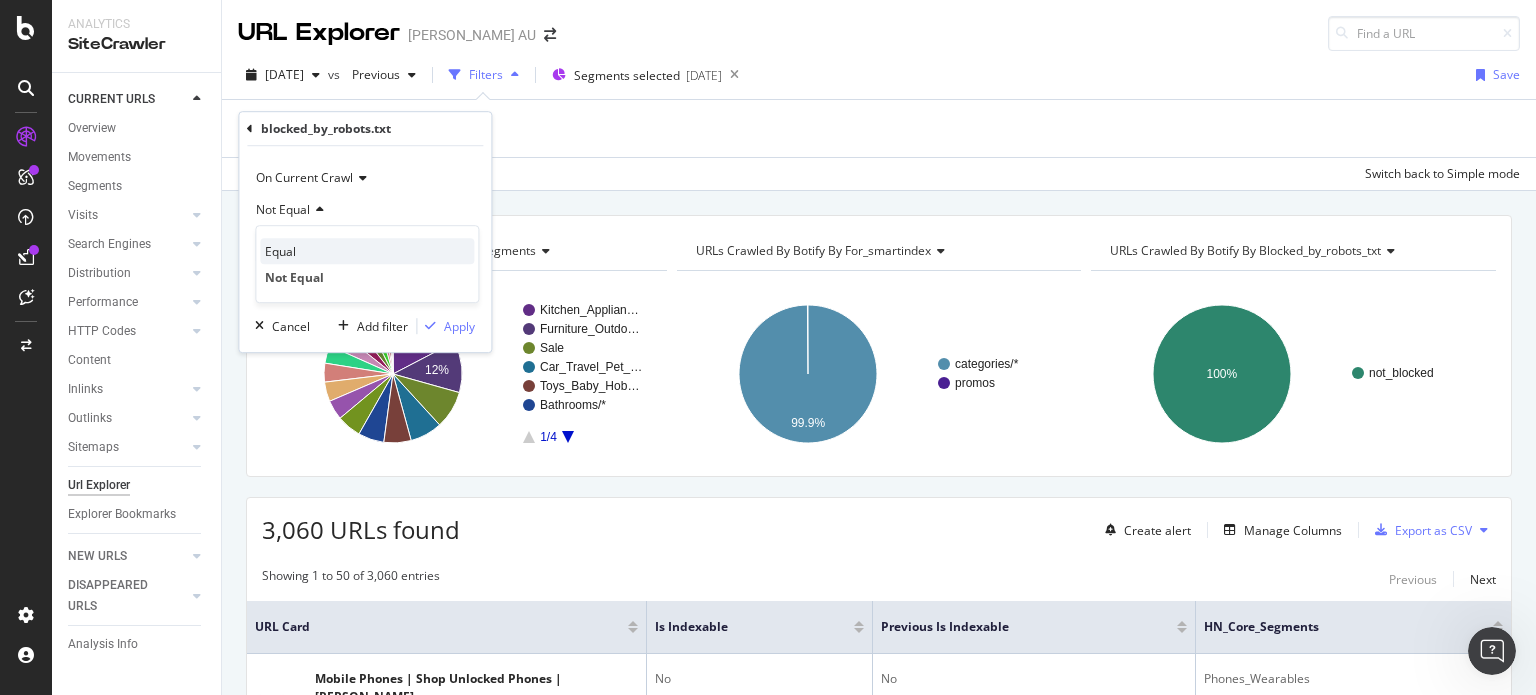 click on "Equal" at bounding box center (367, 251) 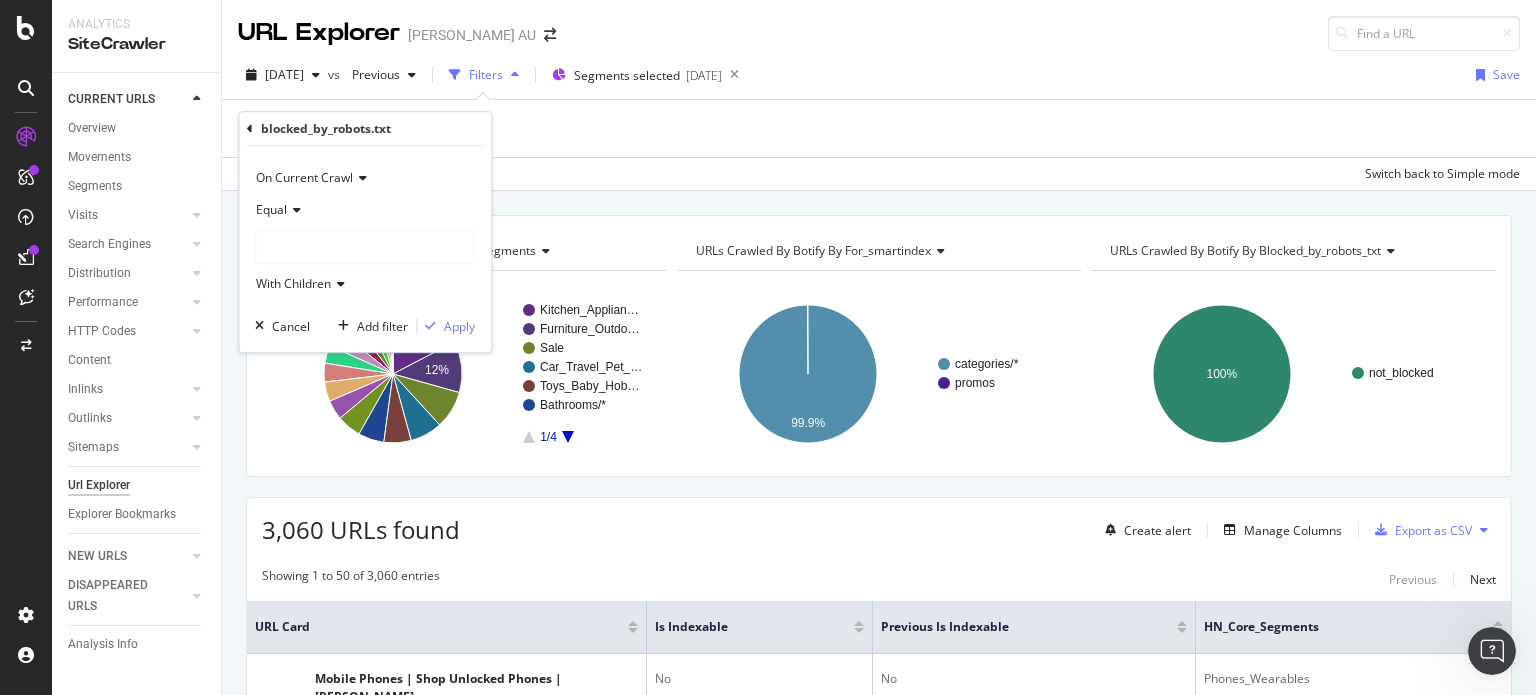click on "With Children" at bounding box center (293, 283) 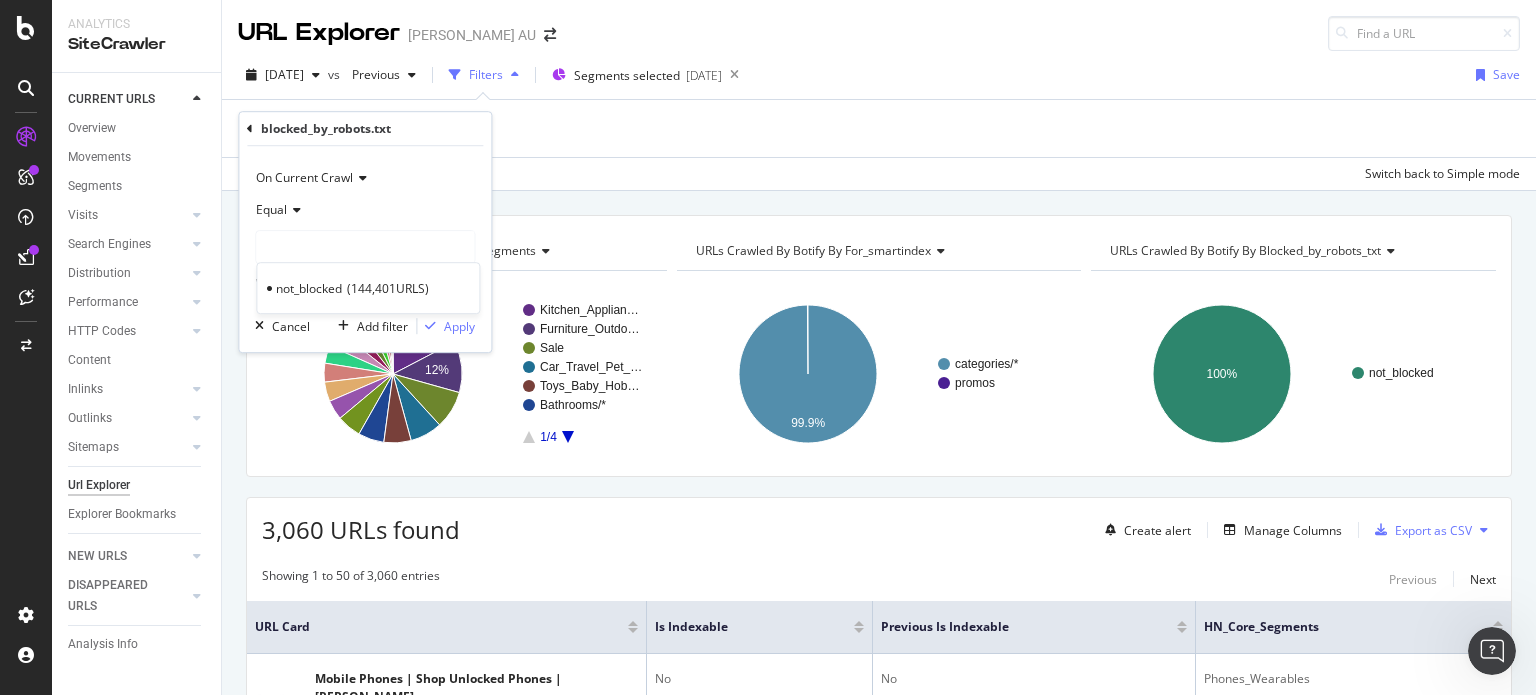 click on "not_blocked" at bounding box center (309, 288) 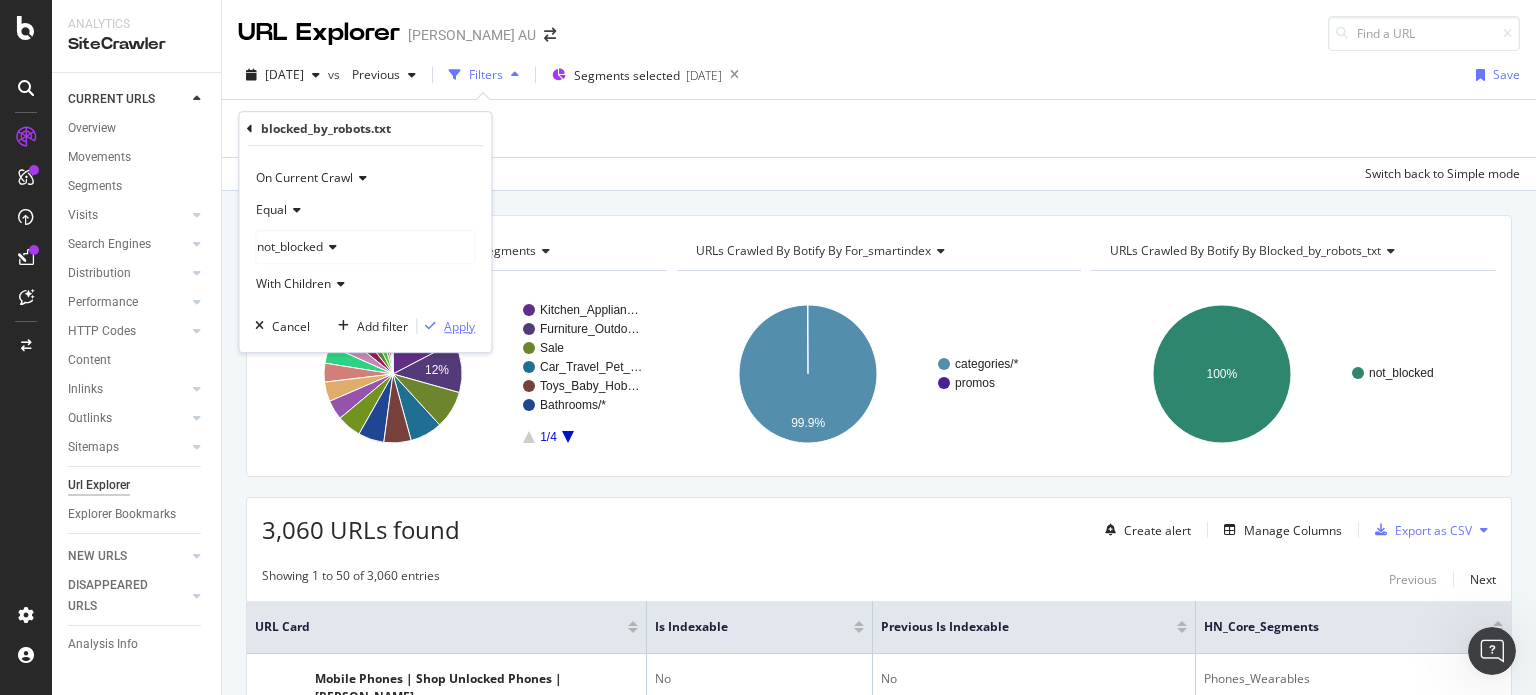 click on "Apply" at bounding box center [459, 326] 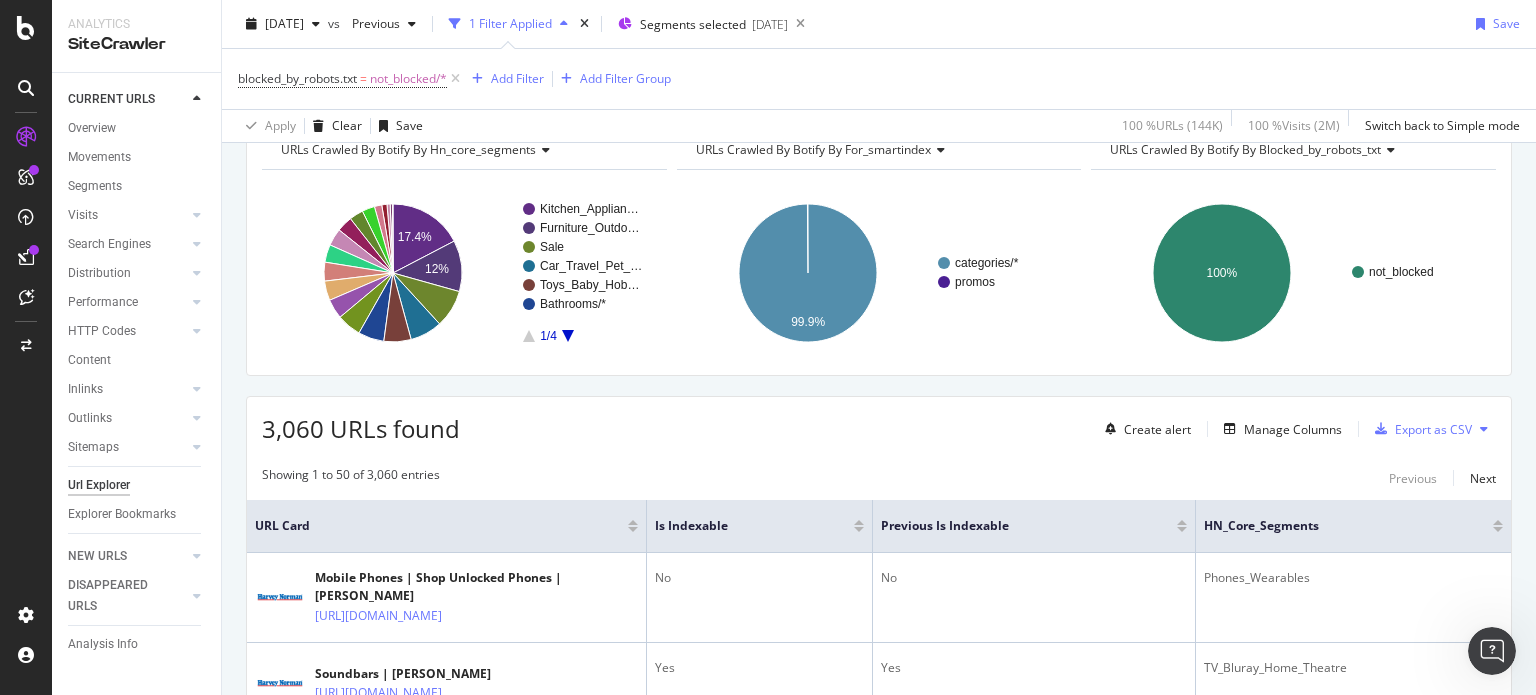 scroll, scrollTop: 200, scrollLeft: 0, axis: vertical 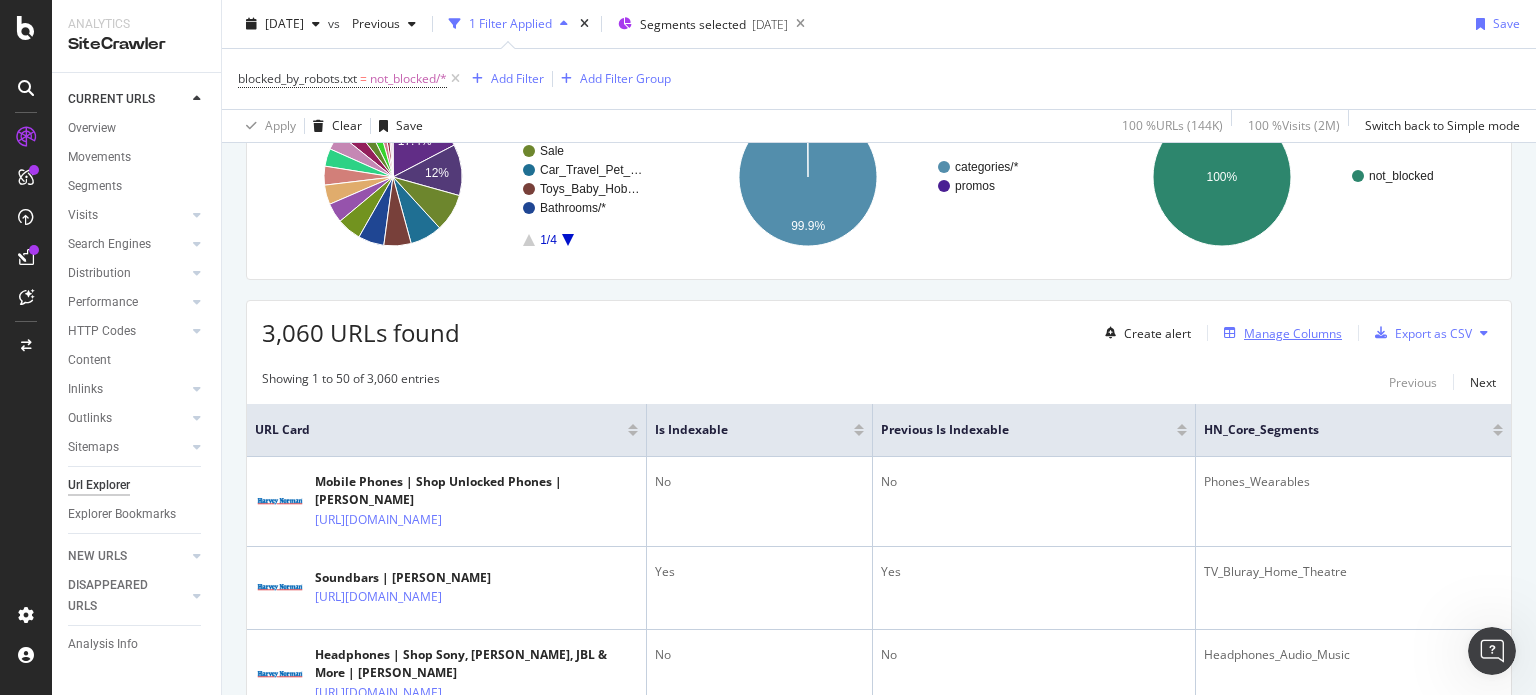 click on "Manage Columns" at bounding box center (1293, 333) 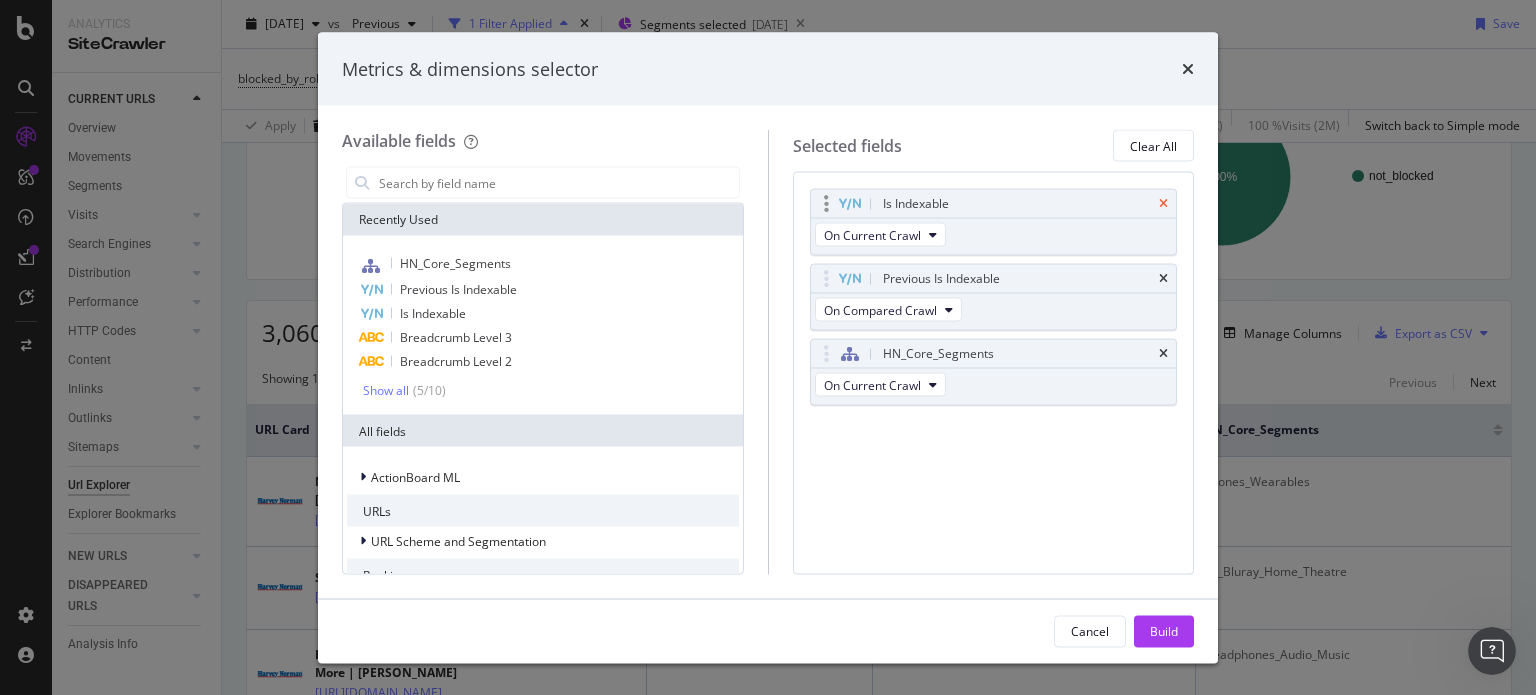 click at bounding box center [1163, 204] 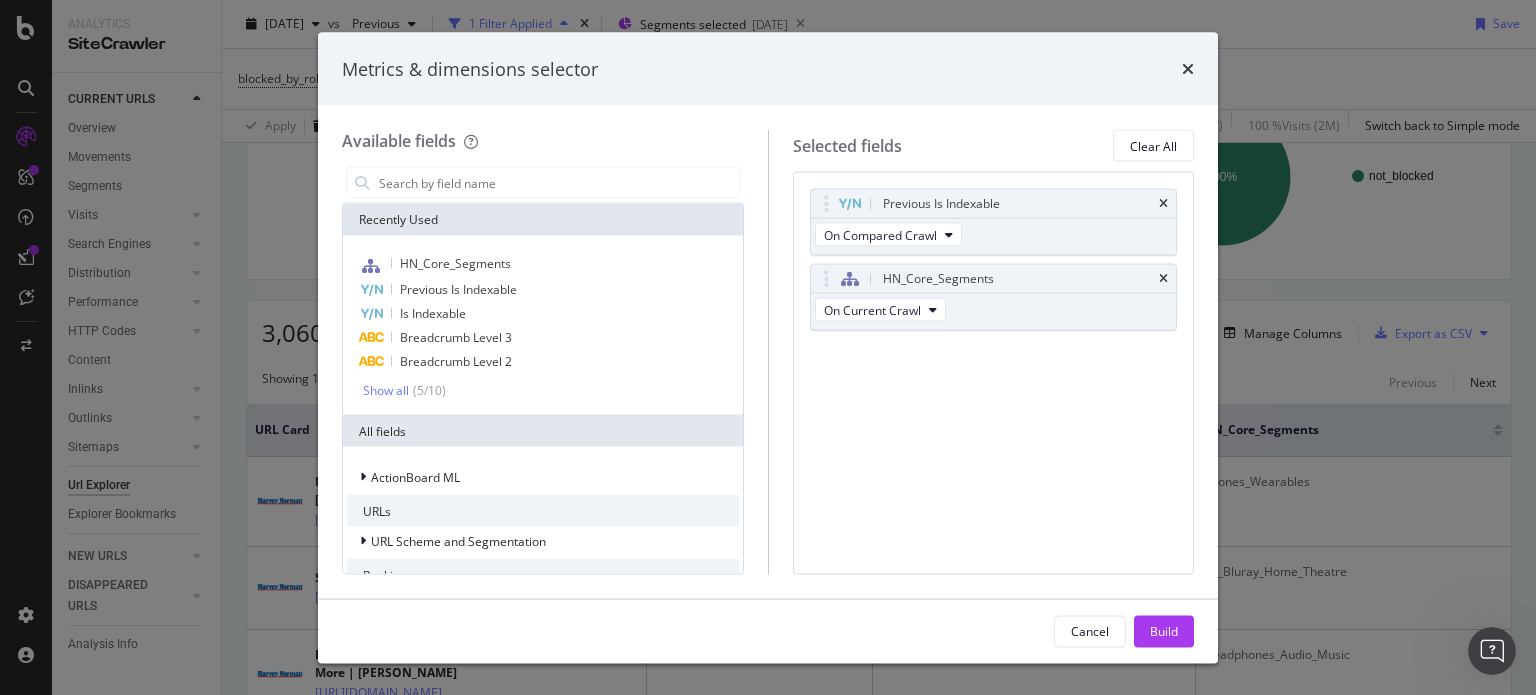 click at bounding box center (1163, 204) 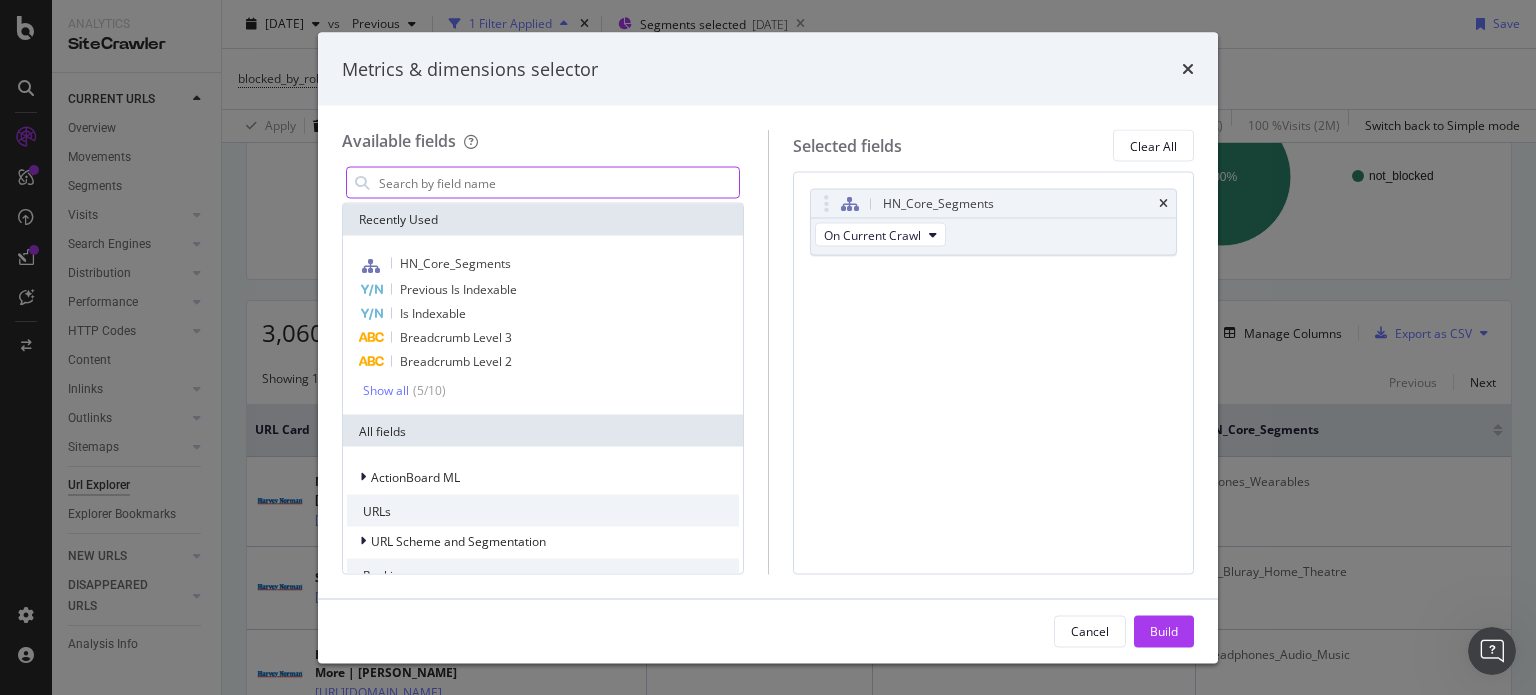 click at bounding box center (558, 183) 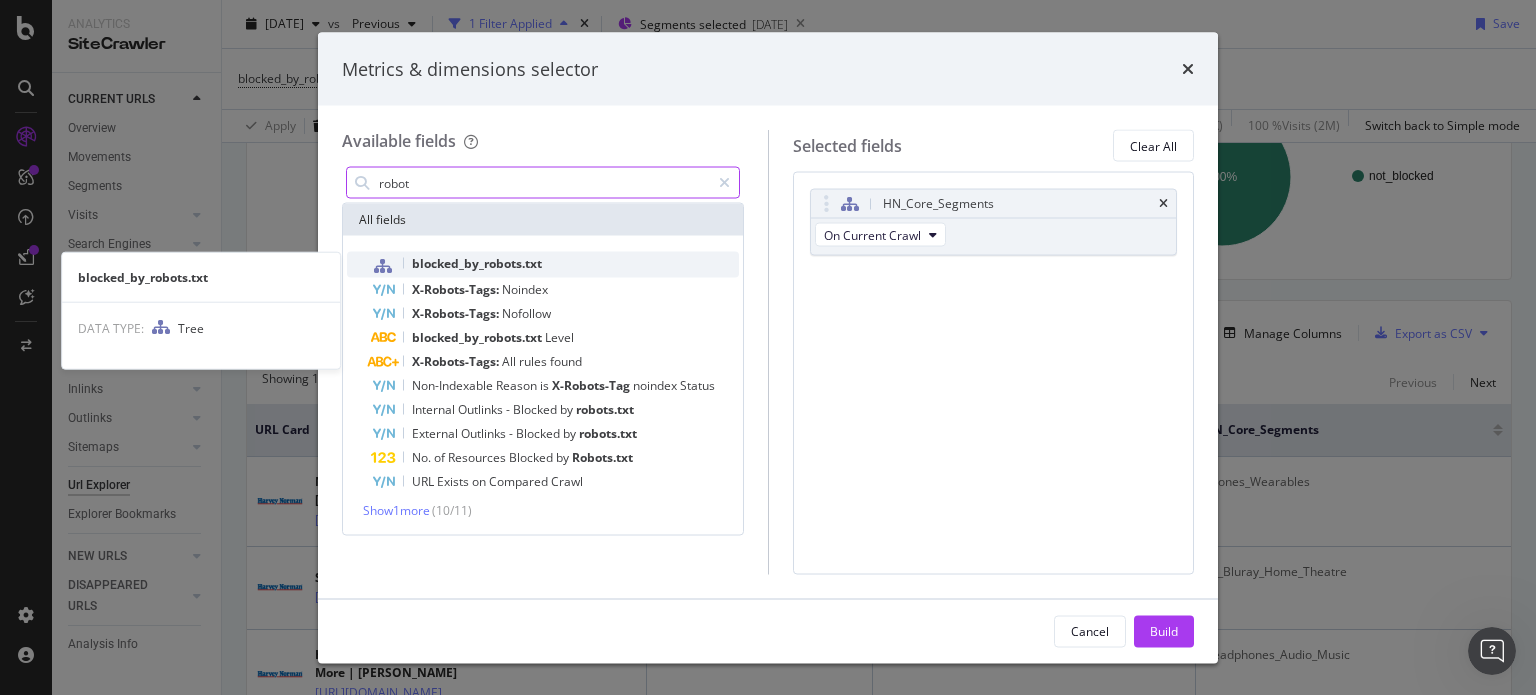 type on "robot" 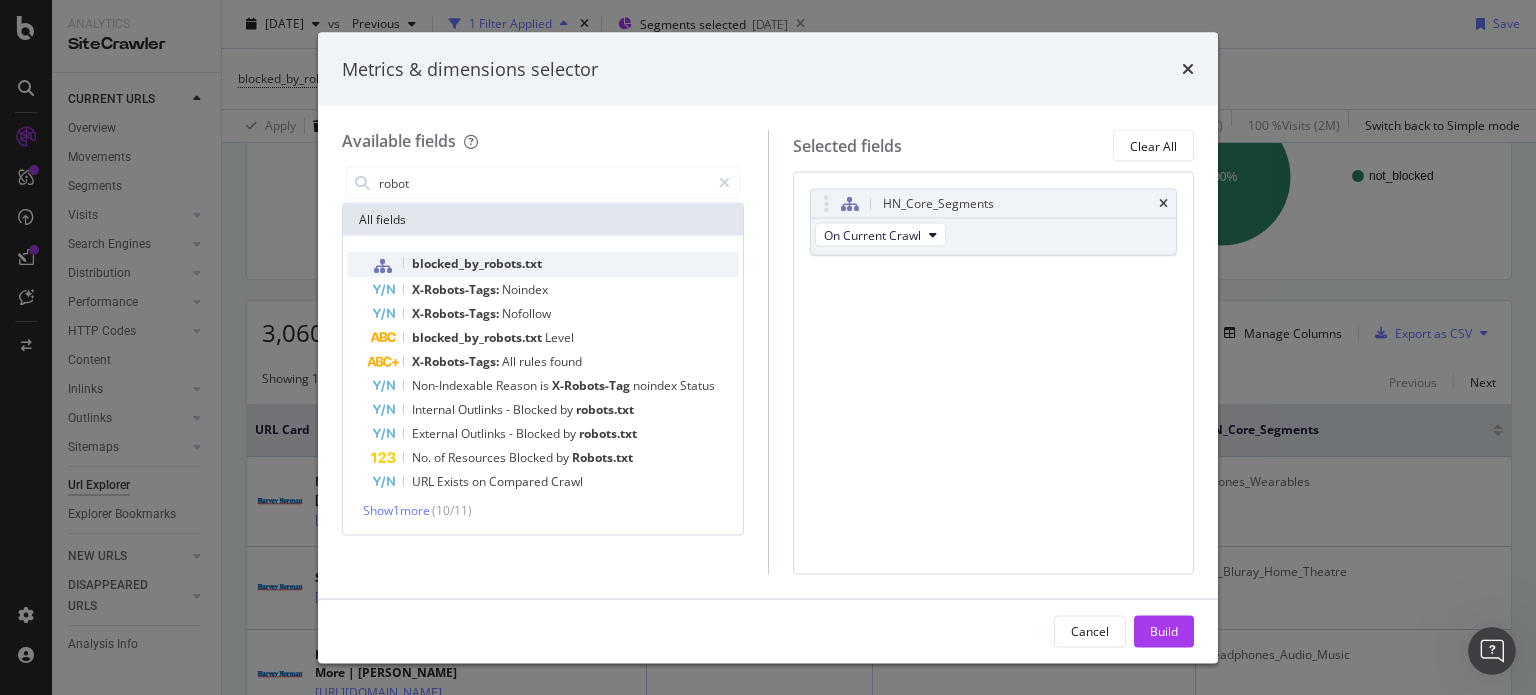click on "blocked_by_robots.txt" at bounding box center (477, 263) 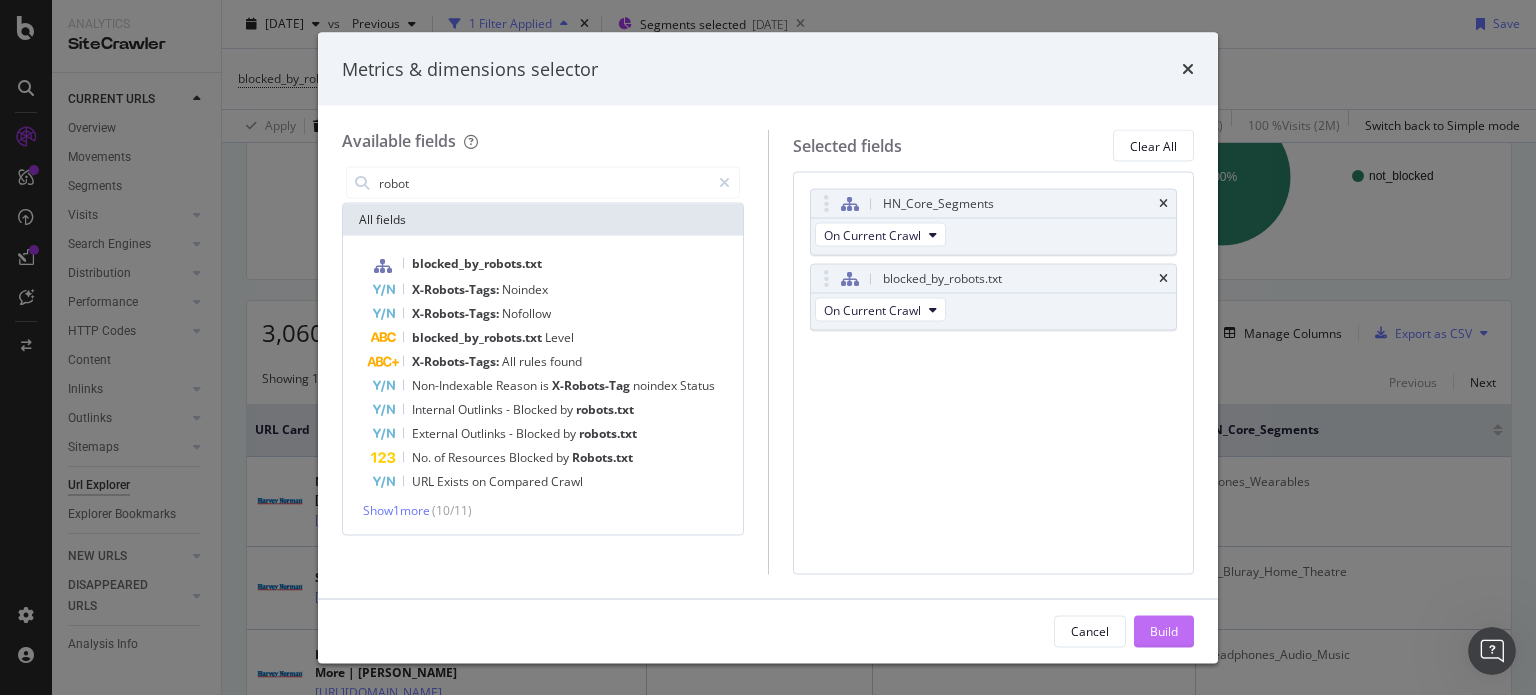 click on "Build" at bounding box center [1164, 630] 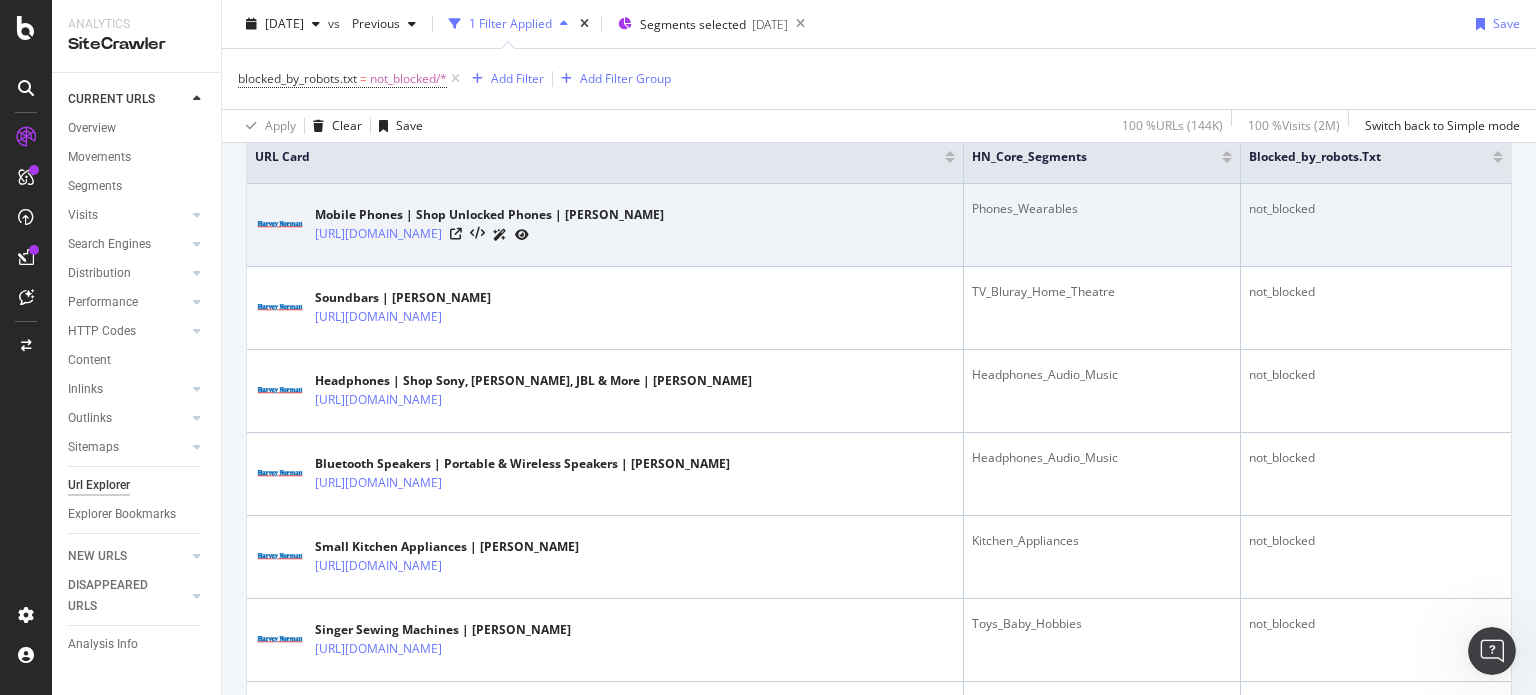 scroll, scrollTop: 373, scrollLeft: 0, axis: vertical 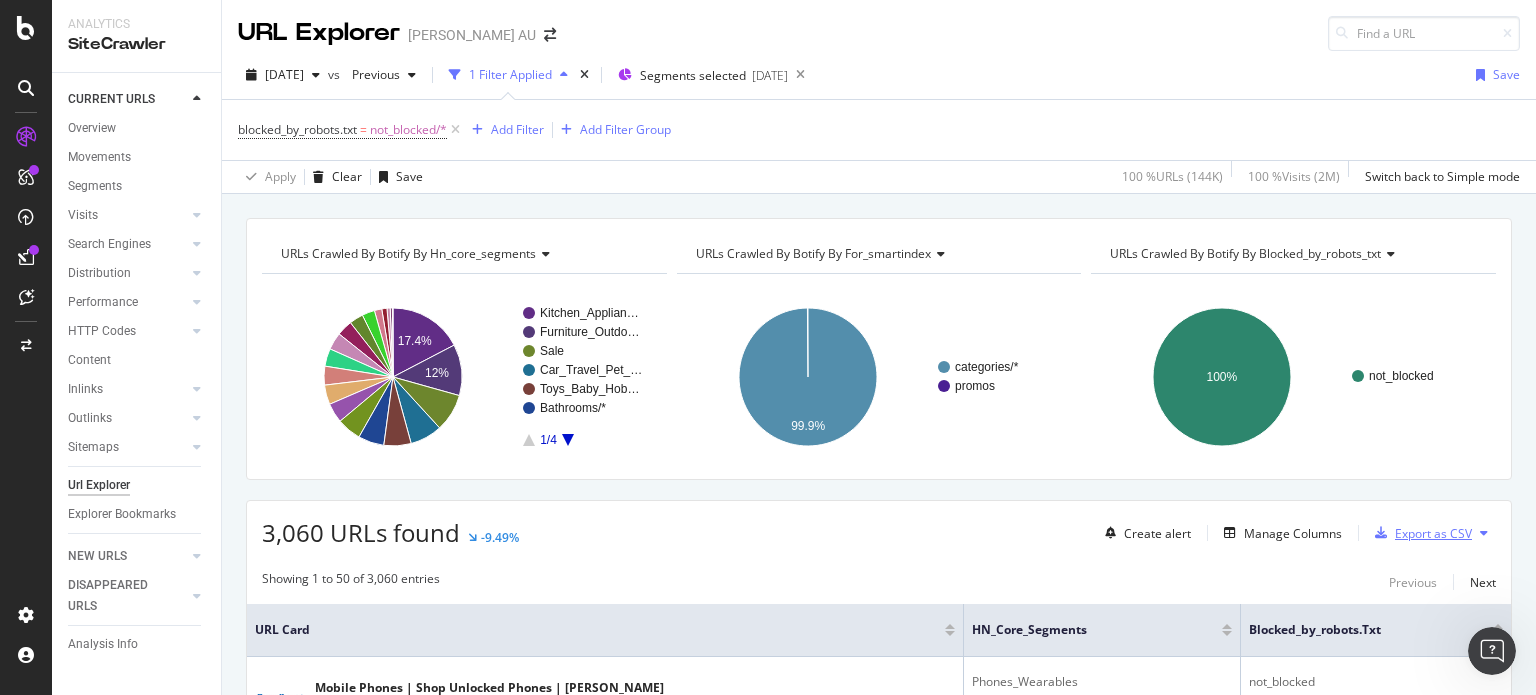 click on "Export as CSV" at bounding box center [1433, 533] 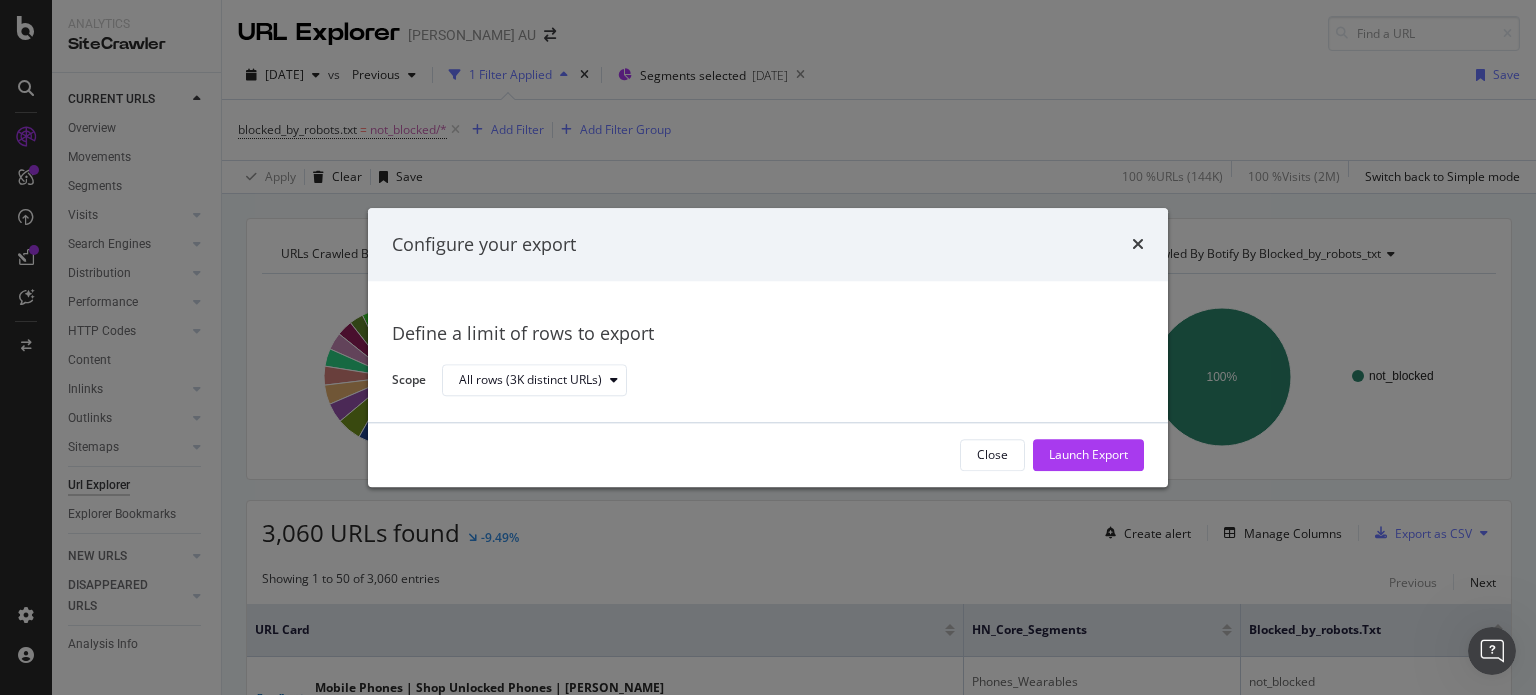 click on "Launch Export" at bounding box center [1088, 455] 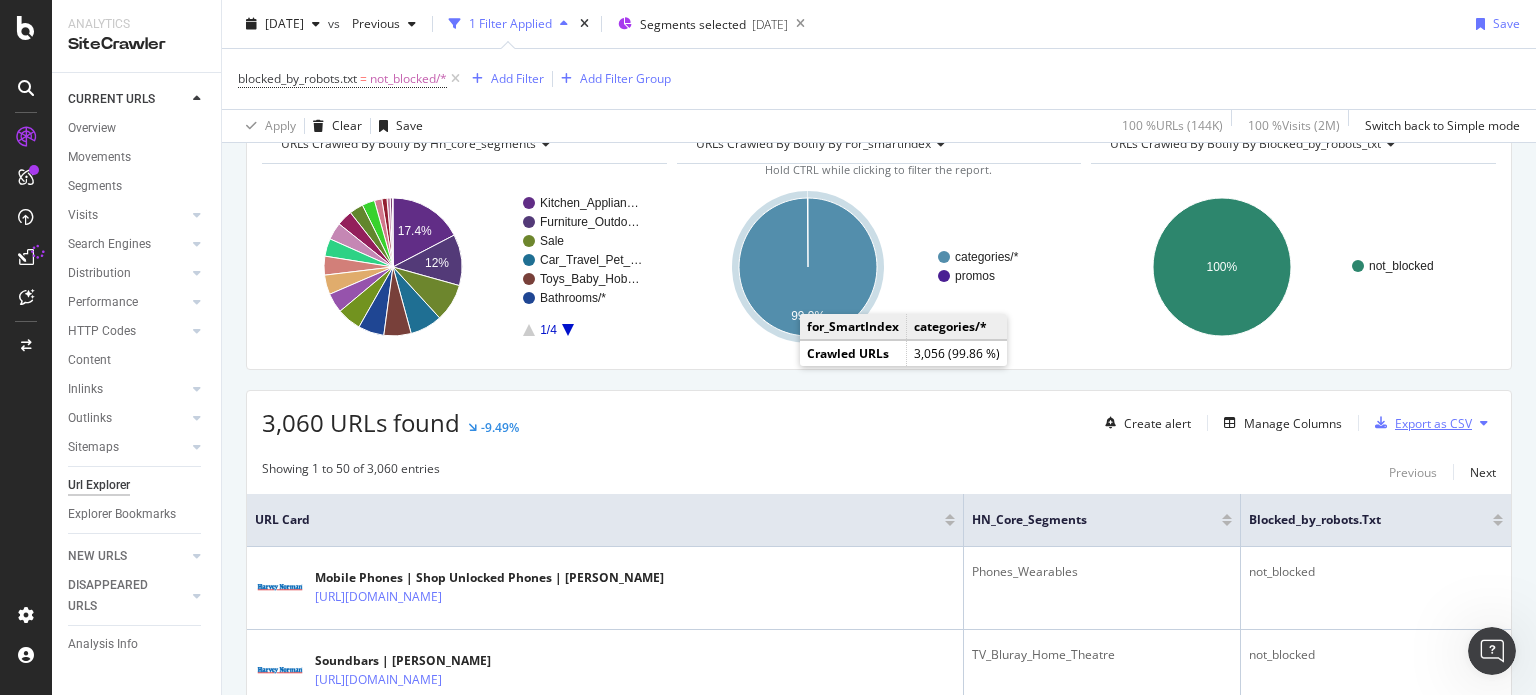 scroll, scrollTop: 200, scrollLeft: 0, axis: vertical 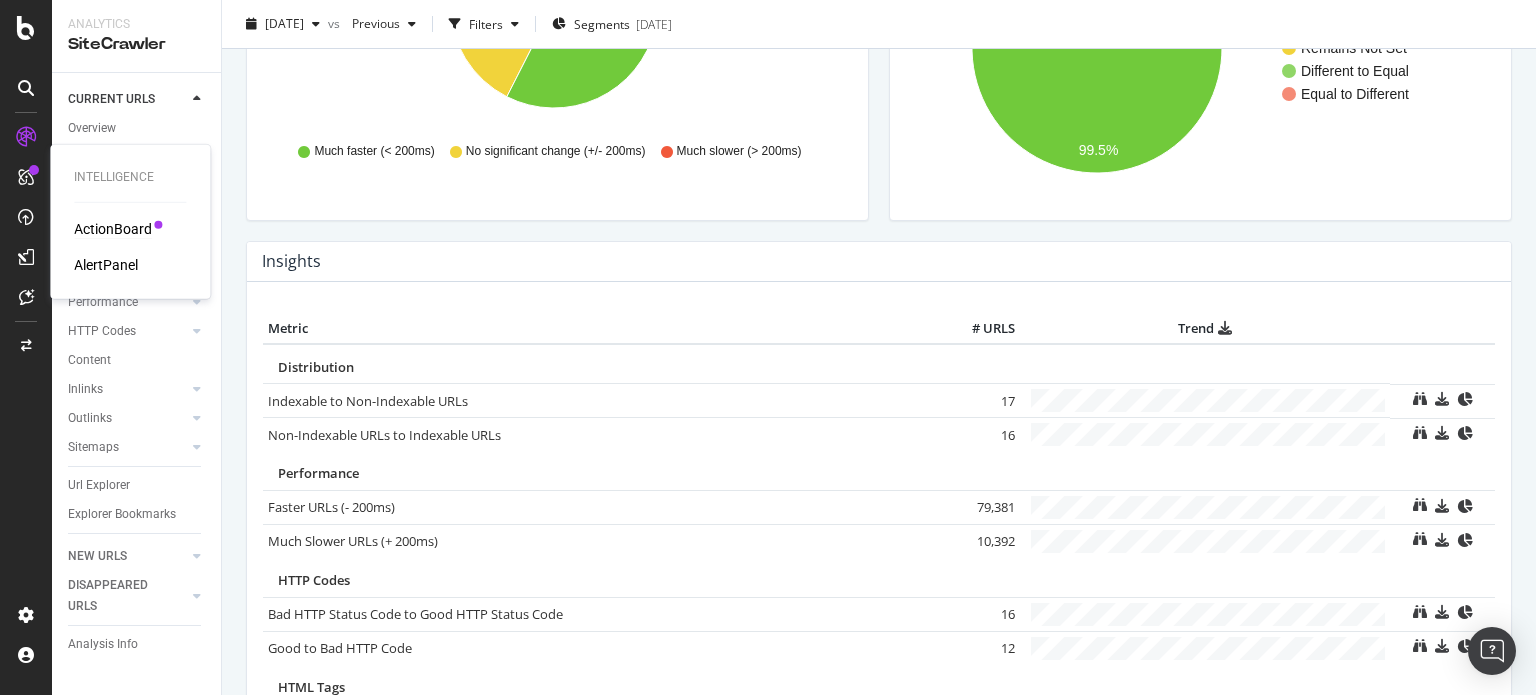 click on "ActionBoard" at bounding box center [113, 229] 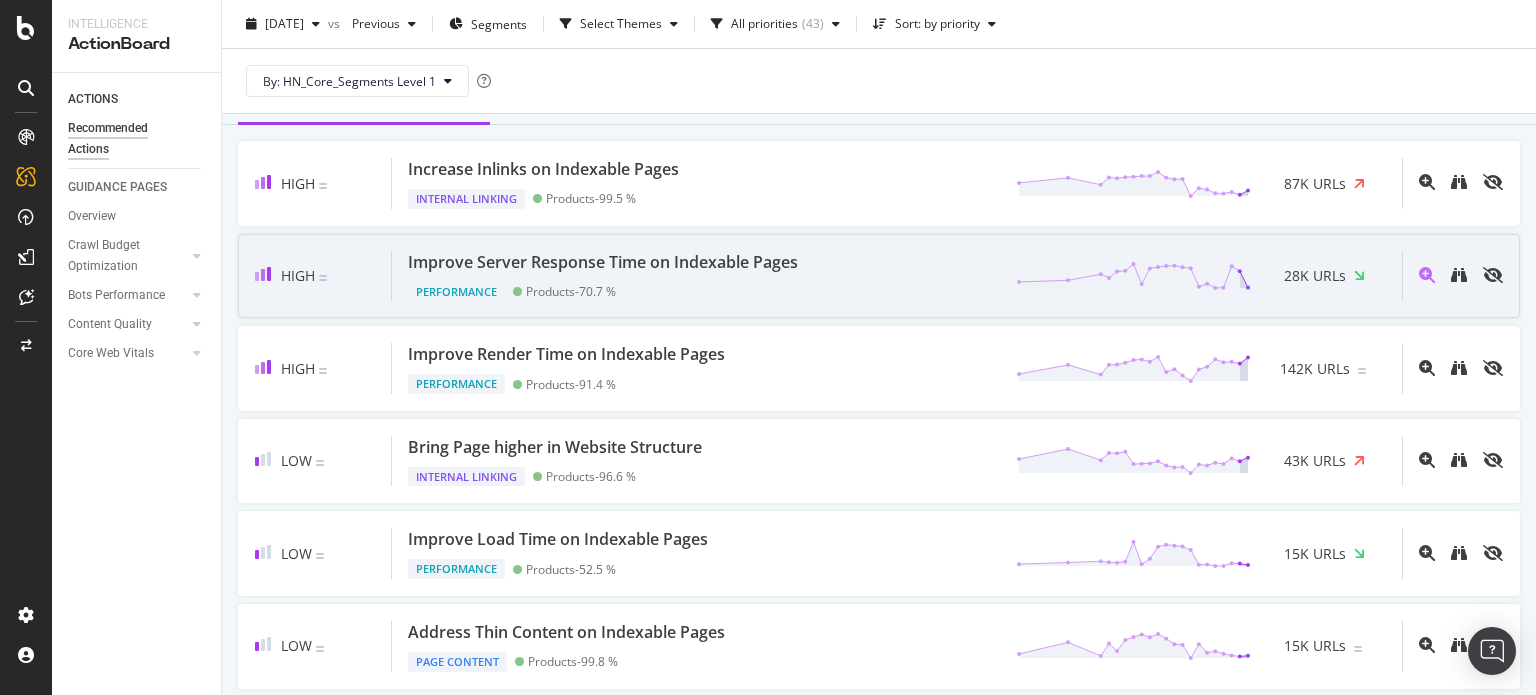scroll, scrollTop: 200, scrollLeft: 0, axis: vertical 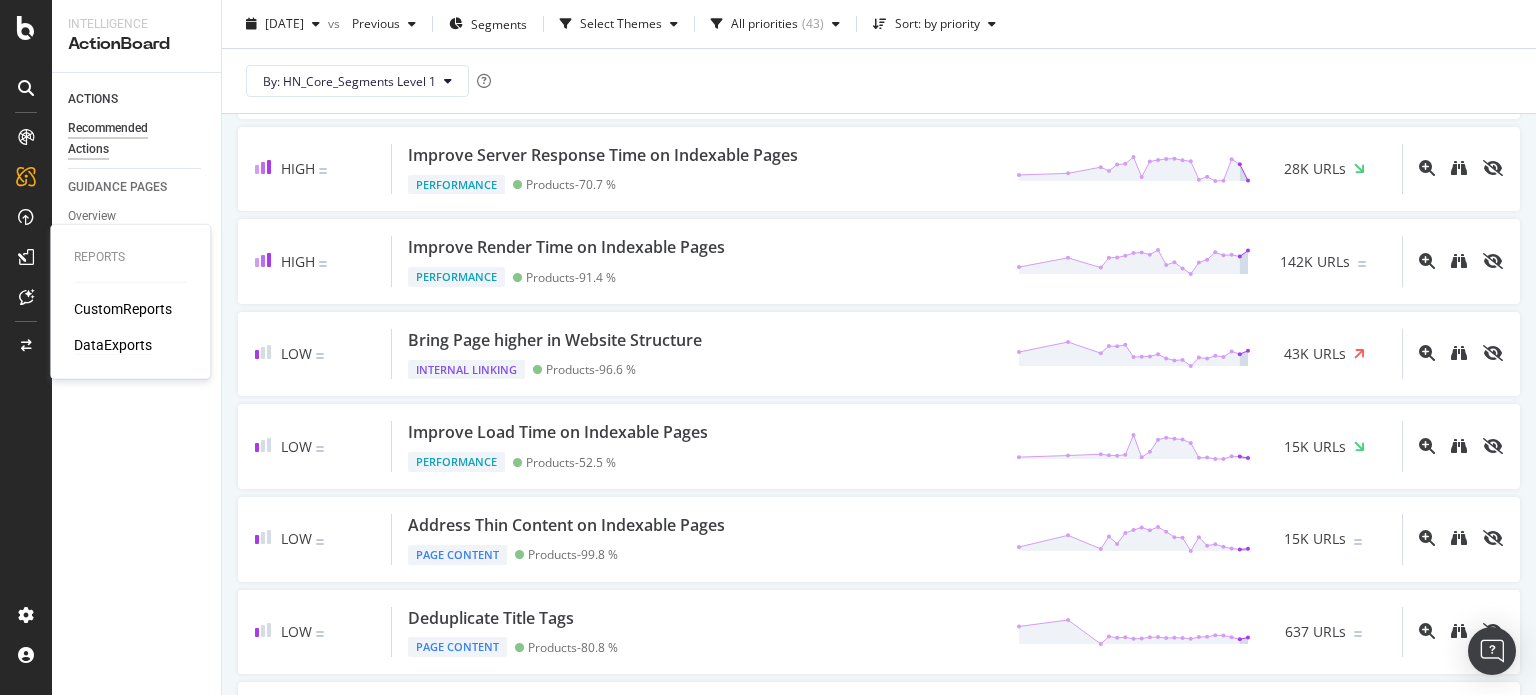 click on "DataExports" at bounding box center [113, 345] 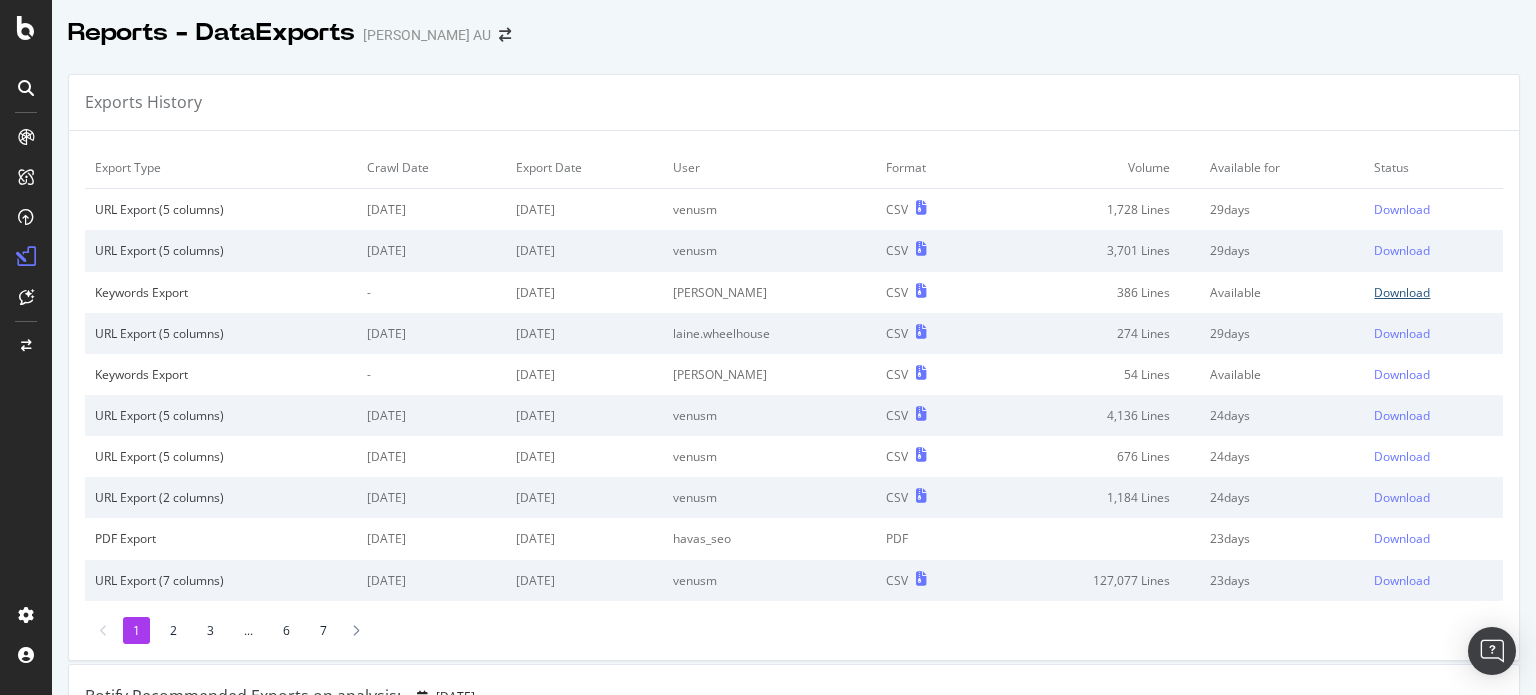 click on "Download" at bounding box center (1402, 292) 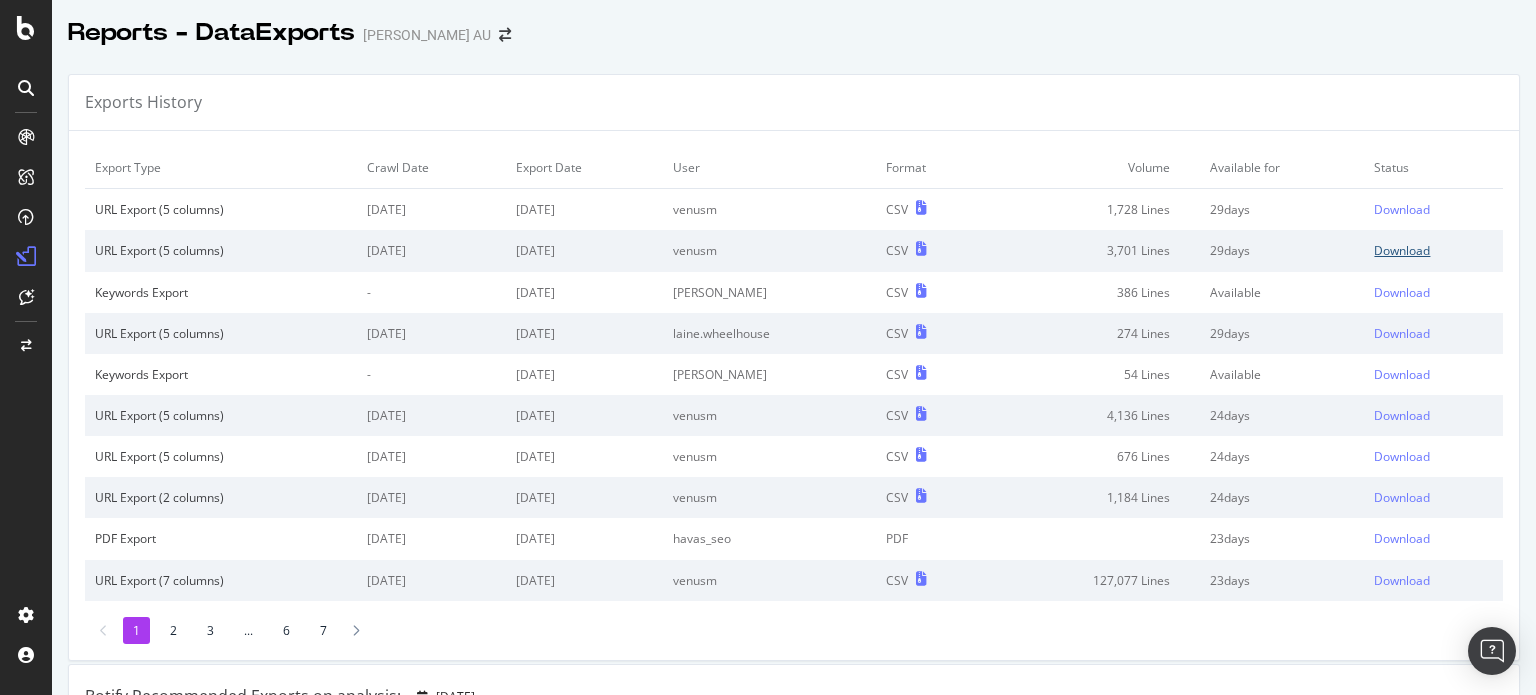 click on "Download" at bounding box center (1402, 250) 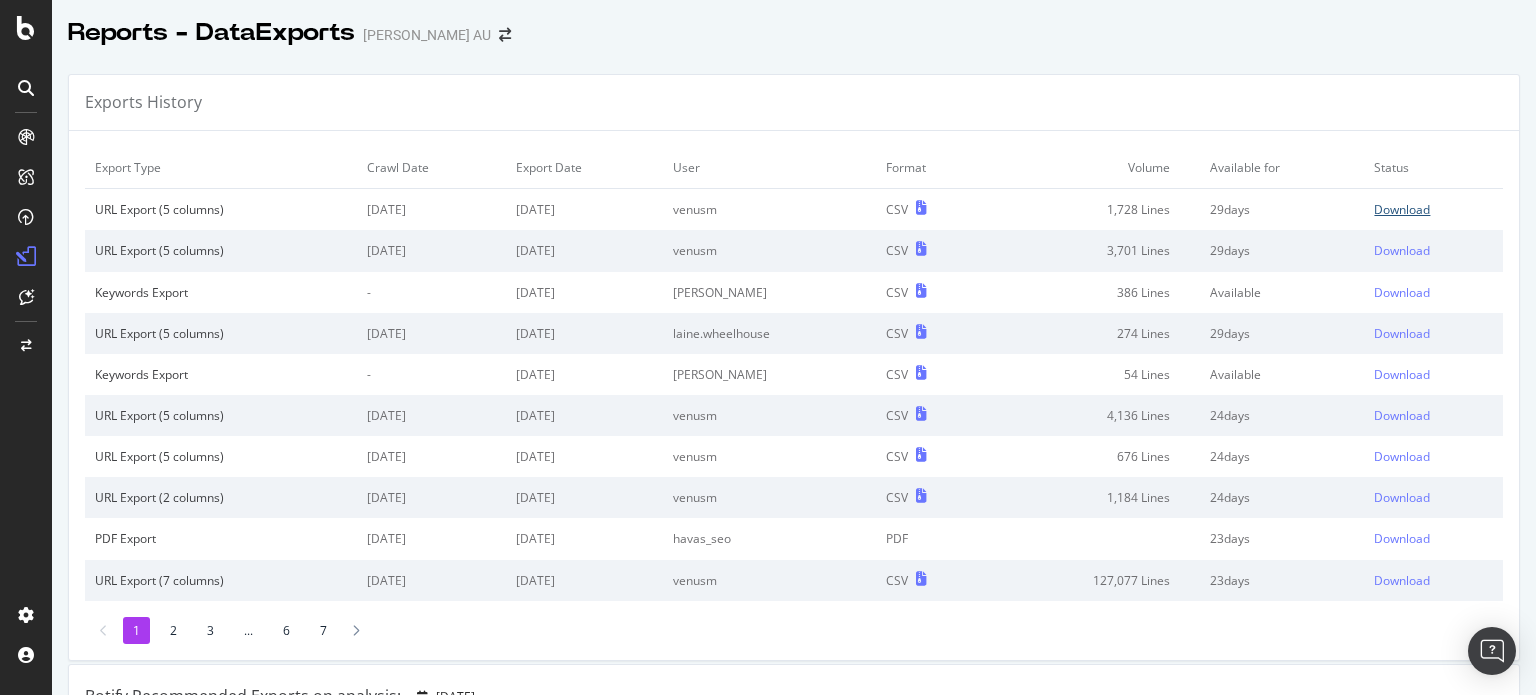 click on "Download" at bounding box center (1402, 209) 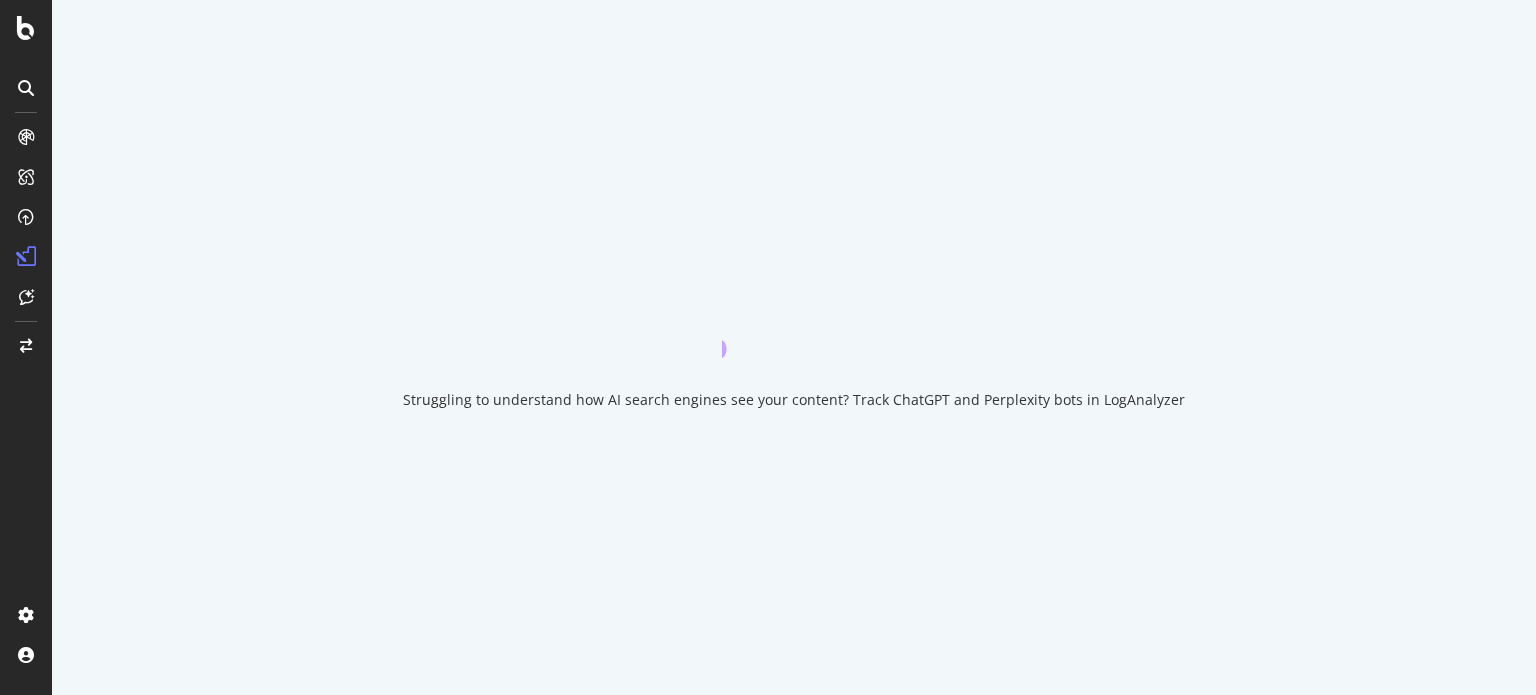 scroll, scrollTop: 0, scrollLeft: 0, axis: both 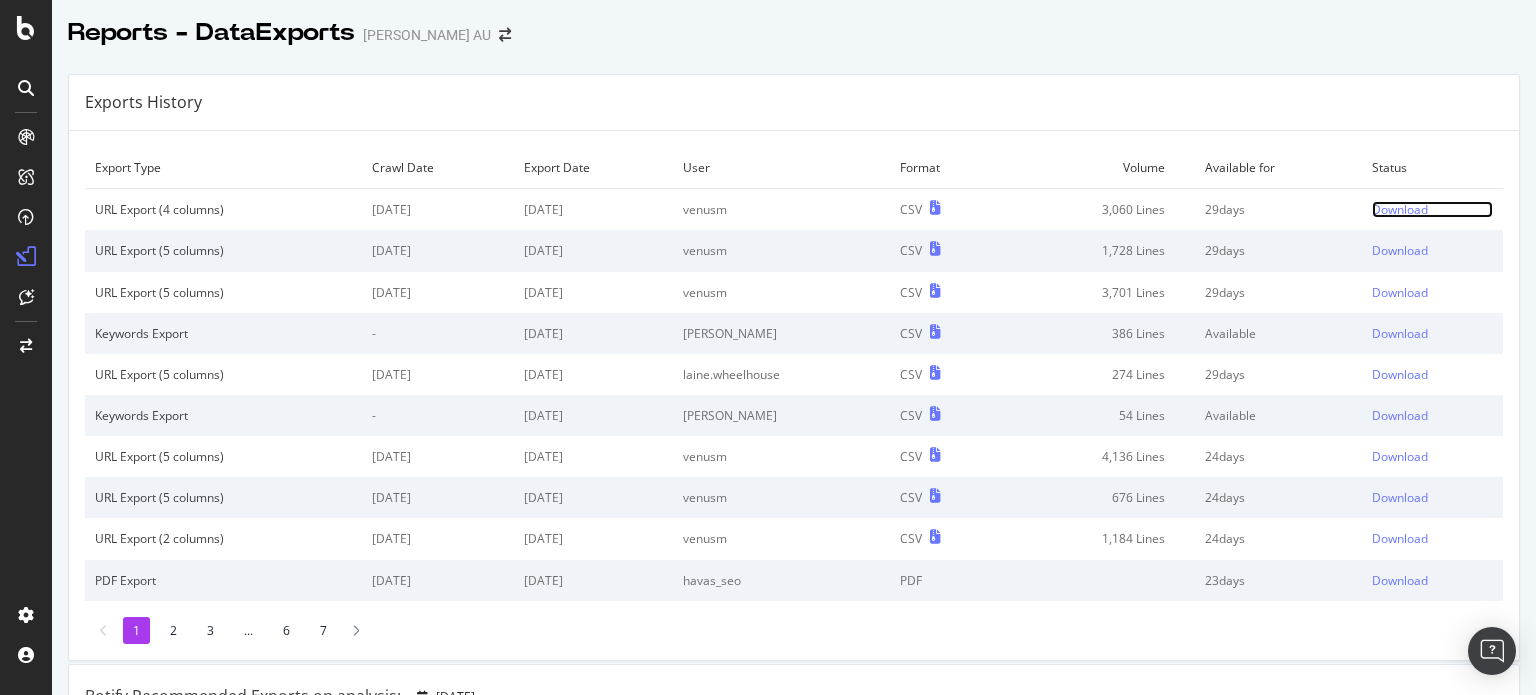 click on "Download" at bounding box center [1400, 209] 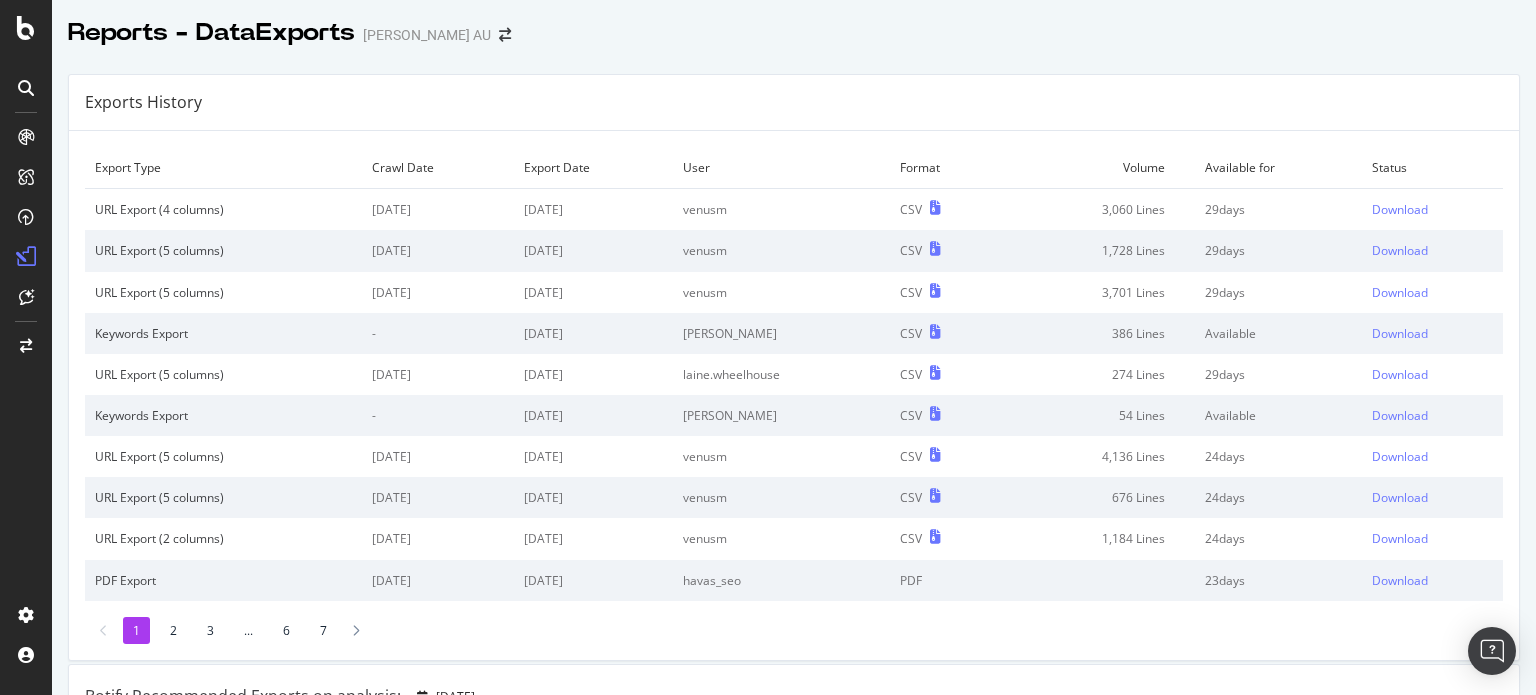 click on "Reports - DataExports [PERSON_NAME] AU" at bounding box center (794, 25) 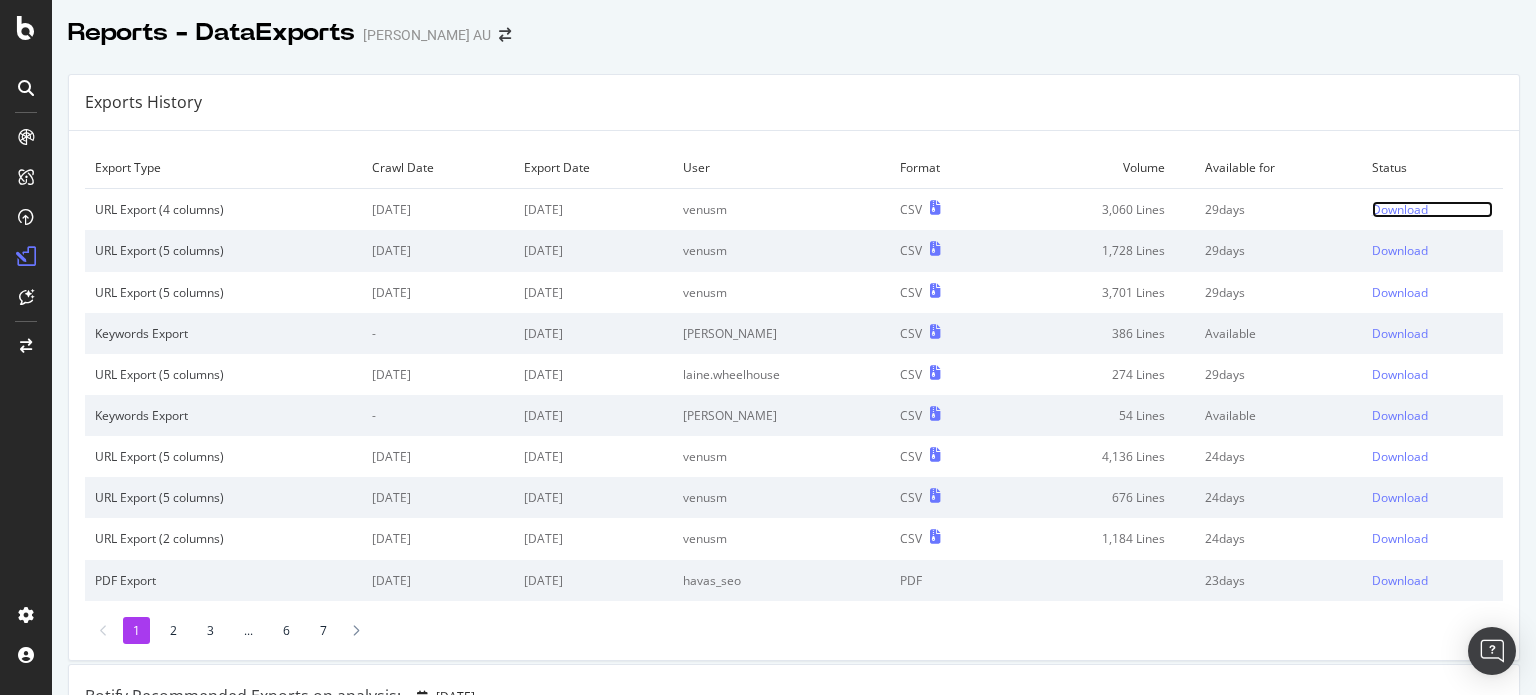 click on "Download" at bounding box center [1400, 209] 